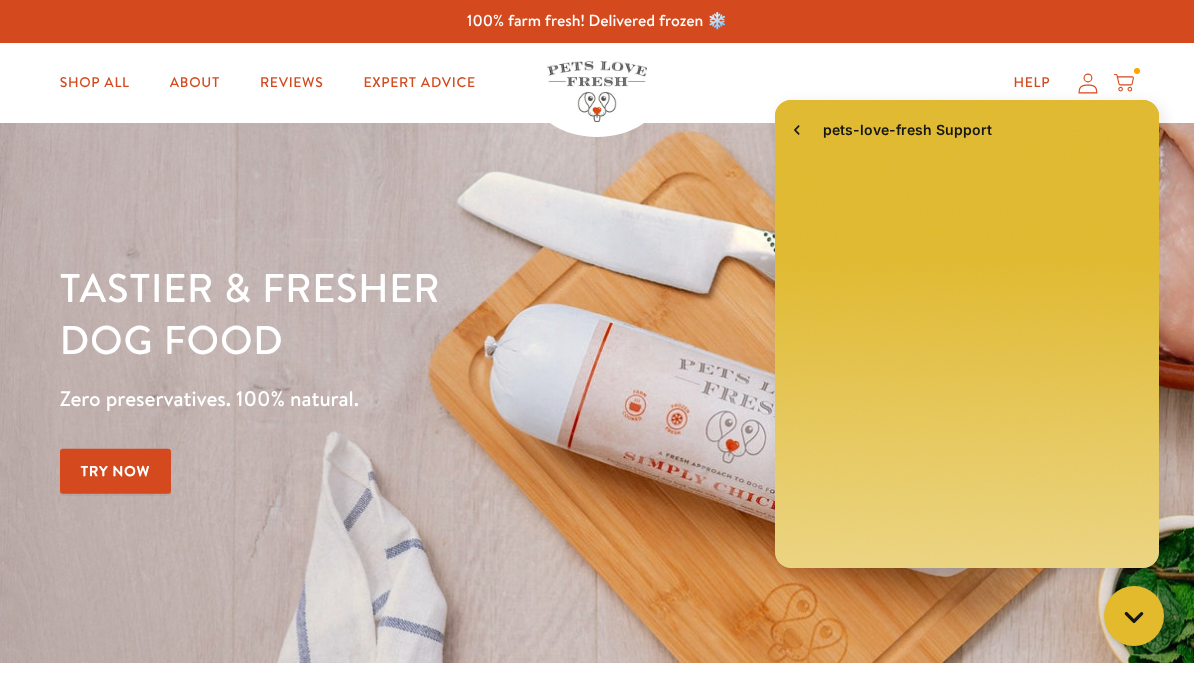 scroll, scrollTop: 0, scrollLeft: 0, axis: both 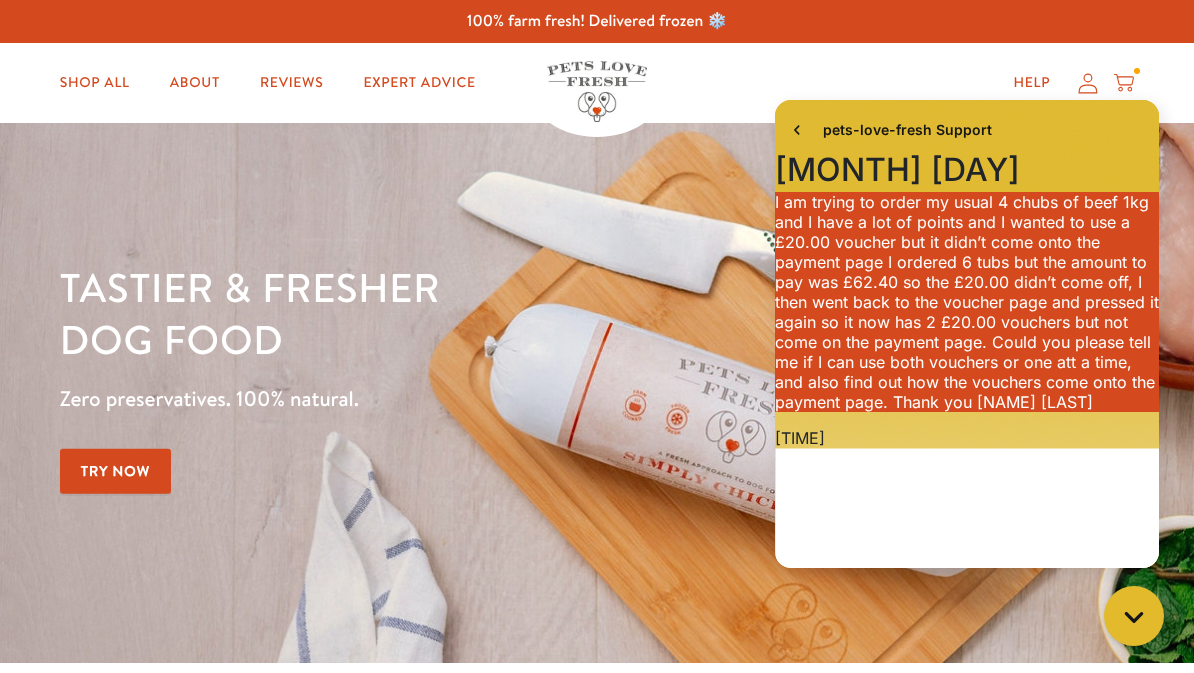 click on "https://petslovefresh.com/pages/rewards" at bounding box center [931, 7908] 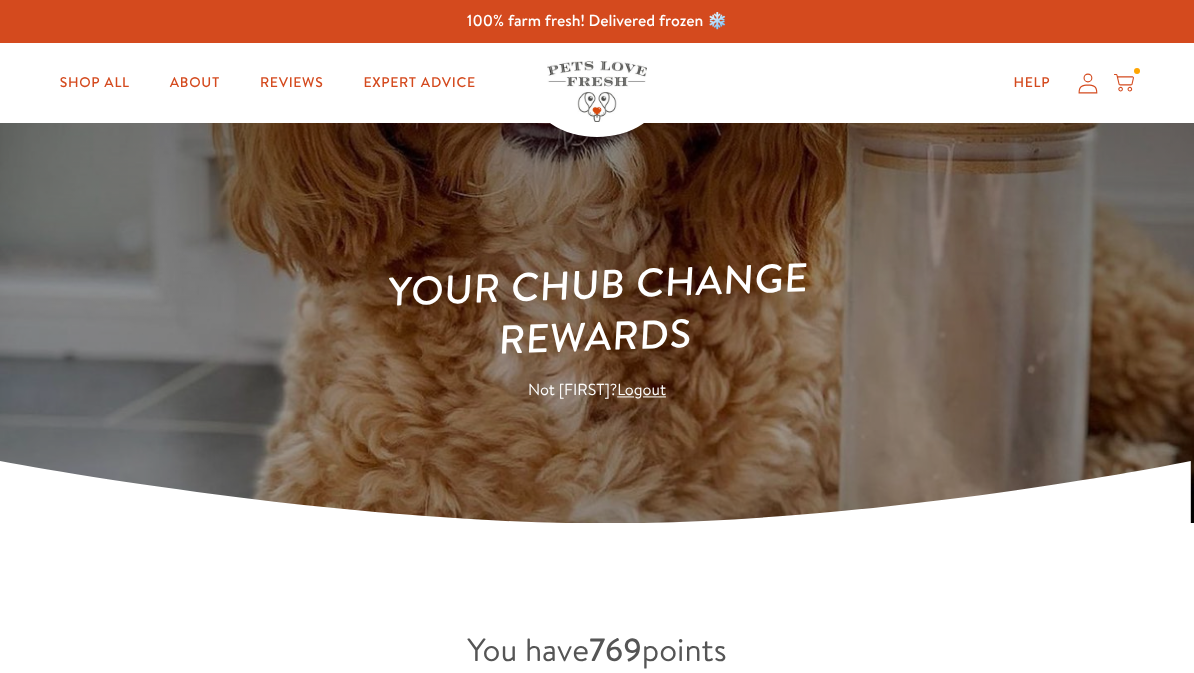 scroll, scrollTop: 0, scrollLeft: 0, axis: both 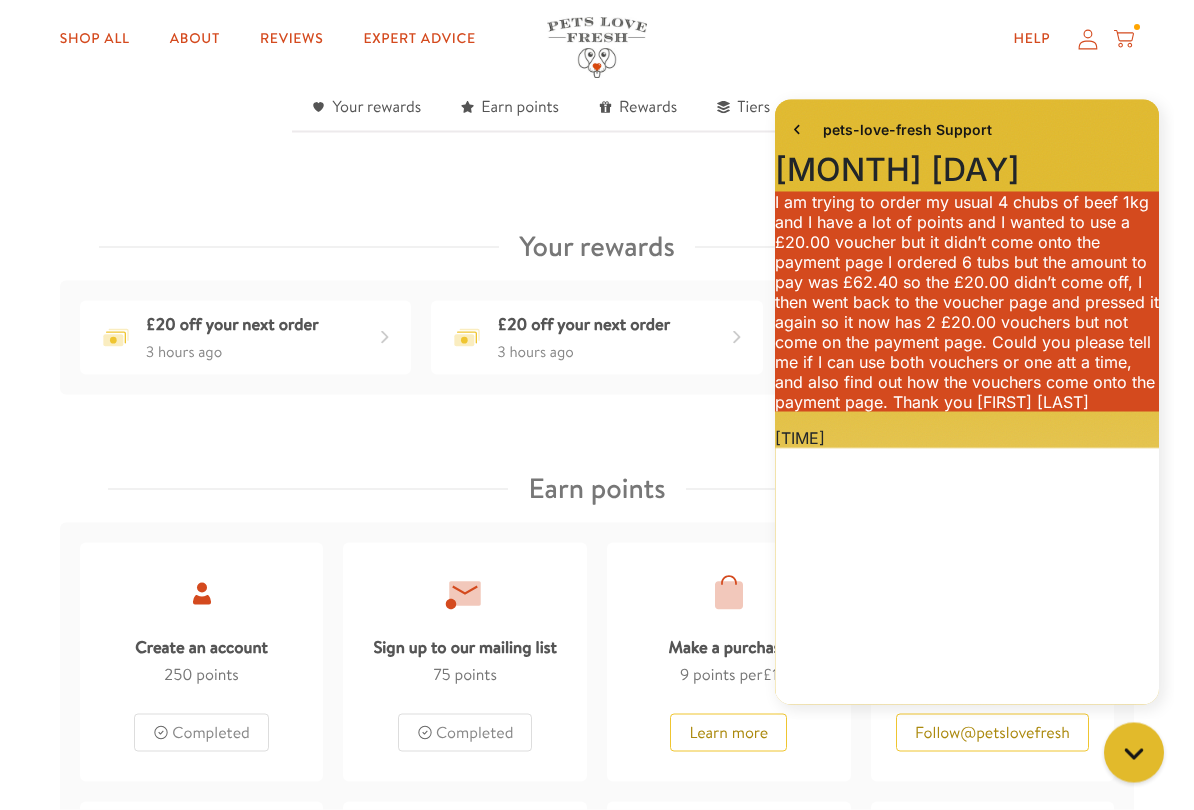 click on "3 hours ago" at bounding box center [232, 352] 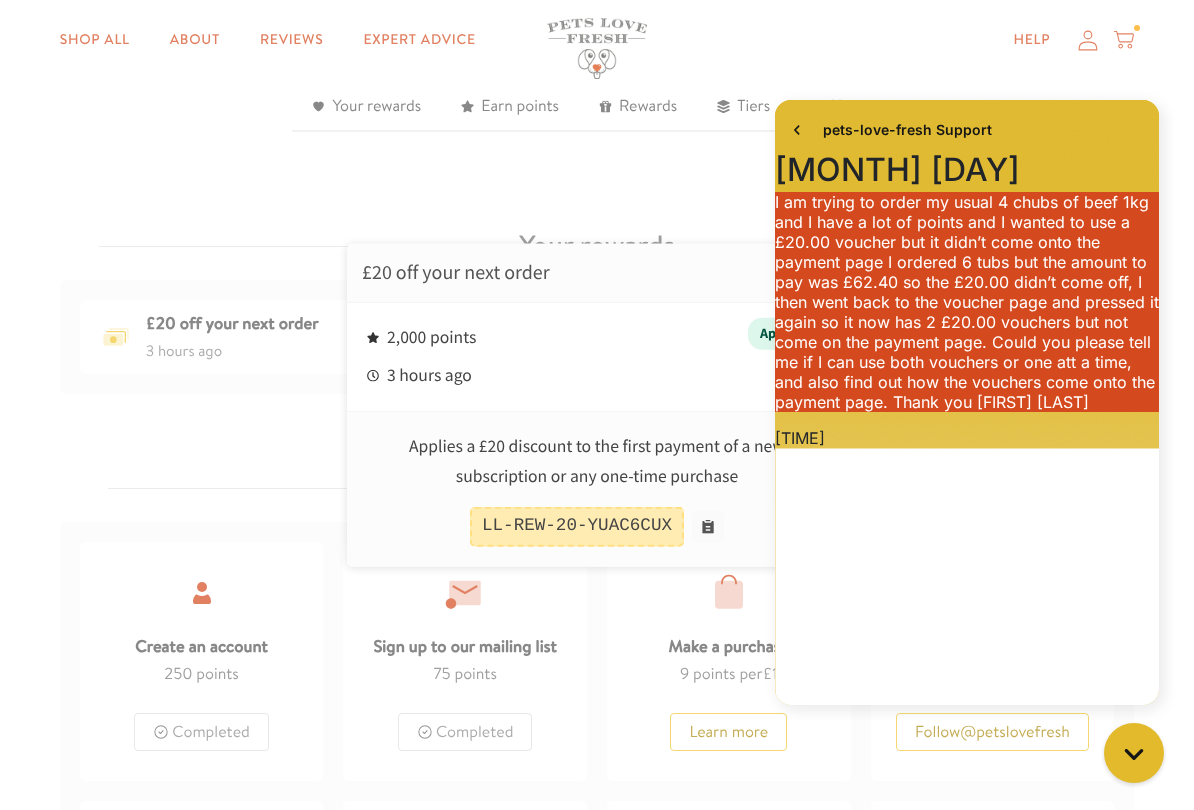 click on "LL-REW-20-YUAC6CUX" at bounding box center (577, 526) 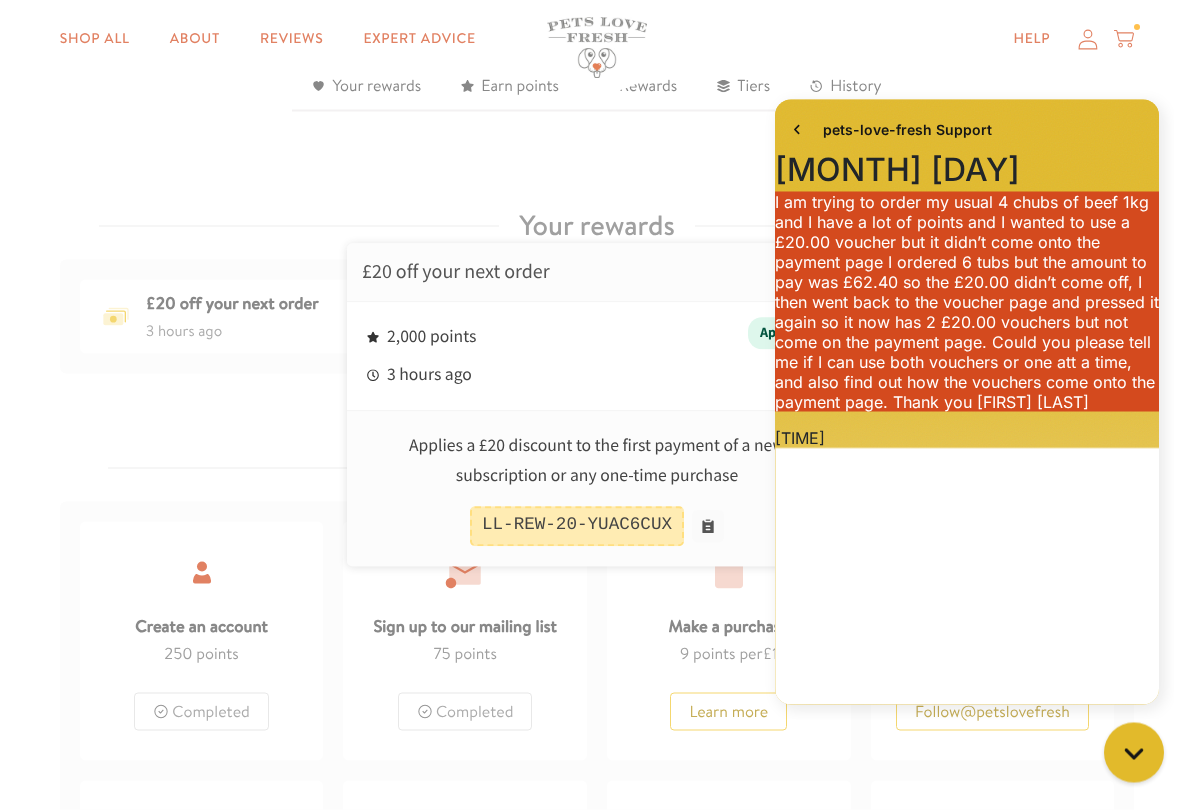 scroll, scrollTop: 683, scrollLeft: 0, axis: vertical 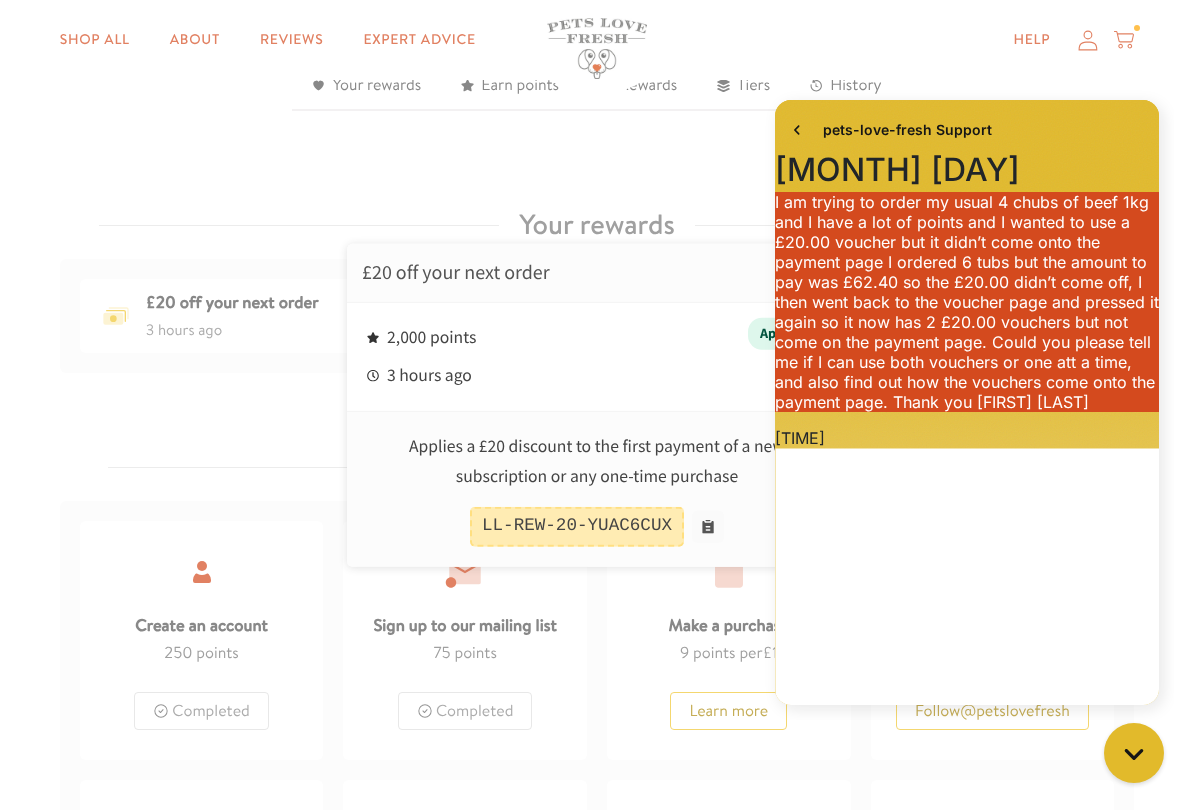click at bounding box center (708, 526) 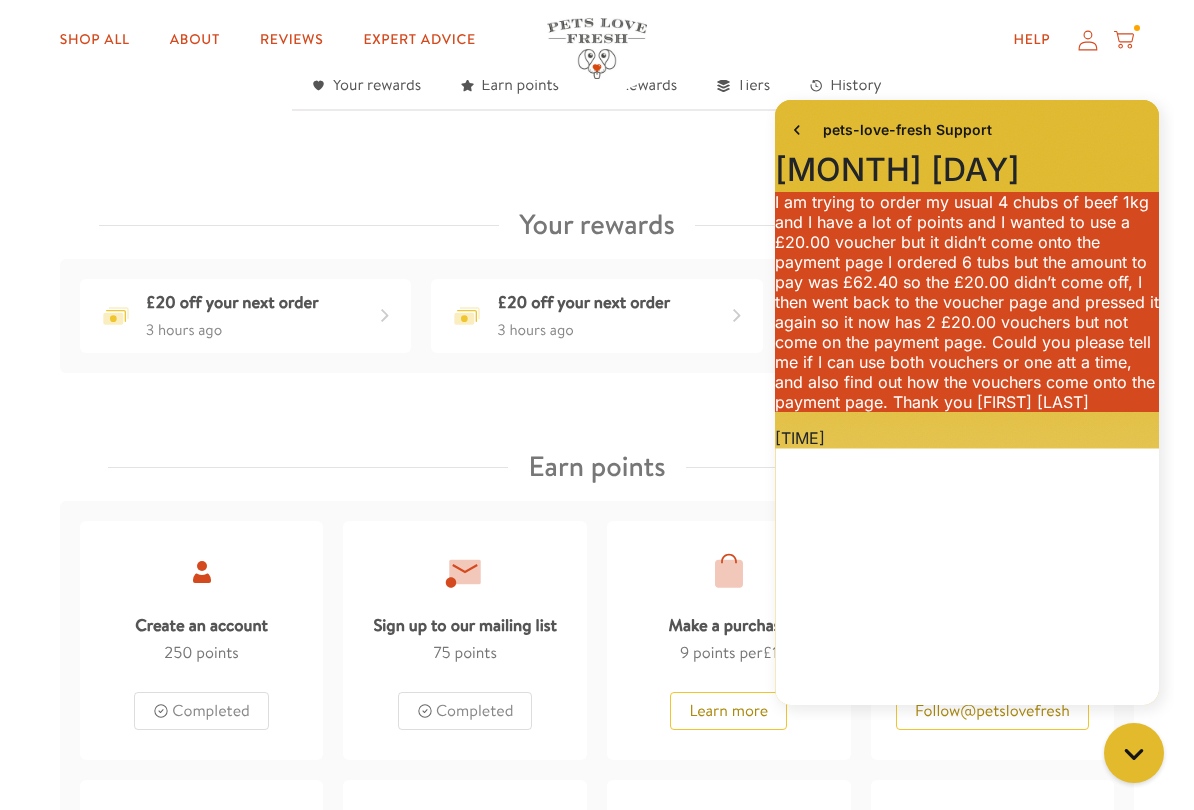 click on "£20 off your next order 3 hours ago" at bounding box center (597, 316) 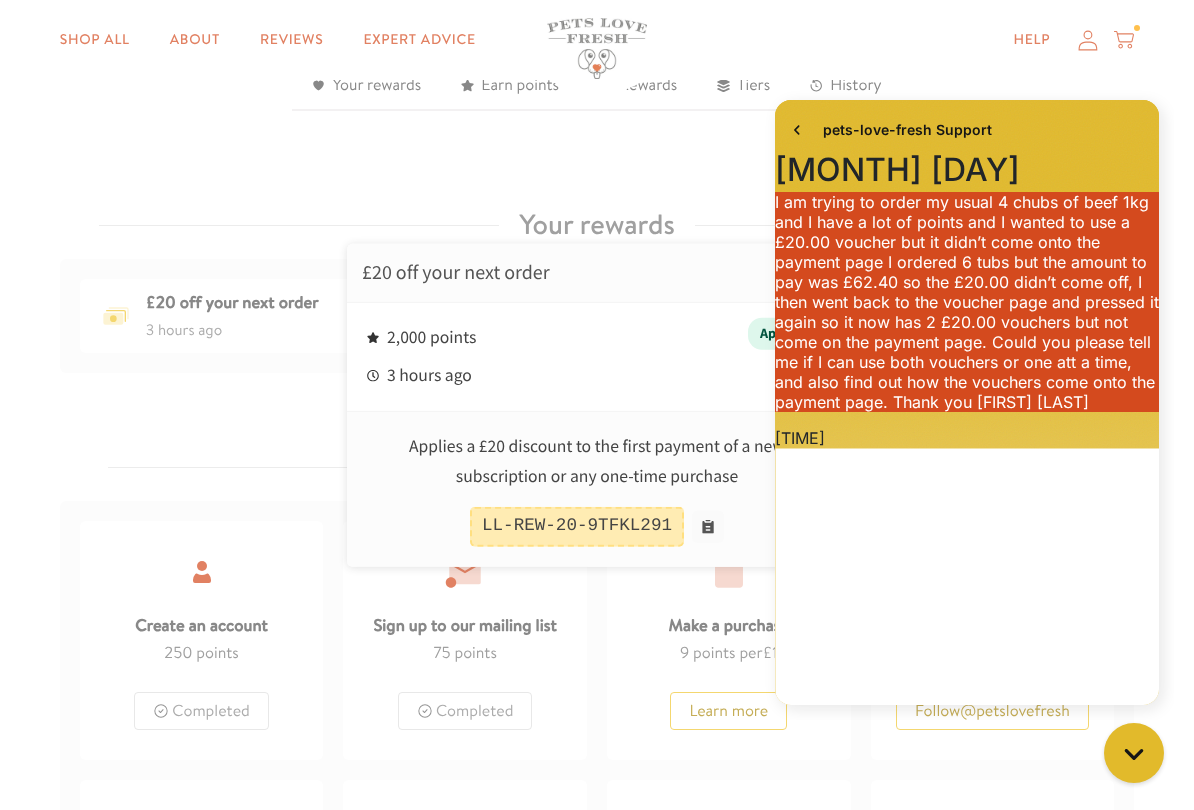 click at bounding box center (597, 405) 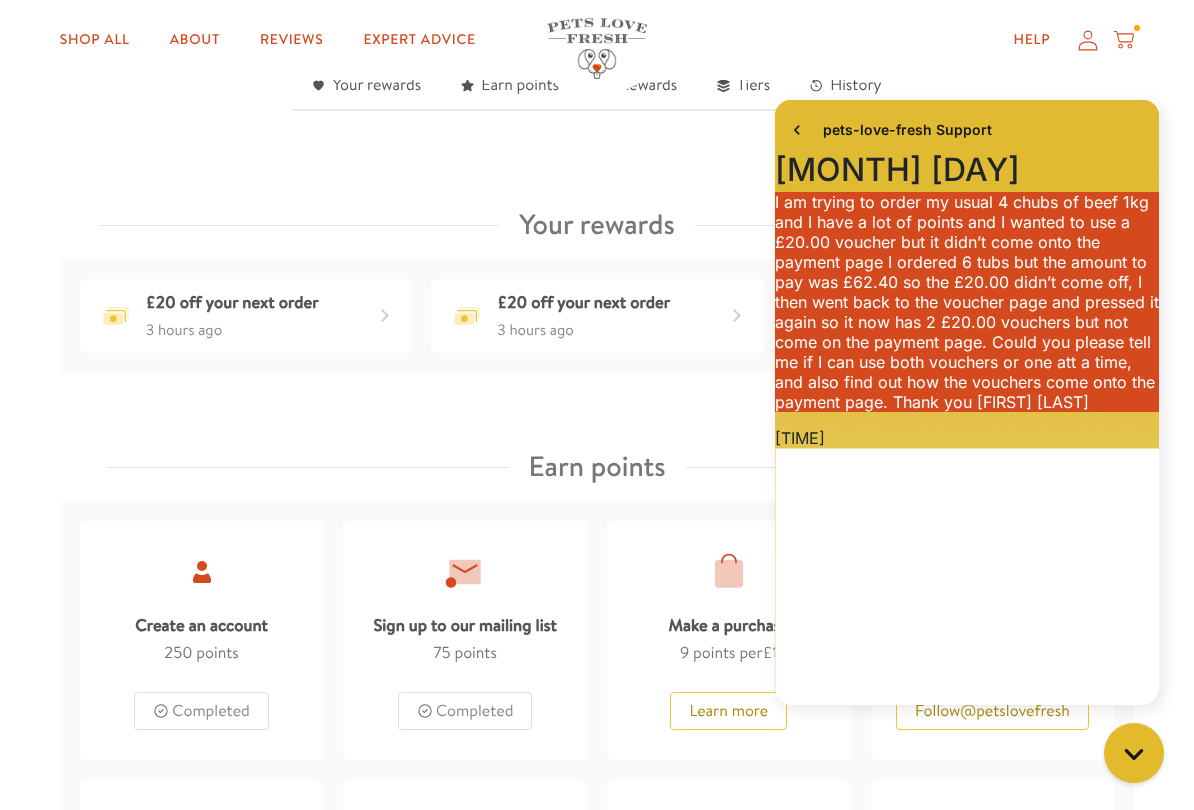 click on "£20 off your next order" at bounding box center [232, 303] 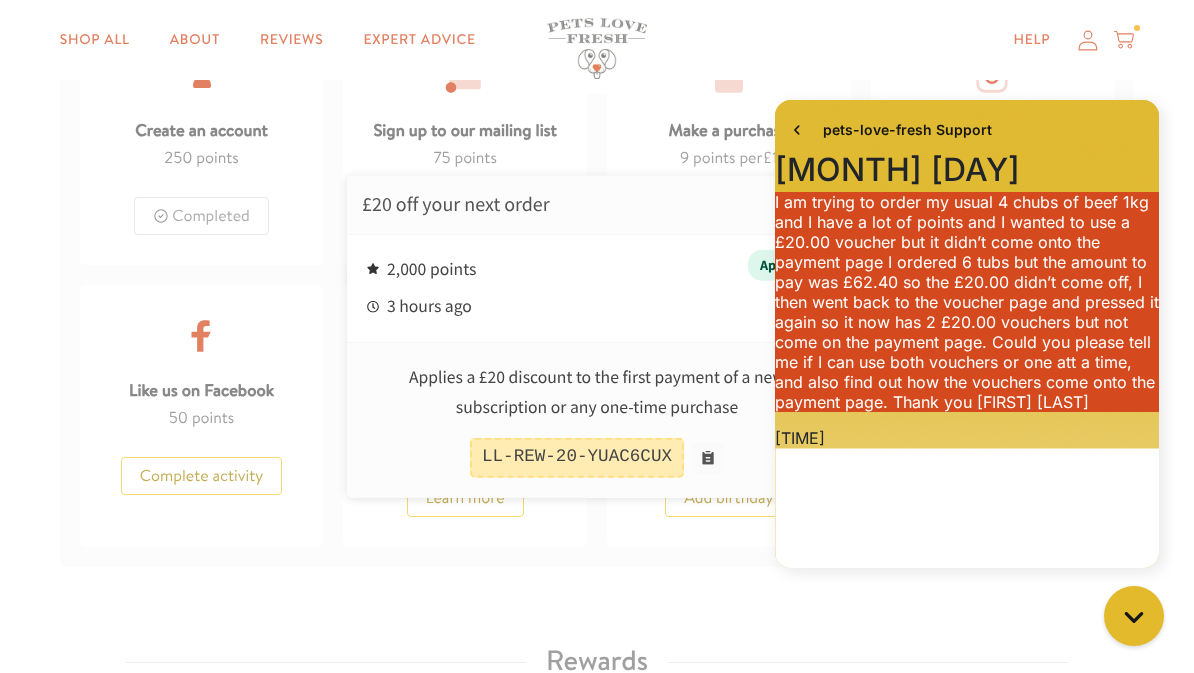 scroll, scrollTop: 1176, scrollLeft: 0, axis: vertical 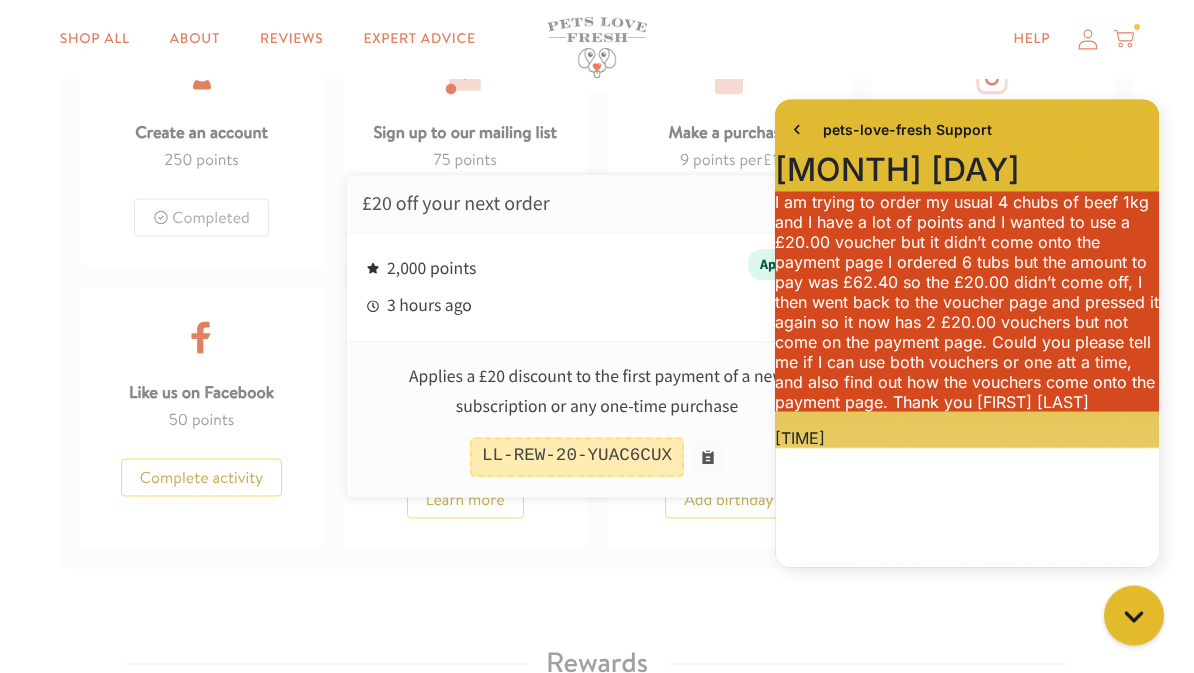 click at bounding box center [597, 336] 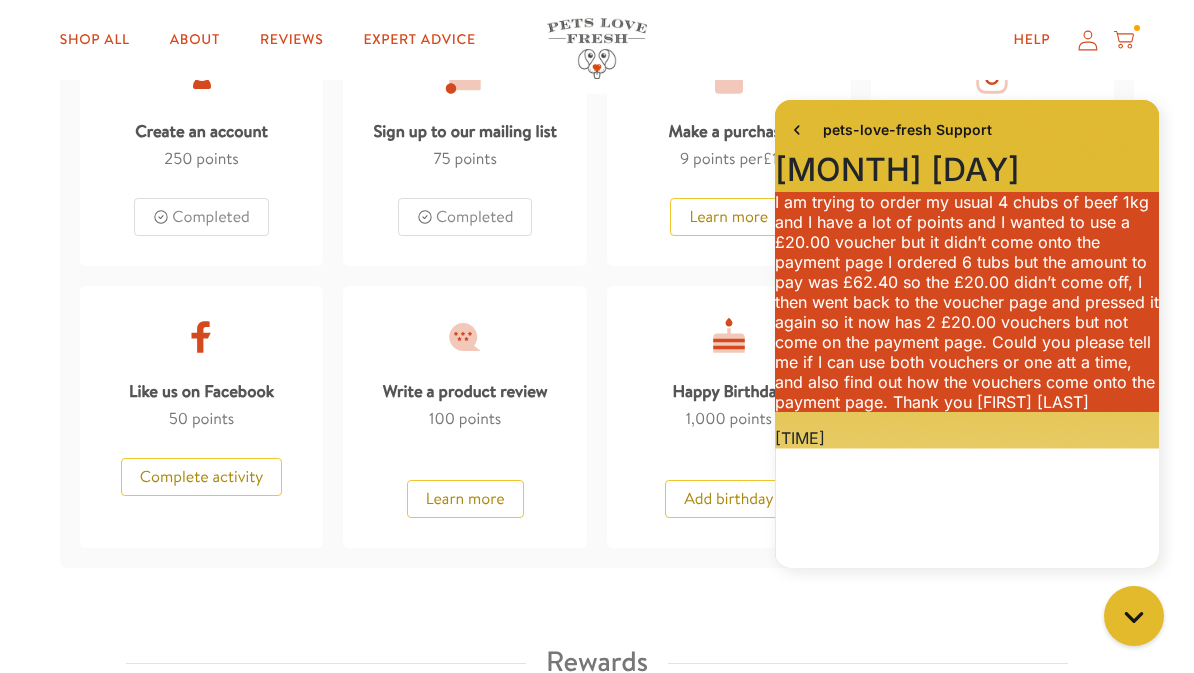 scroll, scrollTop: 660, scrollLeft: 0, axis: vertical 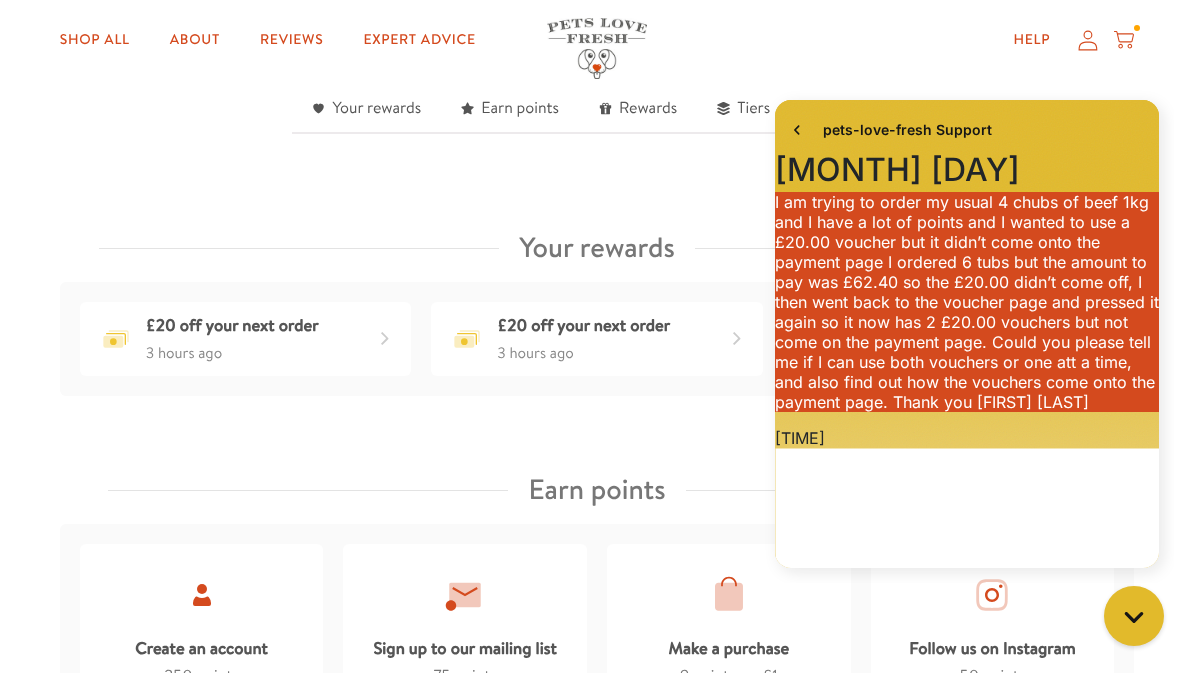click 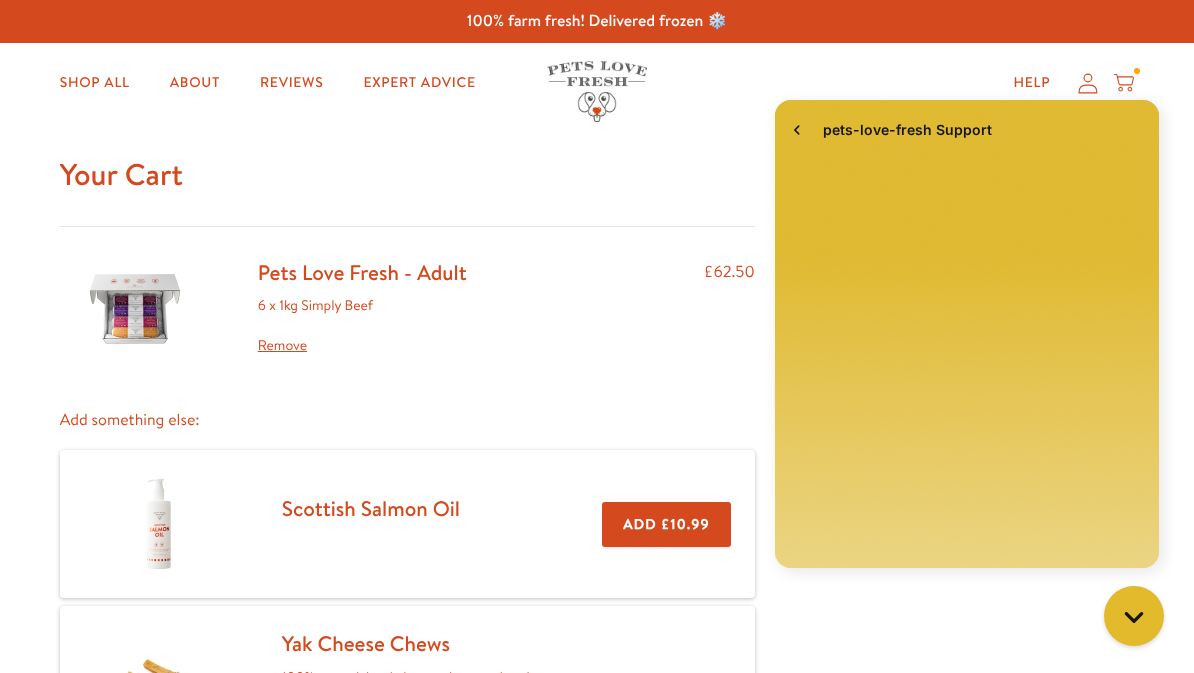 scroll, scrollTop: 0, scrollLeft: 0, axis: both 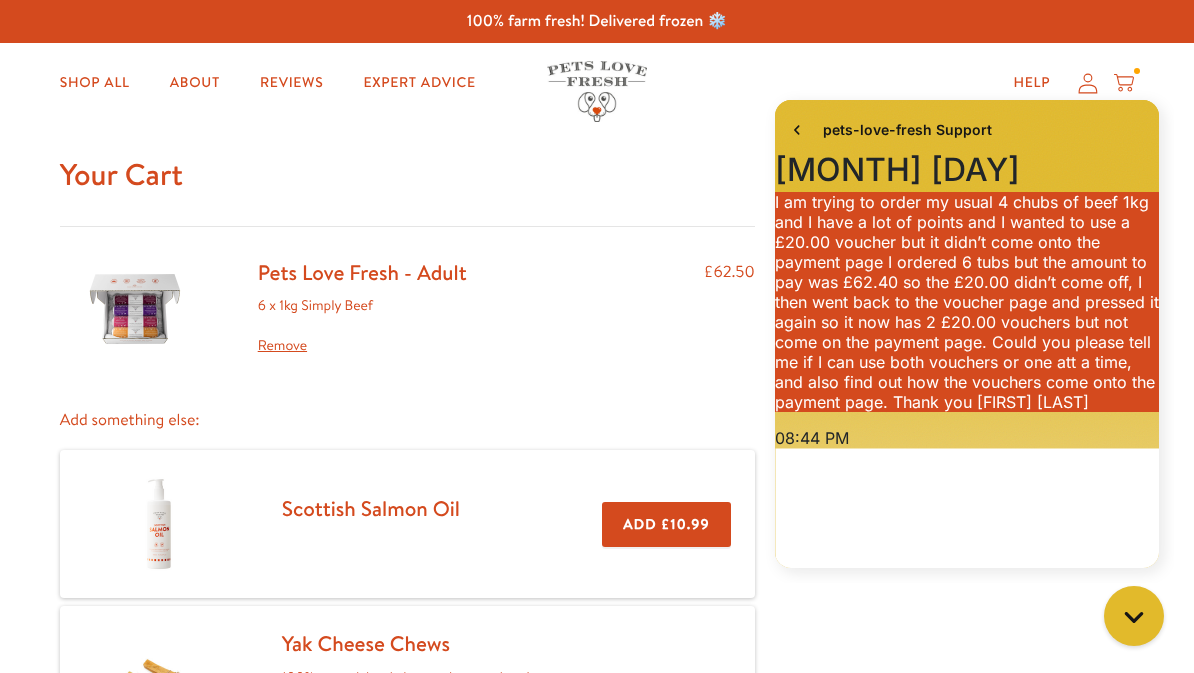 click on "Remove" at bounding box center [362, 346] 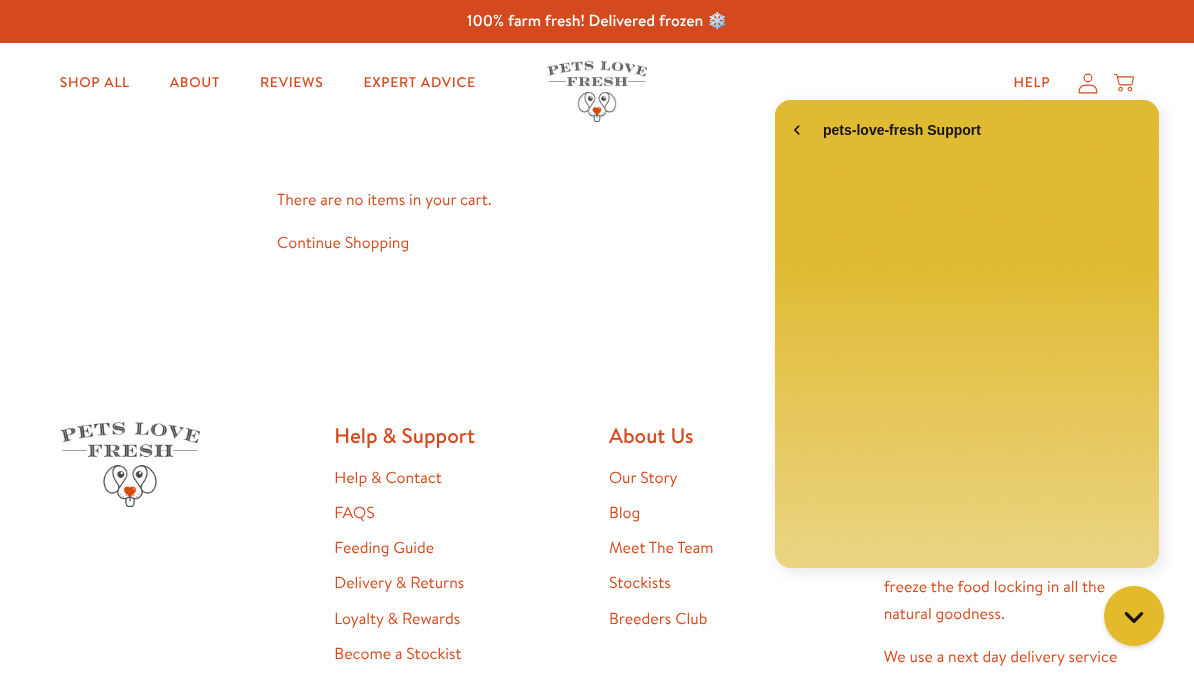 scroll, scrollTop: 0, scrollLeft: 0, axis: both 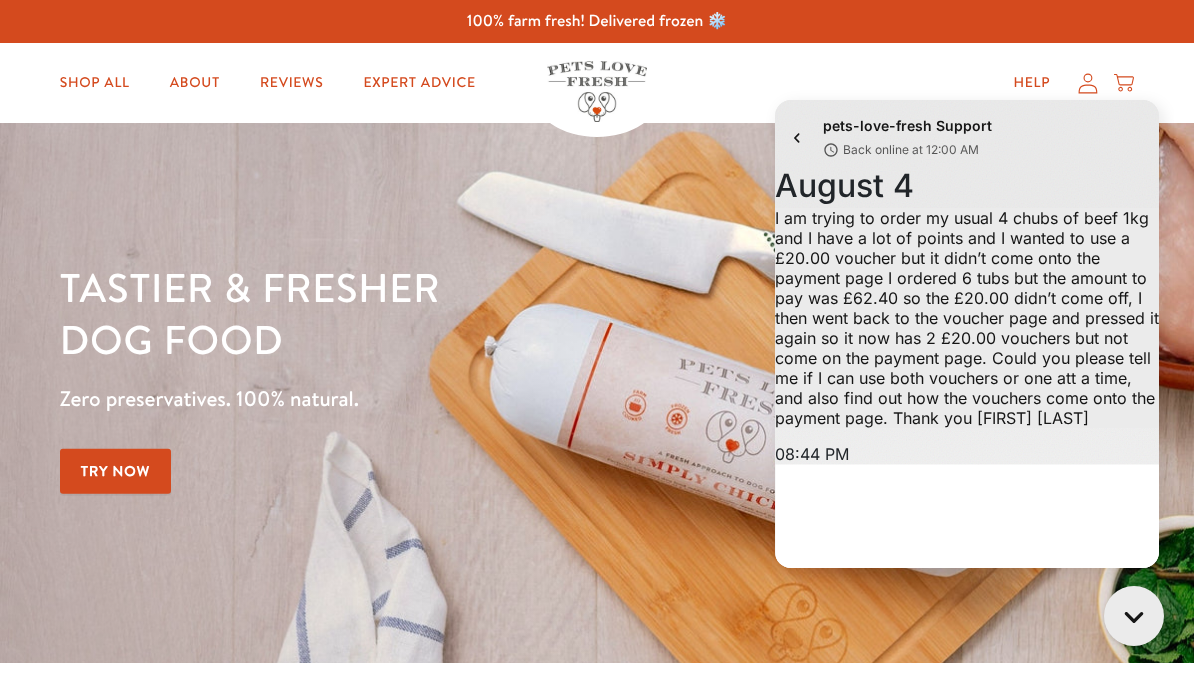 click on "https://petslovefresh.com/pages/rewards" at bounding box center [931, 7520] 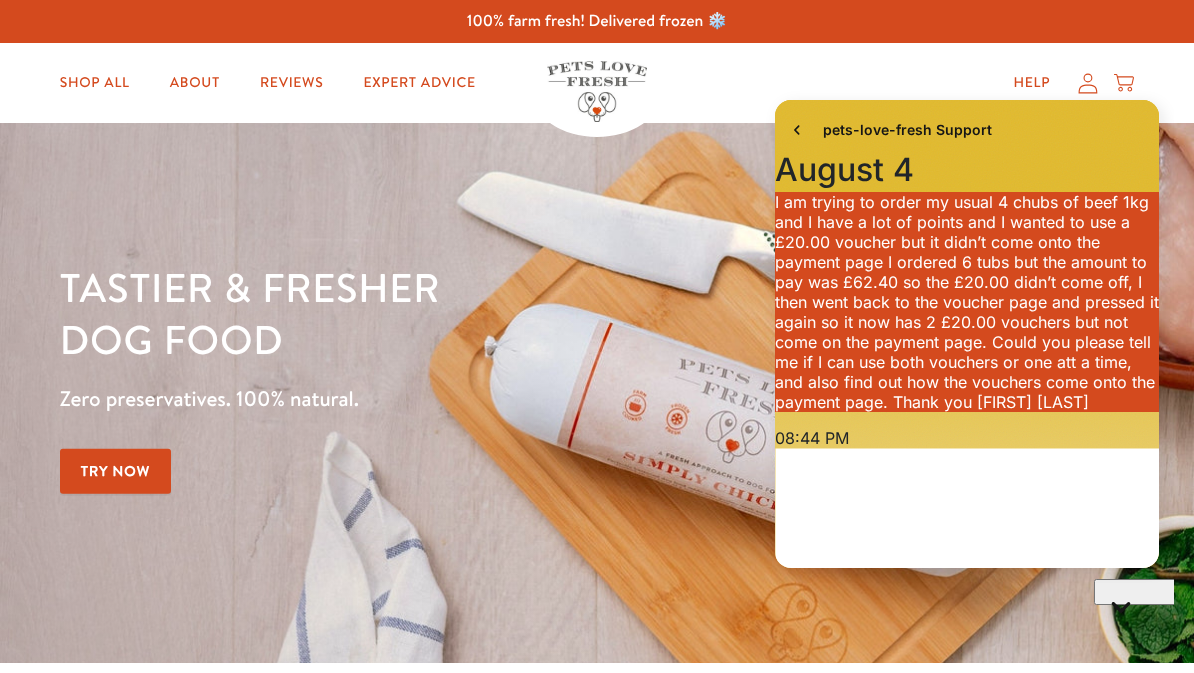 scroll, scrollTop: 800, scrollLeft: 0, axis: vertical 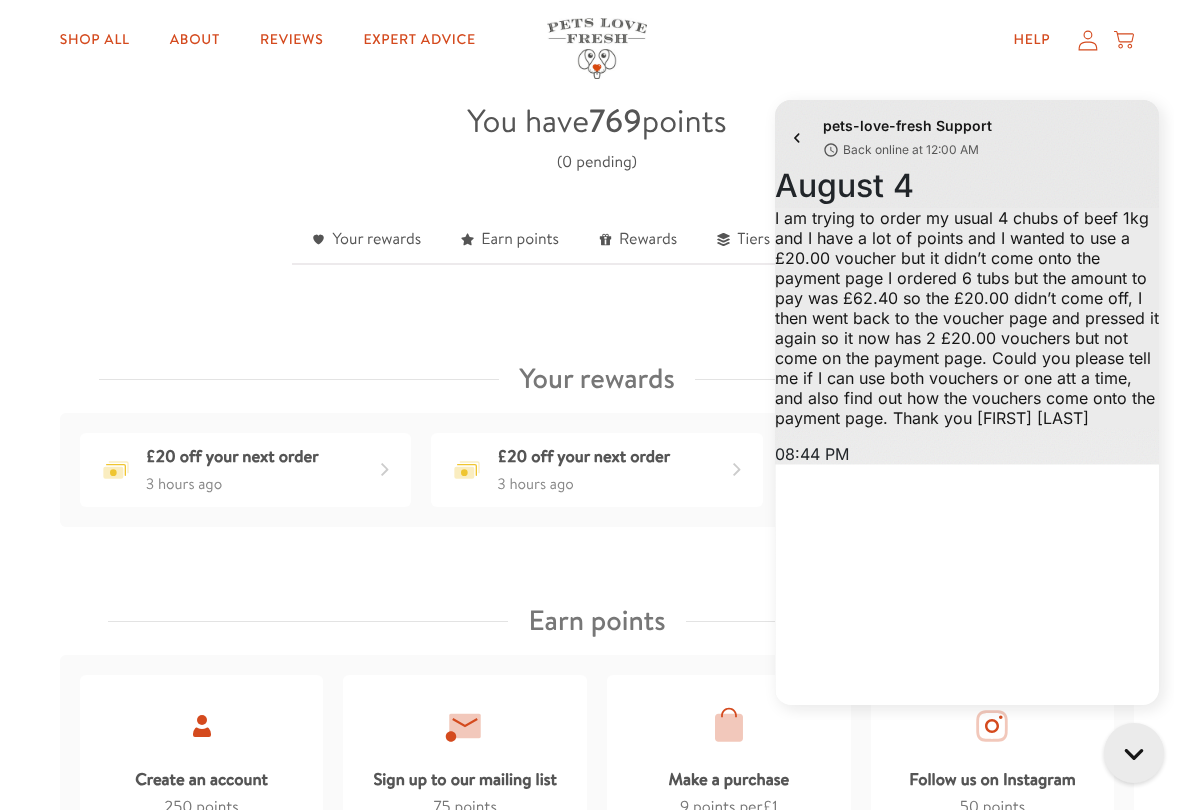 click on "£20 off your next order" at bounding box center [232, 457] 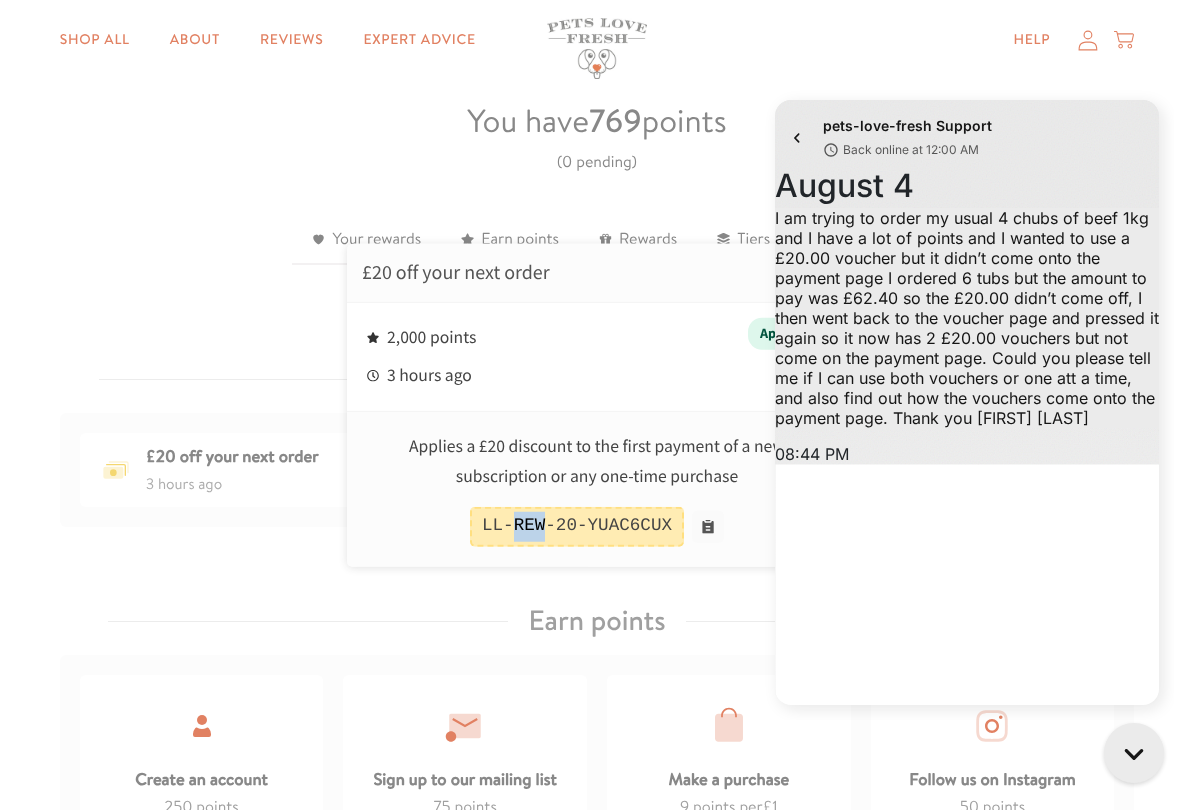 click on "Applies a £20 discount to the first payment of a new subscription or any one-time purchase LL-REW-20-YUAC6CUX" at bounding box center [597, 489] 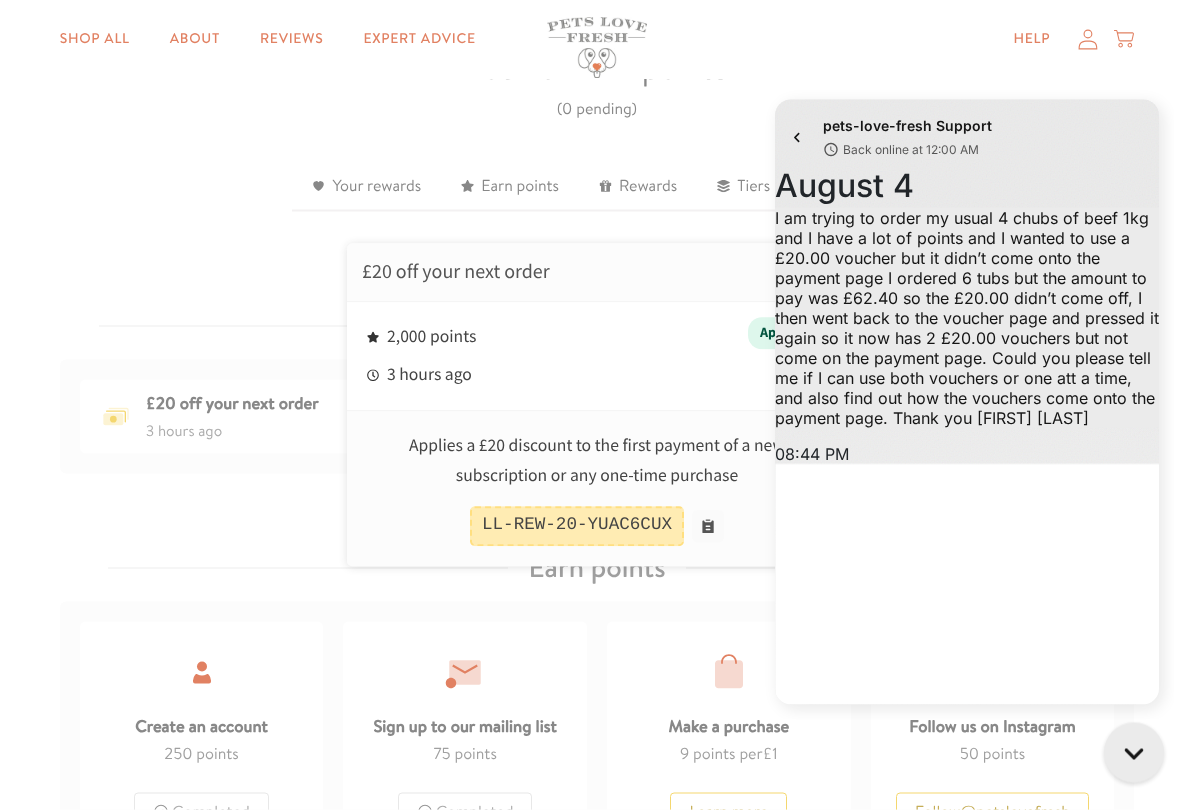 scroll, scrollTop: 609, scrollLeft: 0, axis: vertical 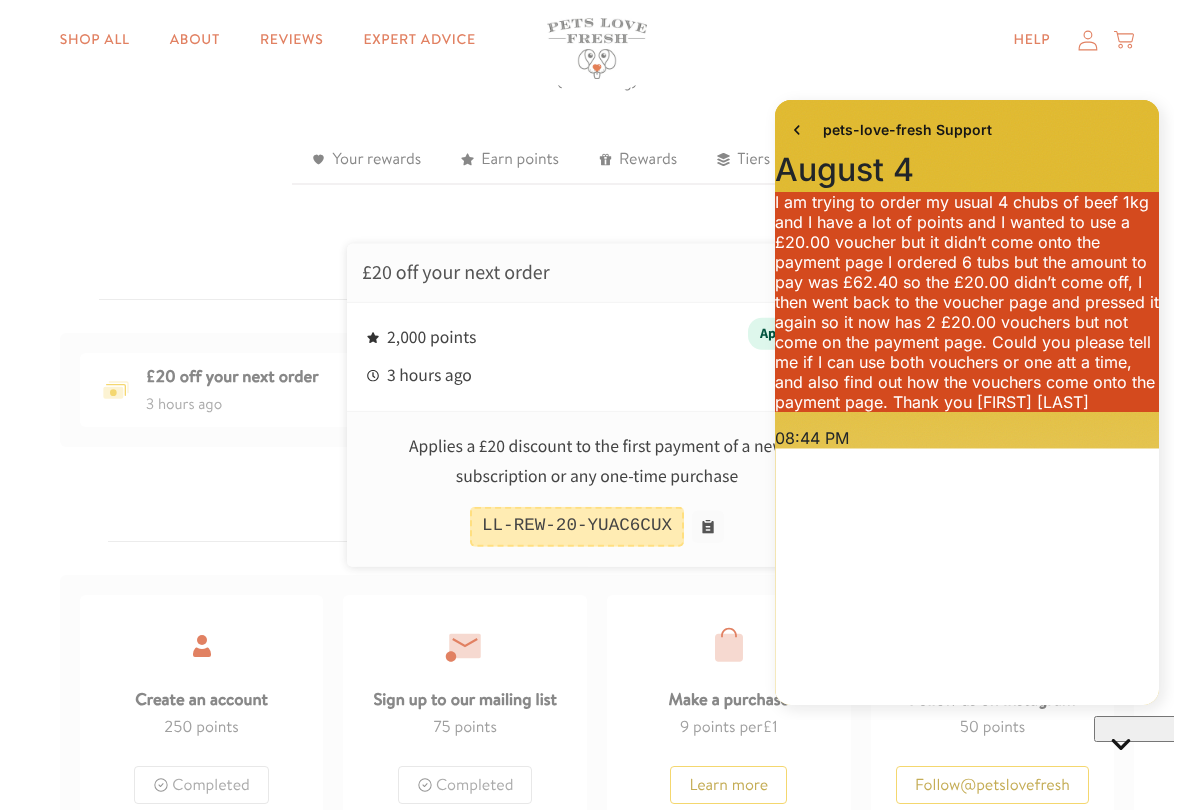click at bounding box center [597, 405] 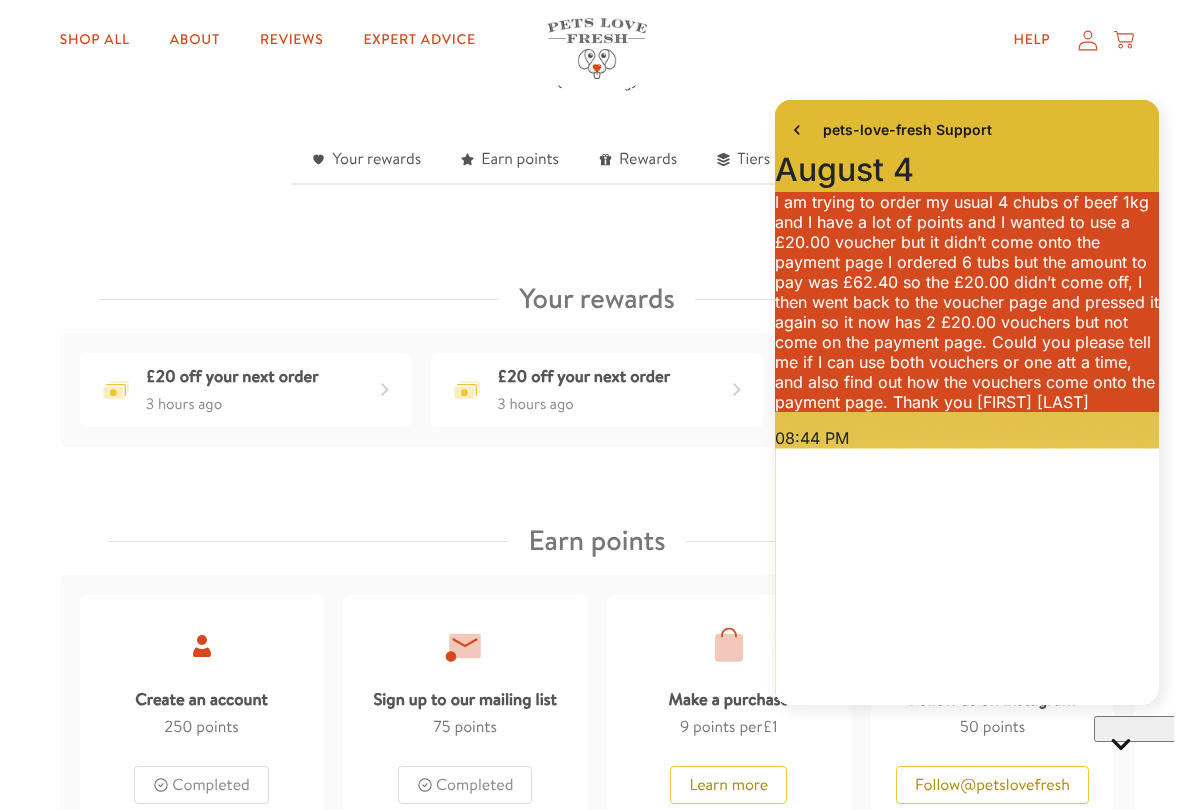 click on "Shop All" at bounding box center [95, 40] 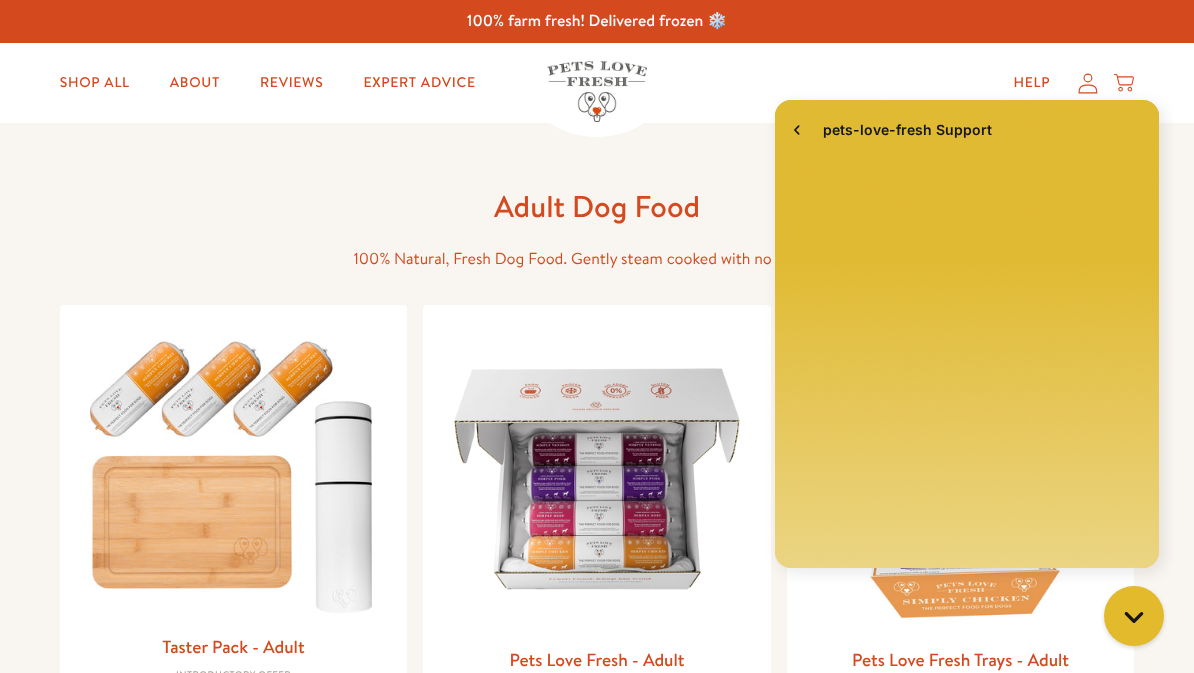 scroll, scrollTop: 0, scrollLeft: 0, axis: both 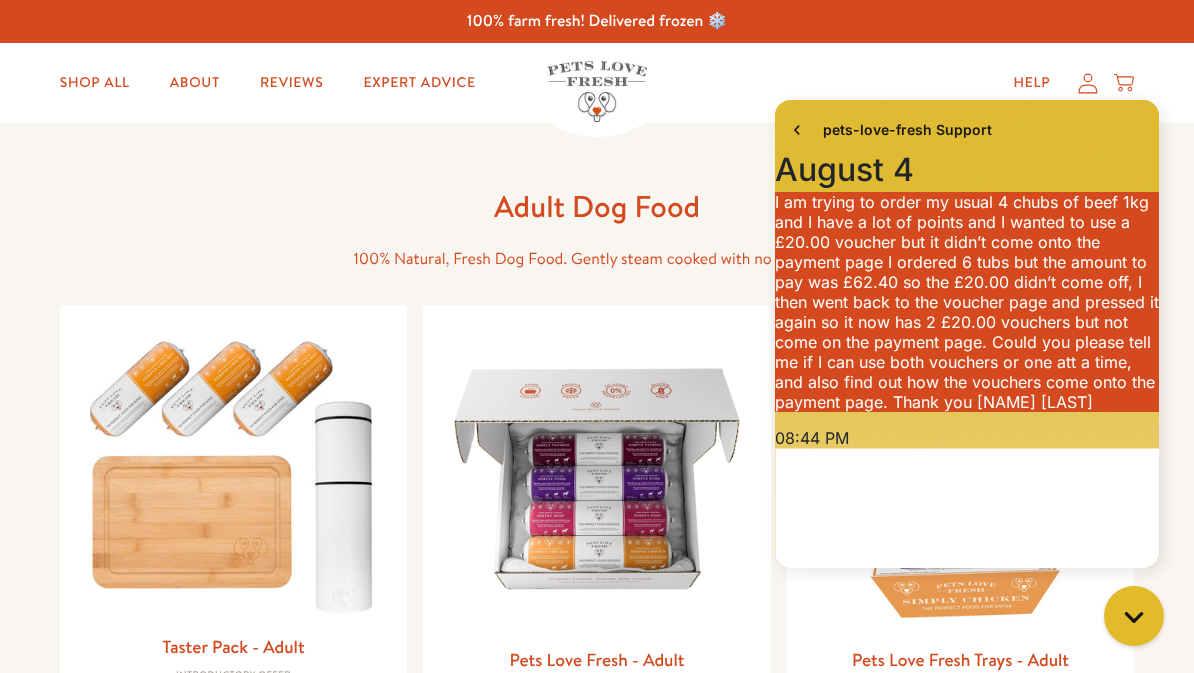 click at bounding box center [597, 479] 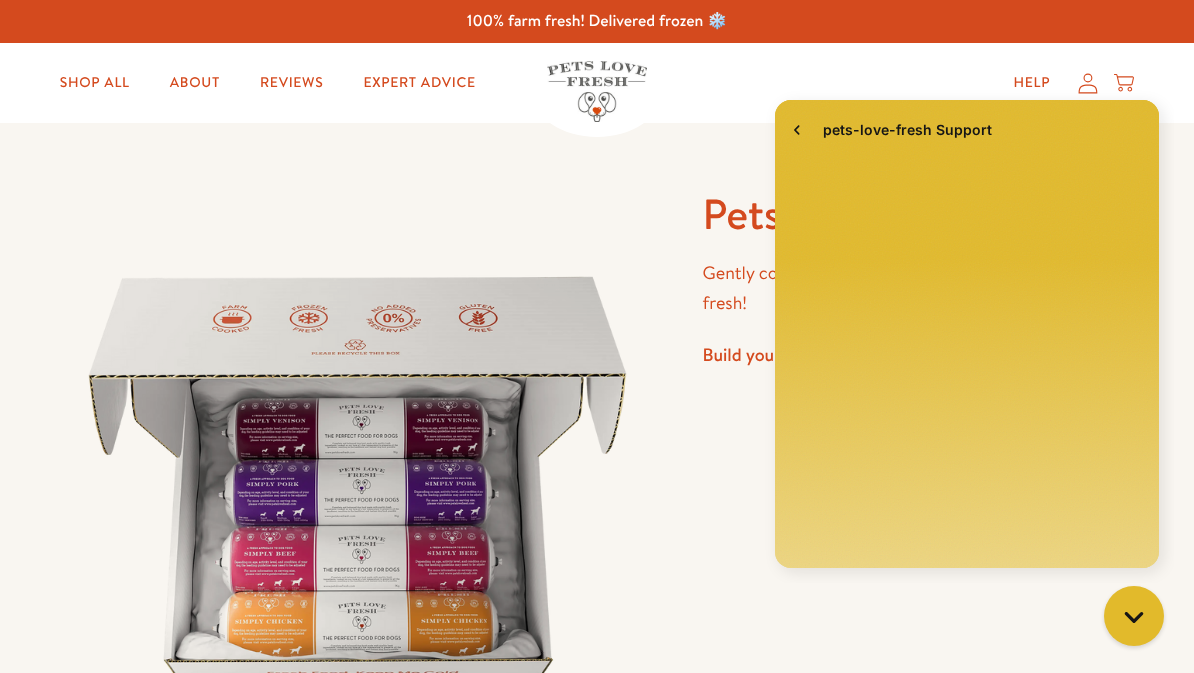 scroll, scrollTop: 0, scrollLeft: 0, axis: both 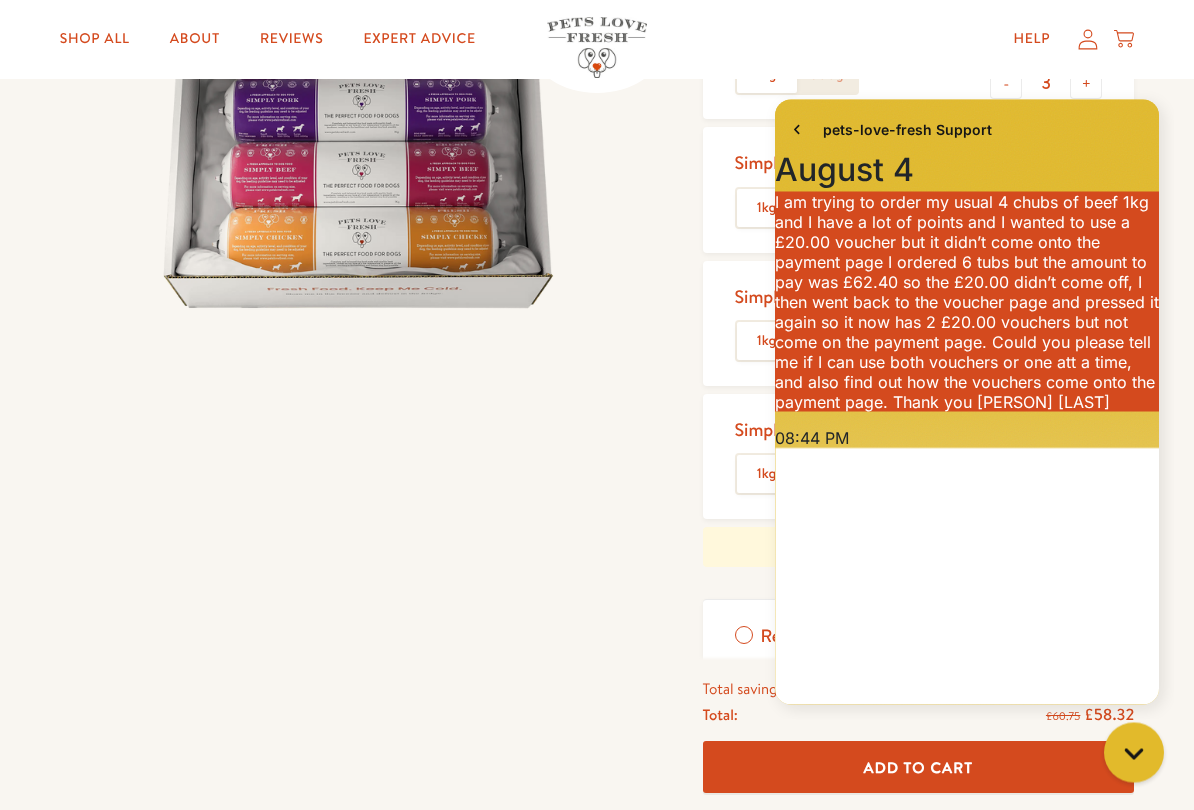 click on "pets-love-fresh Support History has been fetched August 4 8:44 PM. You said: I am trying to order my usual 4 chubs of beef 1kg and I have a lot of points and I wanted to use a £20.00 voucher but it didn’t come onto the payment page I ordered 6 tubs but the amount to pay was £62.40 so the £20.00 didn’t come off, I then went back to the voucher page and pressed it again so it now has 2 £20.00 vouchers but not come on the payment page. Could you please tell me if I can use both vouchers or one att a time, and also find out how the vouchers come onto the payment page. Thank you Janet Battle 08:44 PM pets-love-fresh Support Bot 8:44 PM. pets-love-fresh Support Bot says: Please leave your email address and we'll get back to you. , Automated with AI  ·  08:44 PM 8:45 PM. You said: janpot225@gmail.com 08:45 PM Amy Arthurs joined the chat Amy Arthurs 11:17 PM. Amy Arthurs says: Hi Janet, https://petslovefresh.com/pages/rewards Amy , 43m ago Total: 0.00 Something went wrong" at bounding box center [967, 404] 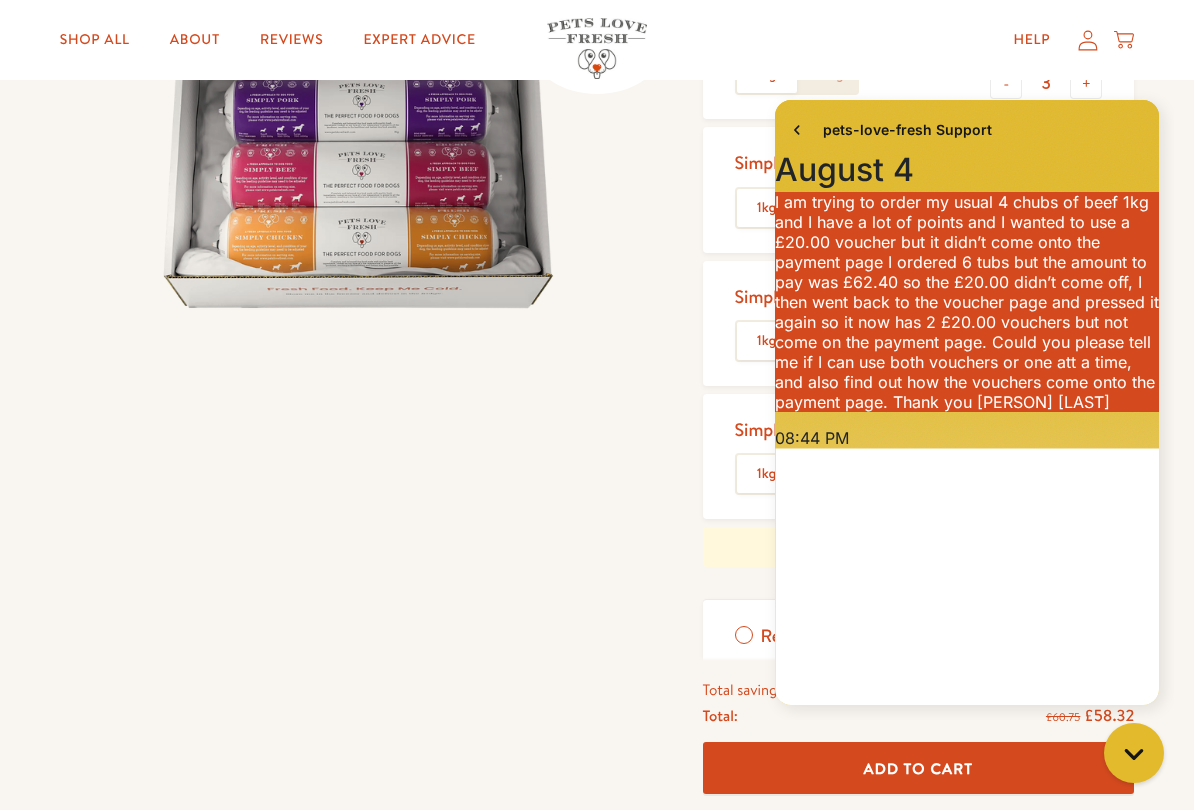 click on "-" at bounding box center [1006, 83] 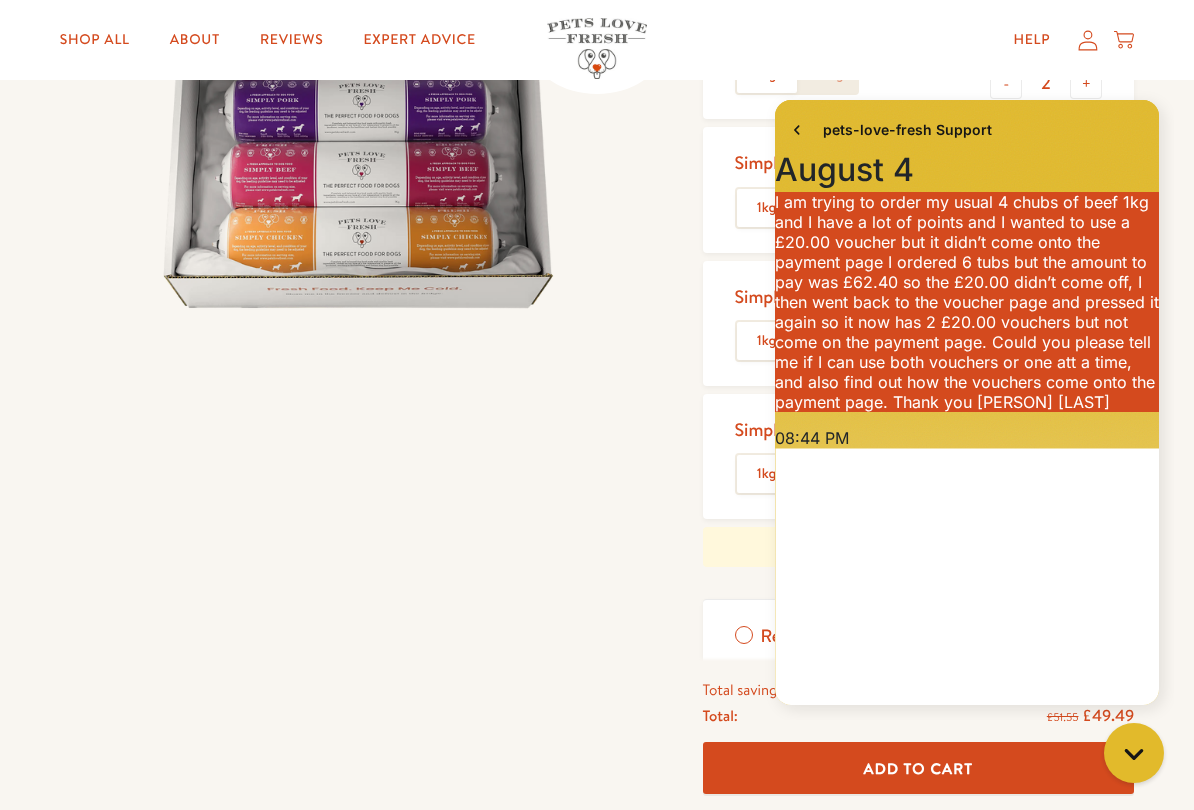 click on "pets-love-fresh Support History has been fetched August 4 8:44 PM. You said: I am trying to order my usual 4 chubs of beef 1kg and I have a lot of points and I wanted to use a £20.00 voucher but it didn’t come onto the payment page I ordered 6 tubs but the amount to pay was £62.40 so the £20.00 didn’t come off, I then went back to the voucher page and pressed it again so it now has 2 £20.00 vouchers but not come on the payment page. Could you please tell me if I can use both vouchers or one att a time, and also find out how the vouchers come onto the payment page. Thank you Janet Battle 08:44 PM pets-love-fresh Support Bot 8:44 PM. pets-love-fresh Support Bot says: Please leave your email address and we'll get back to you. , Automated with AI  ·  08:44 PM 8:45 PM. You said: janpot225@gmail.com 08:45 PM Amy Arthurs joined the chat Amy Arthurs 11:17 PM. Amy Arthurs says: Hi Janet, https://petslovefresh.com/pages/rewards Amy , 43m ago Total: 0.00 Something went wrong" at bounding box center (967, 405) 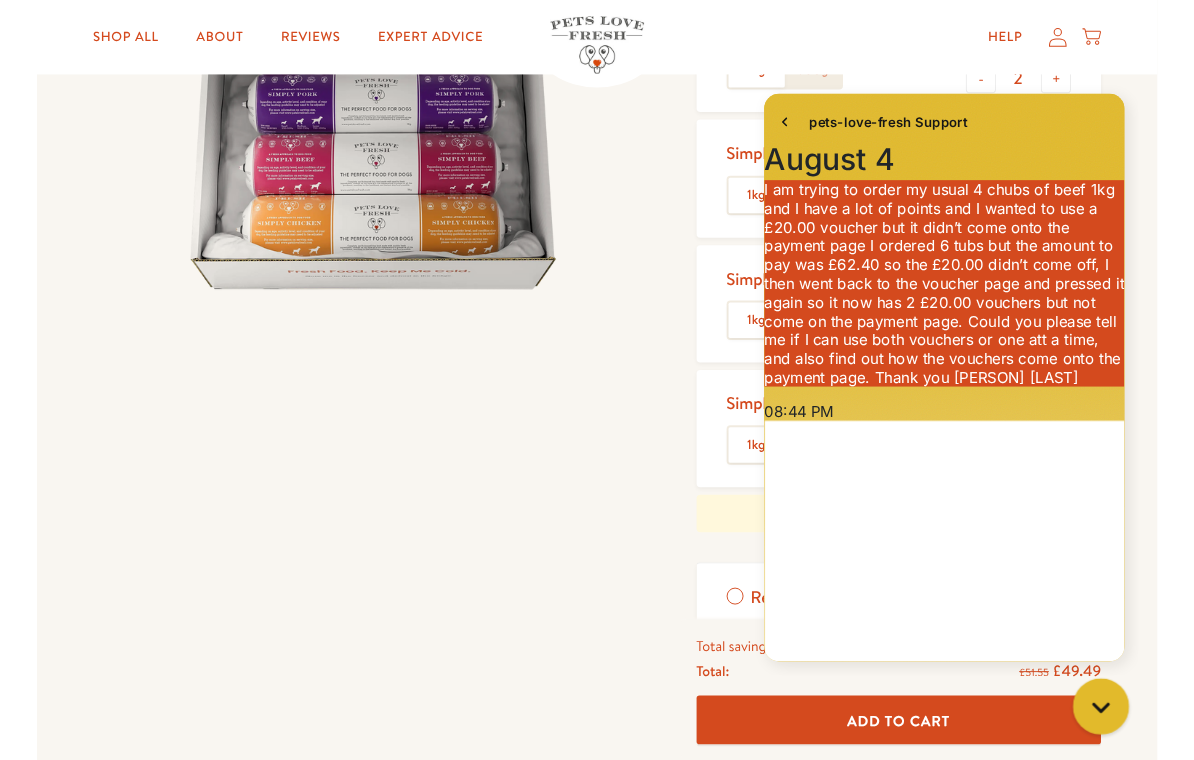 scroll, scrollTop: 383, scrollLeft: 0, axis: vertical 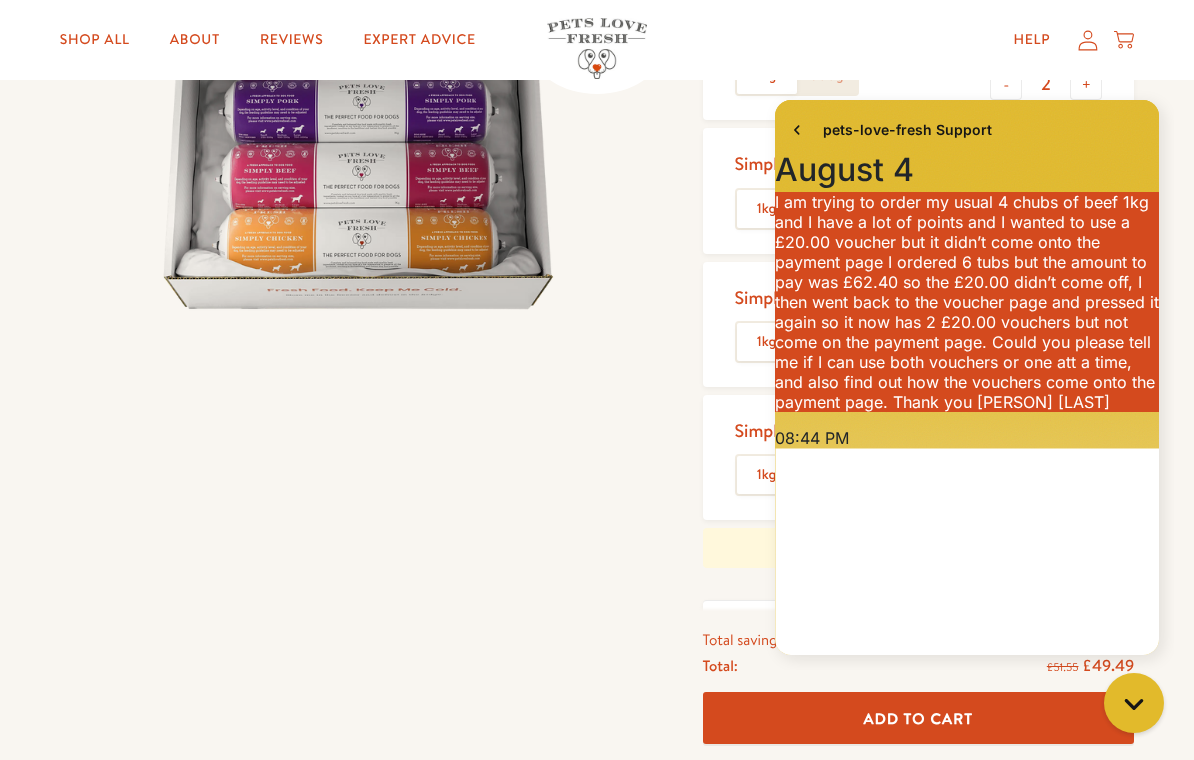 click on "-" at bounding box center (1006, 84) 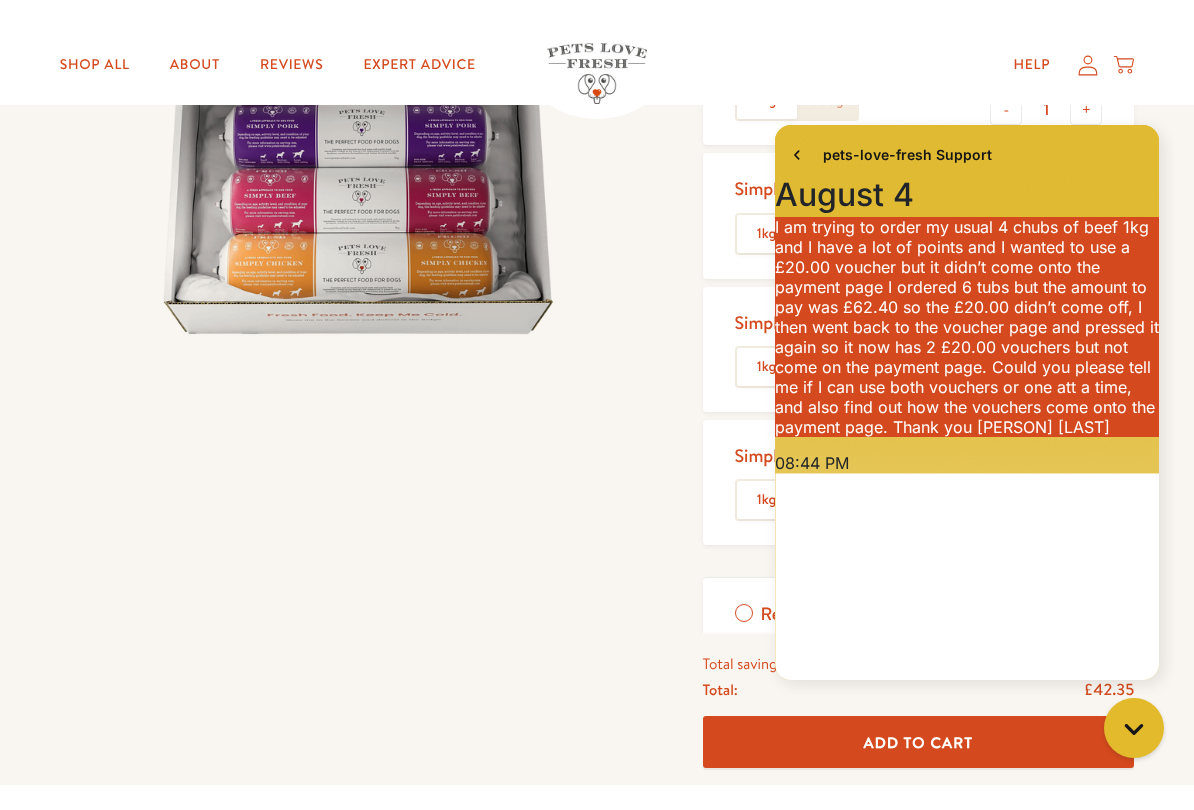 scroll, scrollTop: 384, scrollLeft: 0, axis: vertical 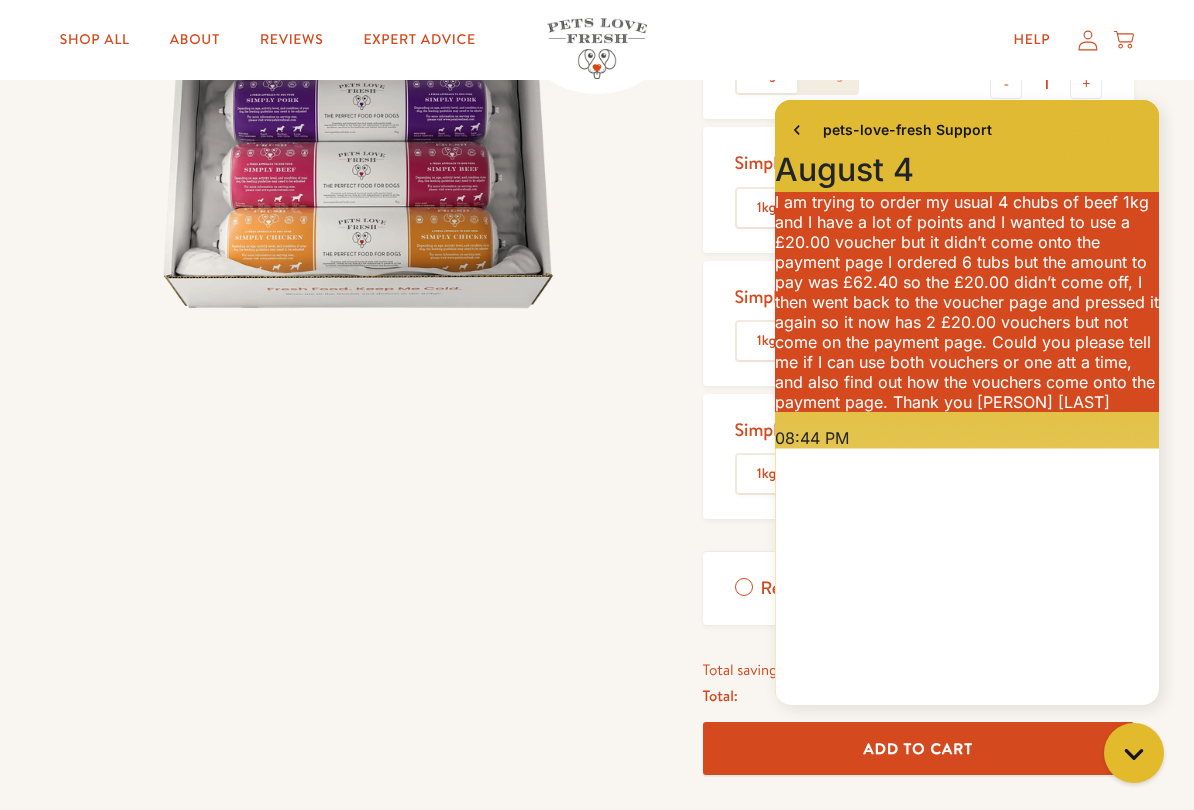 click on "-" at bounding box center (1006, 83) 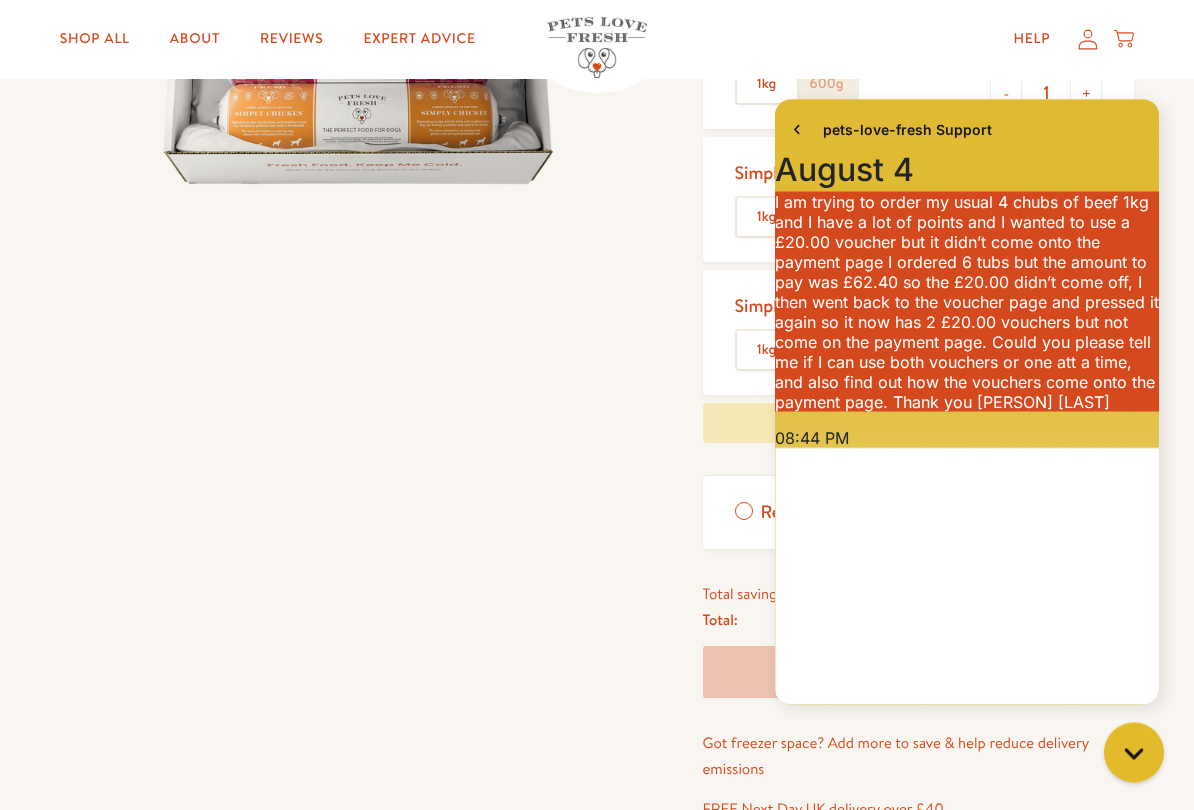 scroll, scrollTop: 510, scrollLeft: 0, axis: vertical 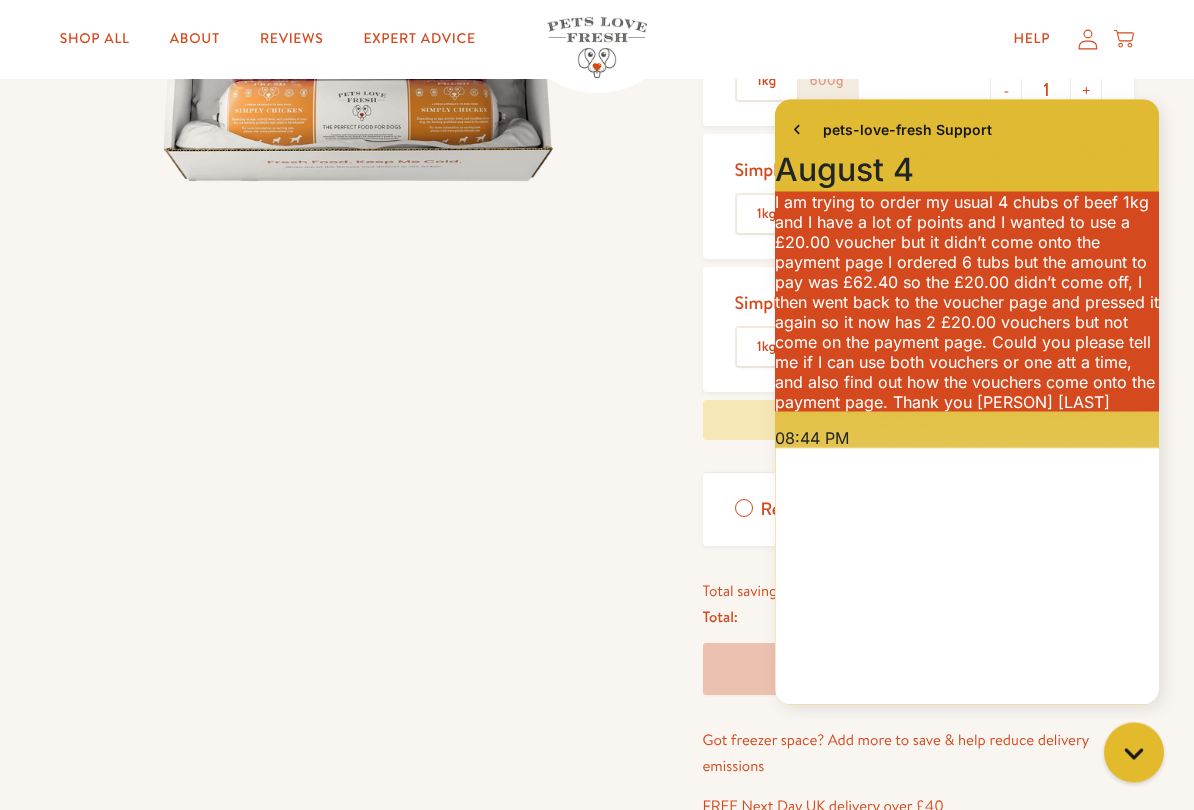 click at bounding box center (967, 405) 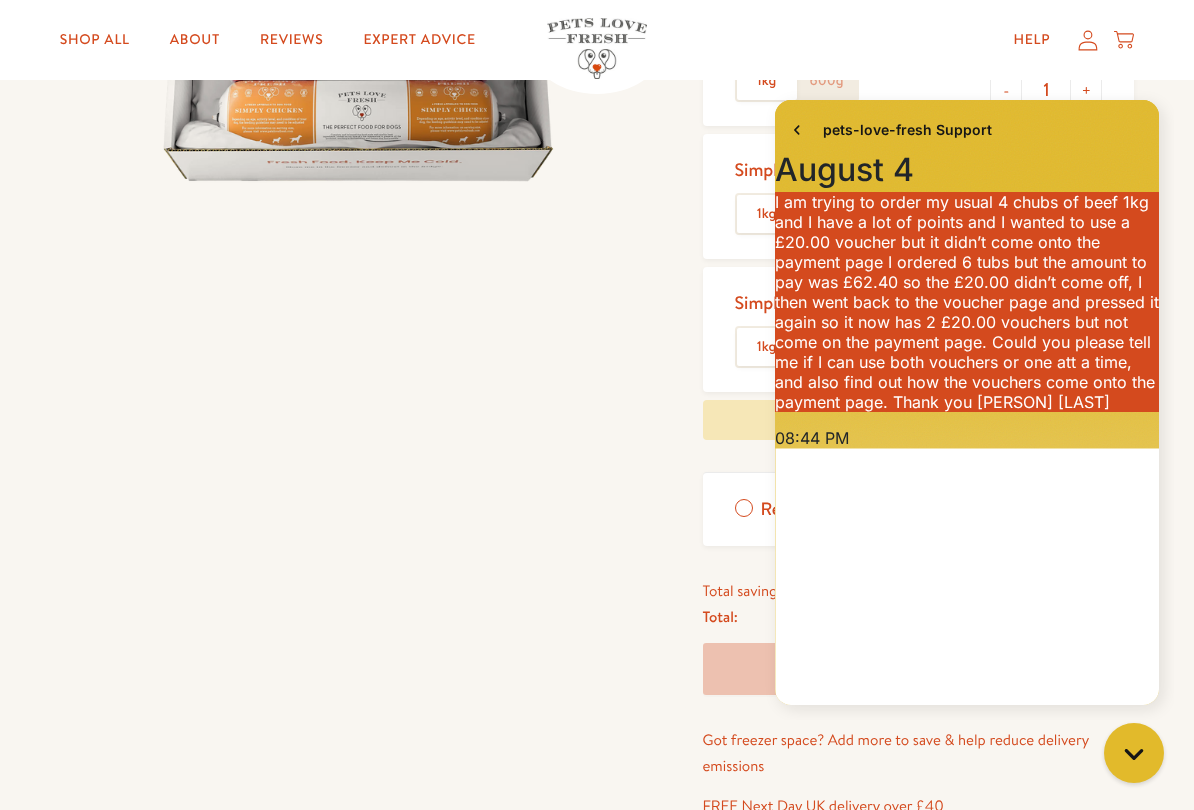 click on "+" at bounding box center [1086, 90] 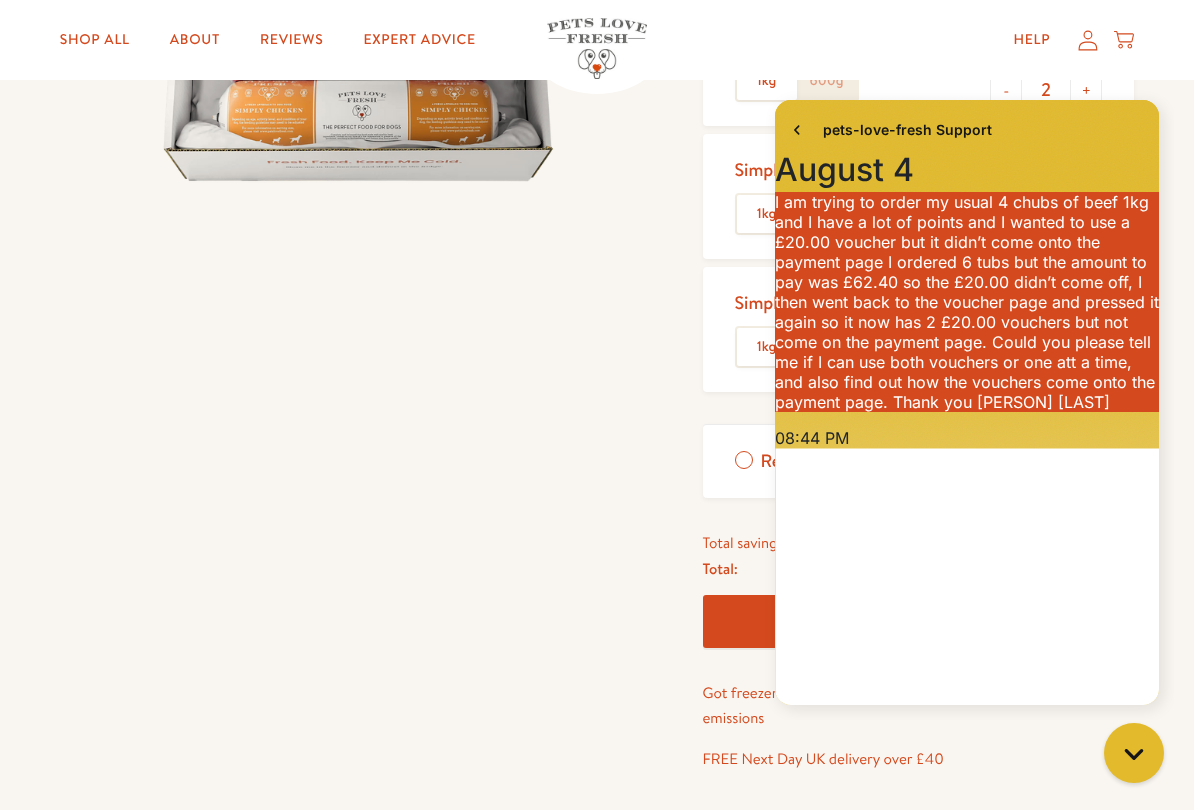 click on "+" at bounding box center [1086, 90] 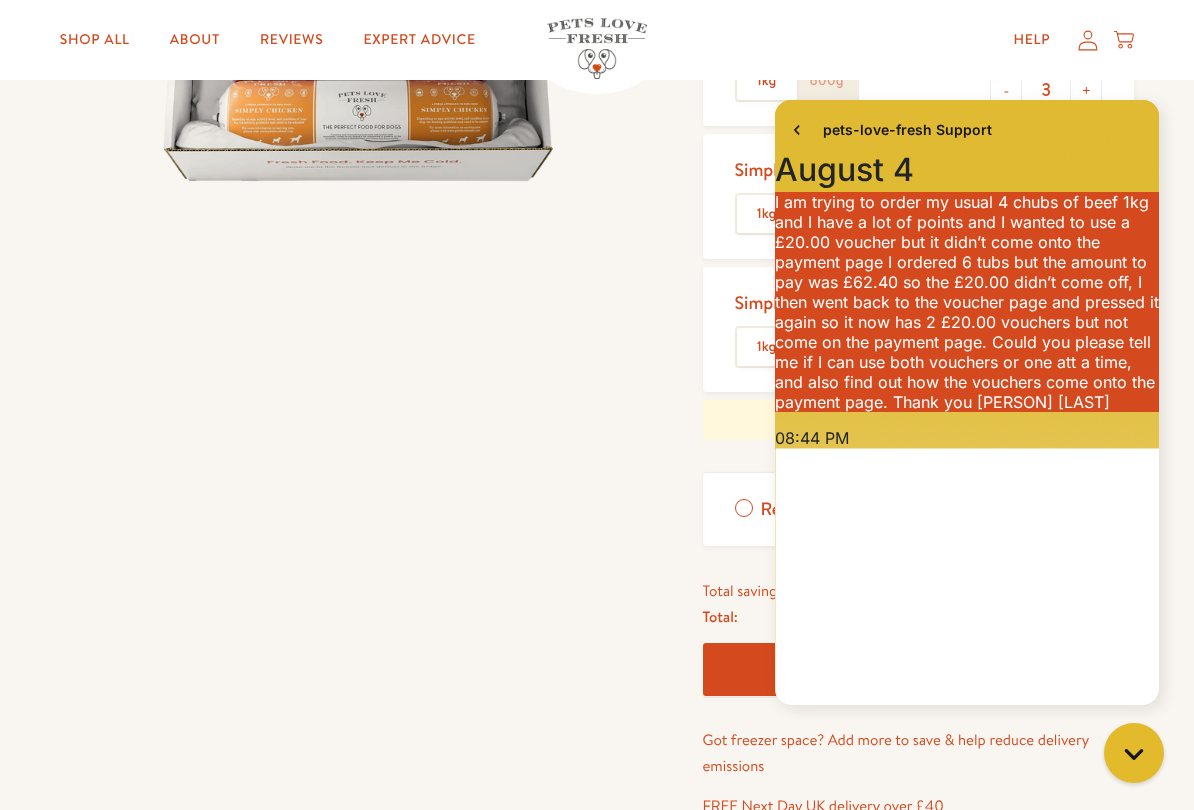 click on "+" at bounding box center [1086, 90] 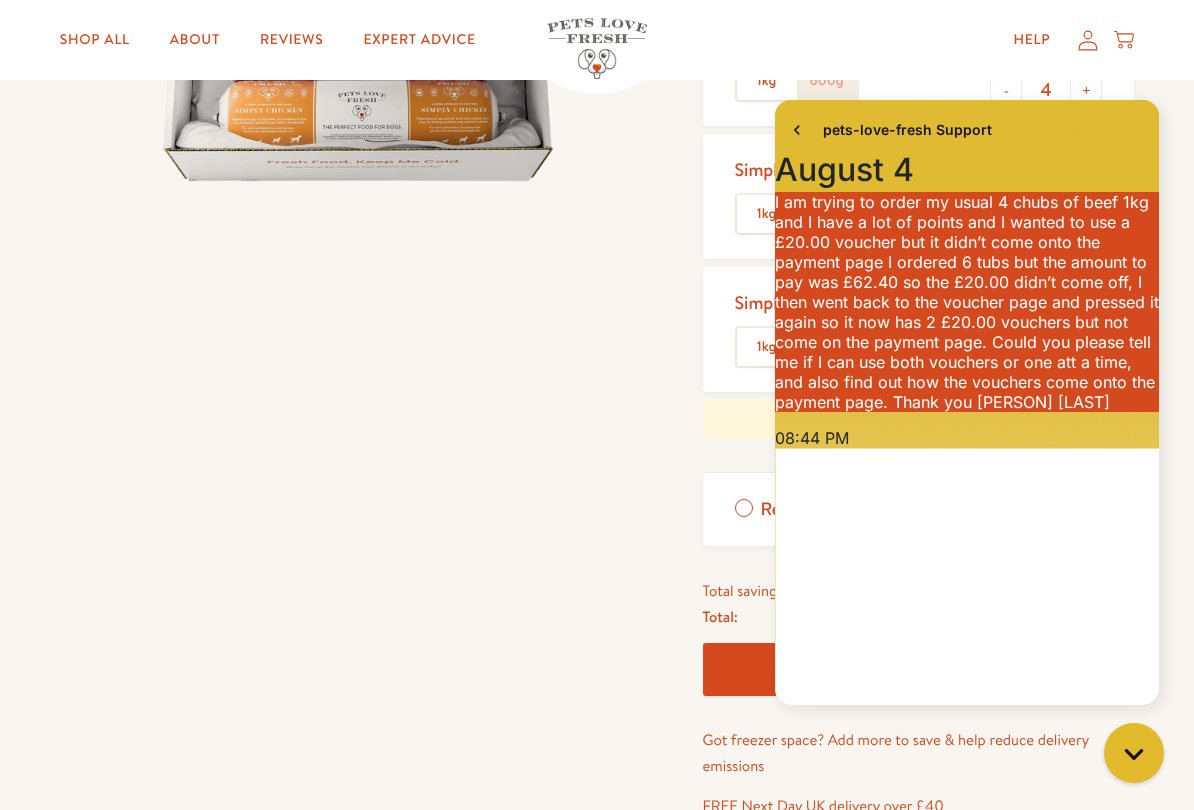 click on "+" at bounding box center (1086, 90) 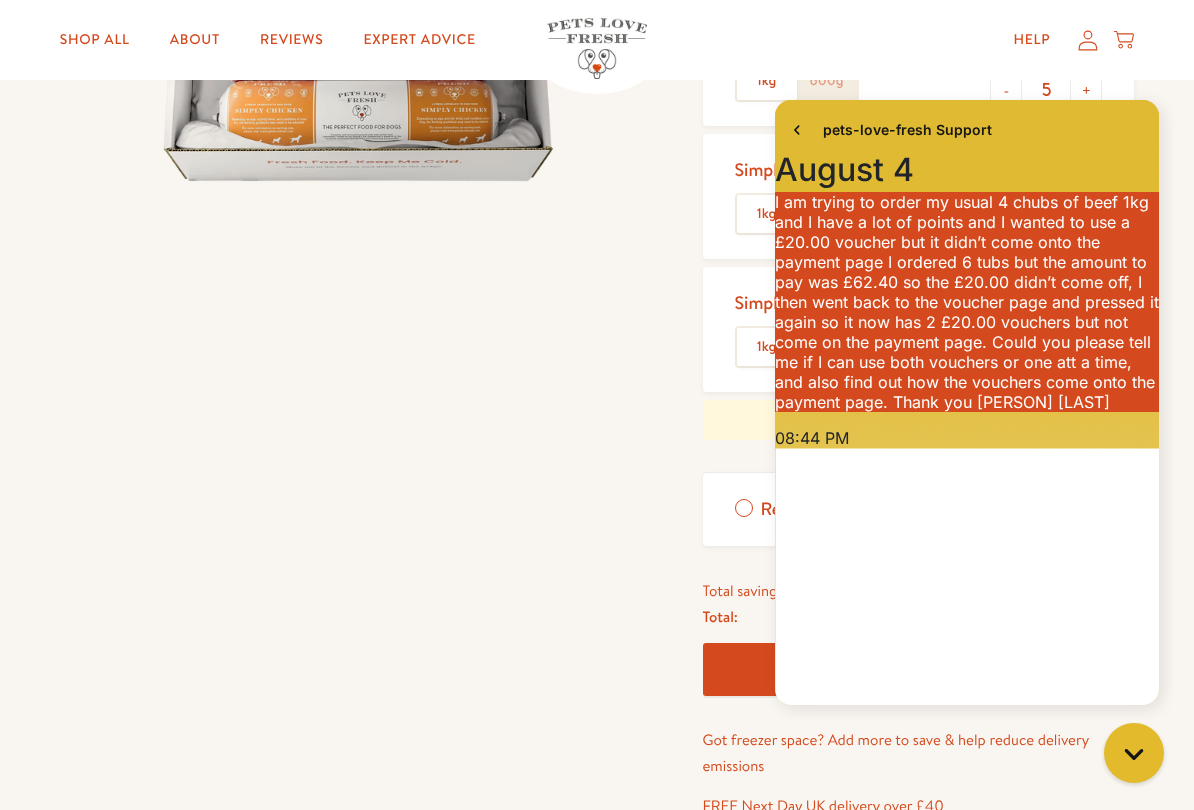 click on "pets-love-fresh Support History has been fetched August 4 8:44 PM. You said: I am trying to order my usual 4 chubs of beef 1kg and I have a lot of points and I wanted to use a £20.00 voucher but it didn’t come onto the payment page I ordered 6 tubs but the amount to pay was £62.40 so the £20.00 didn’t come off, I then went back to the voucher page and pressed it again so it now has 2 £20.00 vouchers but not come on the payment page. Could you please tell me if I can use both vouchers or one att a time, and also find out how the vouchers come onto the payment page. Thank you Janet Battle 08:44 PM pets-love-fresh Support Bot 8:44 PM. pets-love-fresh Support Bot says: Please leave your email address and we'll get back to you. , Automated with AI  ·  08:44 PM 8:45 PM. You said: janpot225@gmail.com 08:45 PM Amy Arthurs joined the chat Amy Arthurs 11:17 PM. Amy Arthurs says: Hi Janet, https://petslovefresh.com/pages/rewards Amy , 43m ago Total: 0.00 Something went wrong" at bounding box center (967, 405) 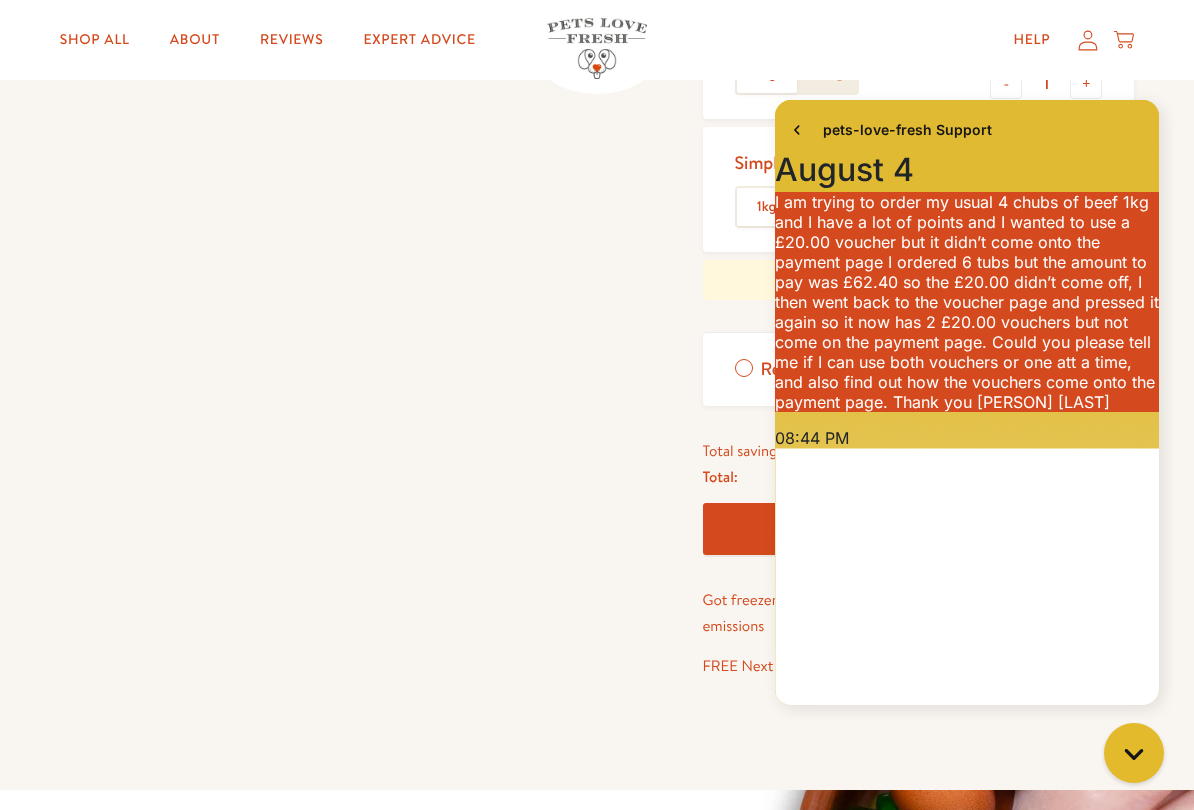 scroll, scrollTop: 646, scrollLeft: 0, axis: vertical 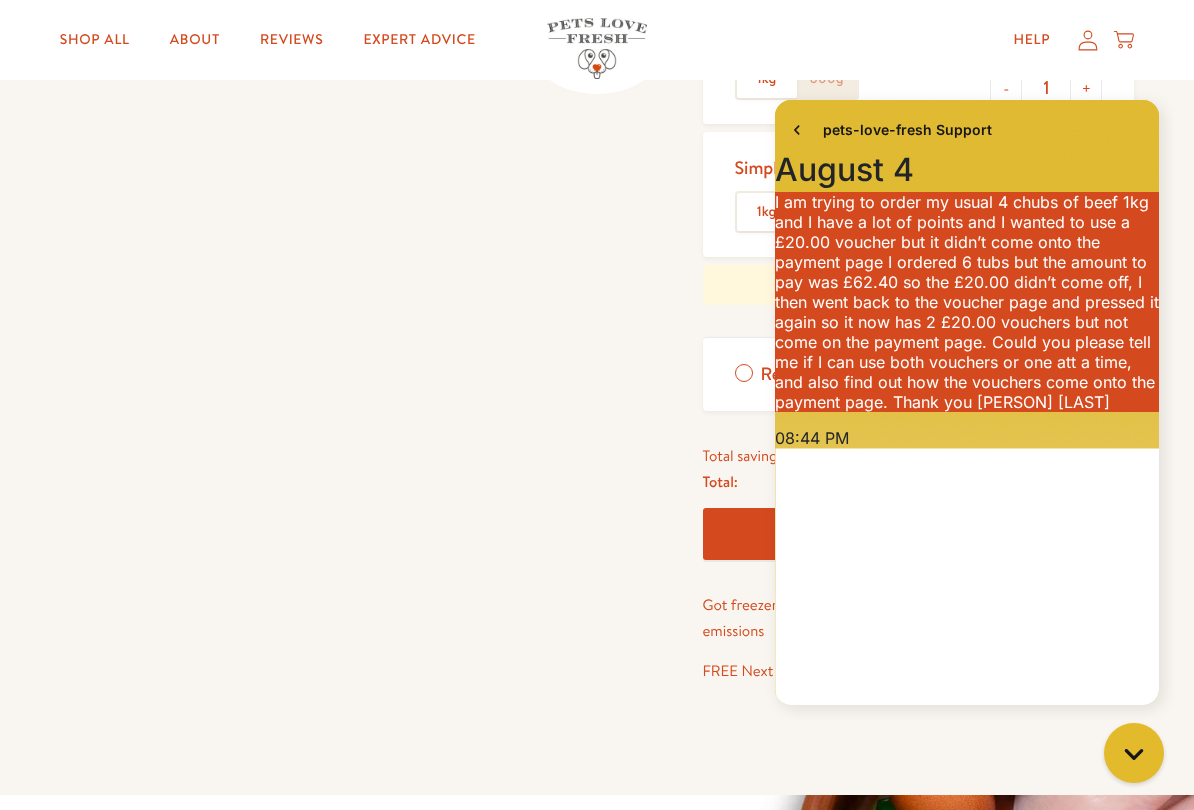 click on "-" at bounding box center [1006, 88] 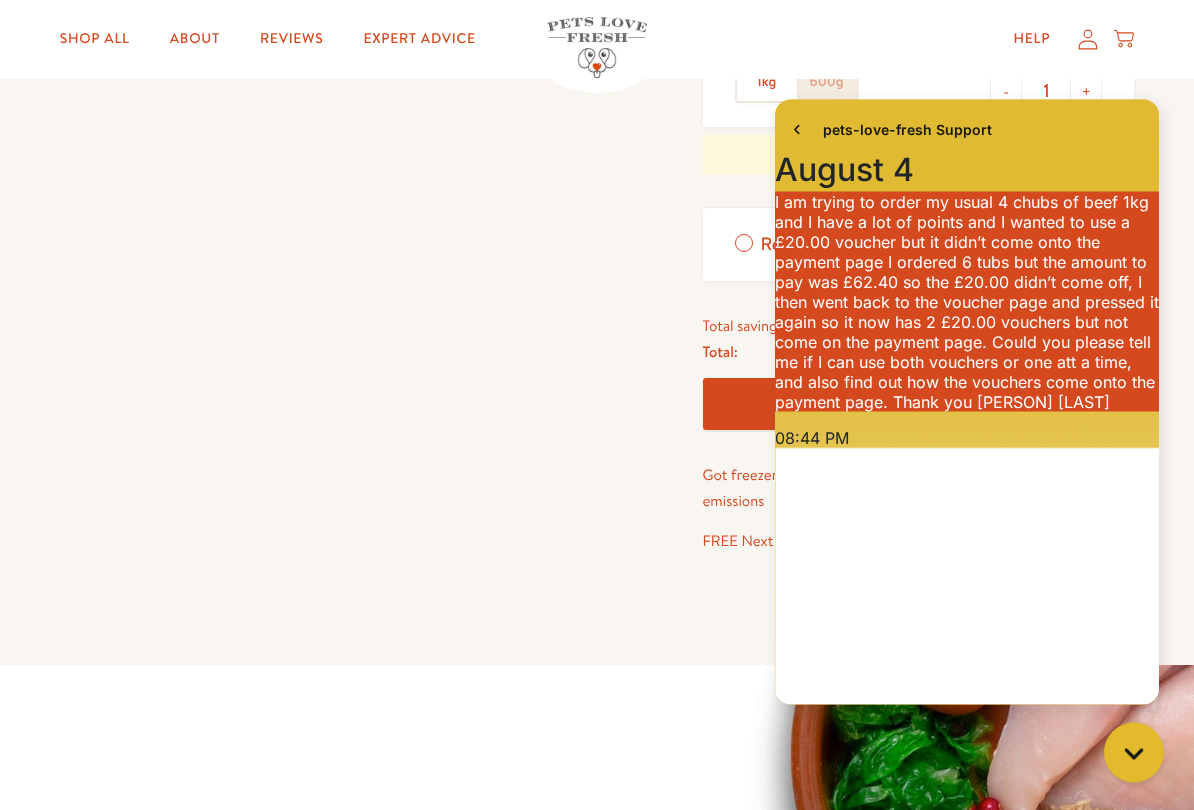 scroll, scrollTop: 776, scrollLeft: 0, axis: vertical 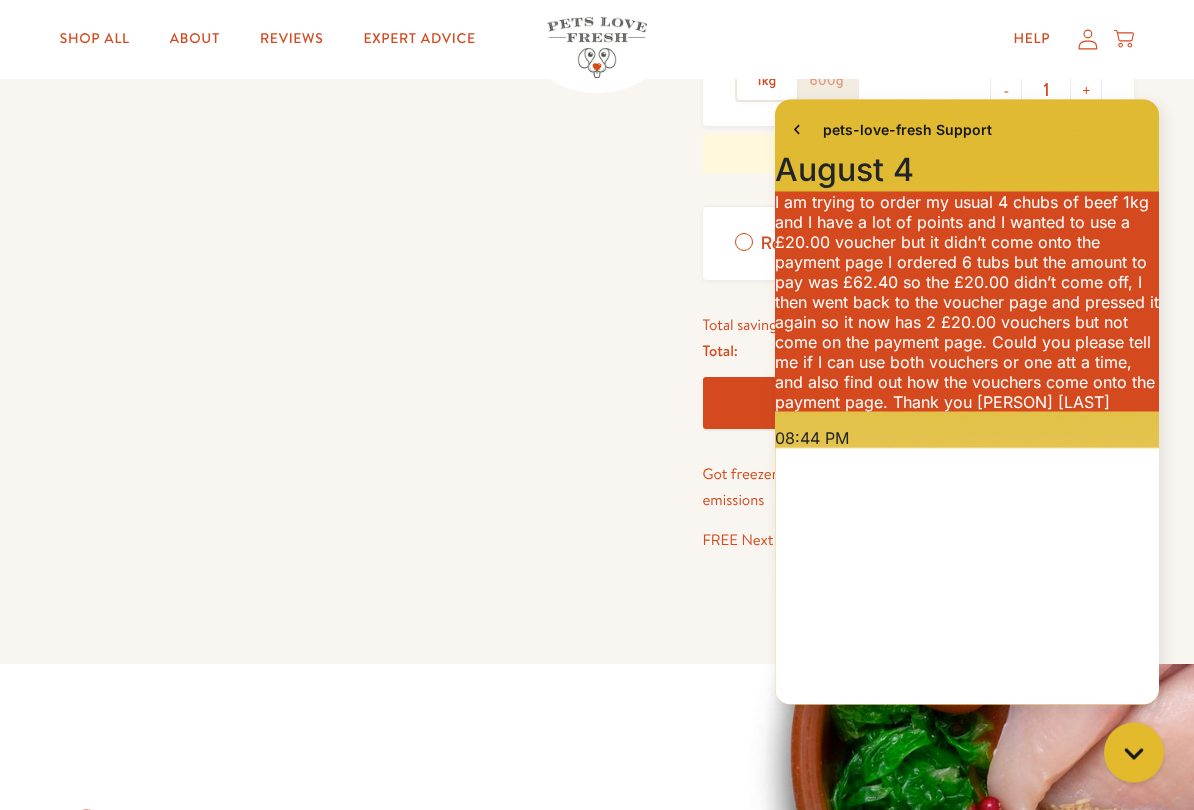 click on "-" at bounding box center [1006, 91] 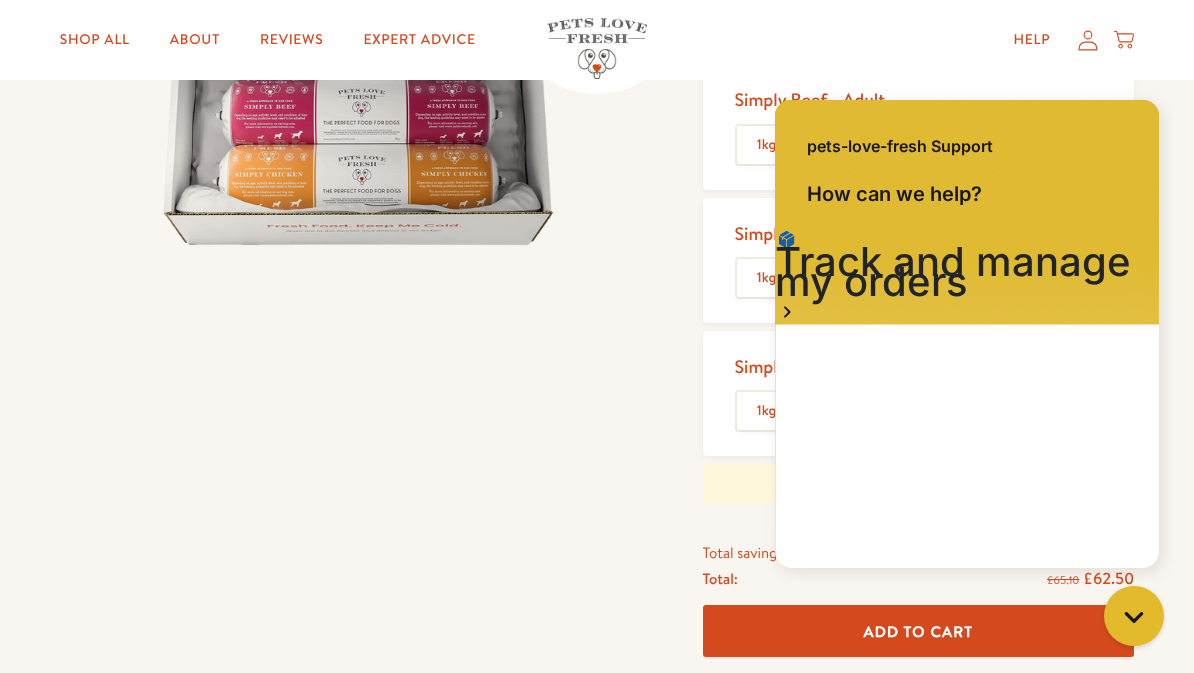 scroll, scrollTop: 0, scrollLeft: 0, axis: both 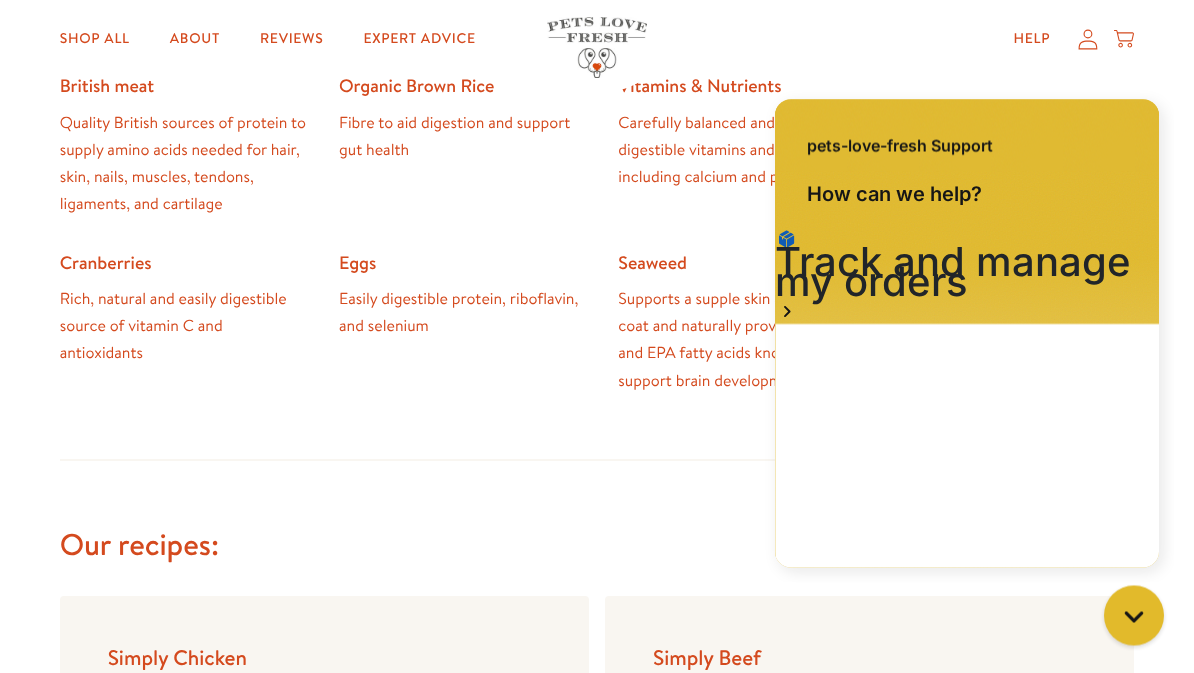 click 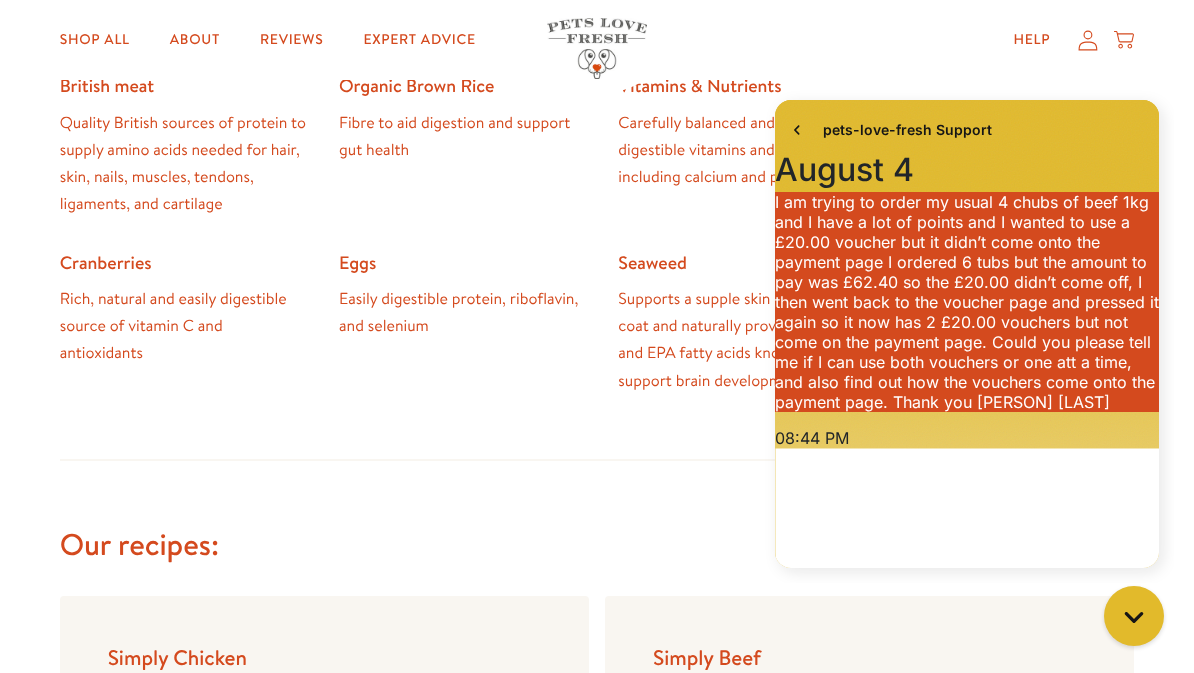 scroll, scrollTop: 654, scrollLeft: 0, axis: vertical 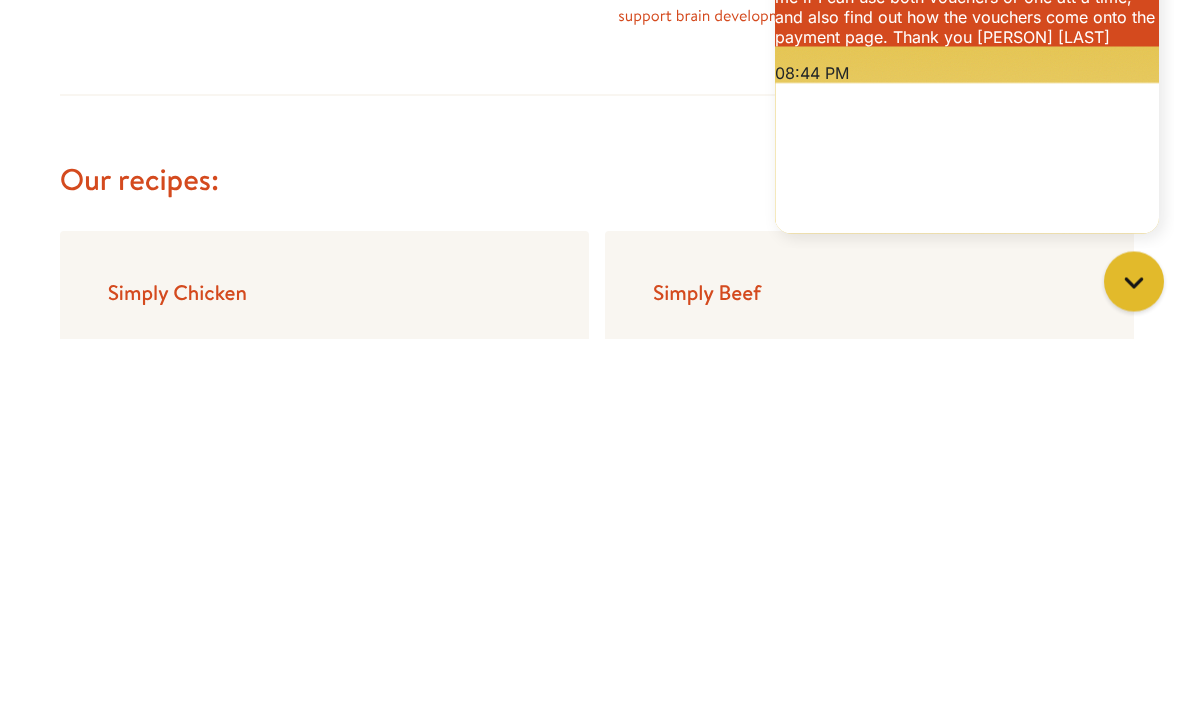 click at bounding box center (889, 7678) 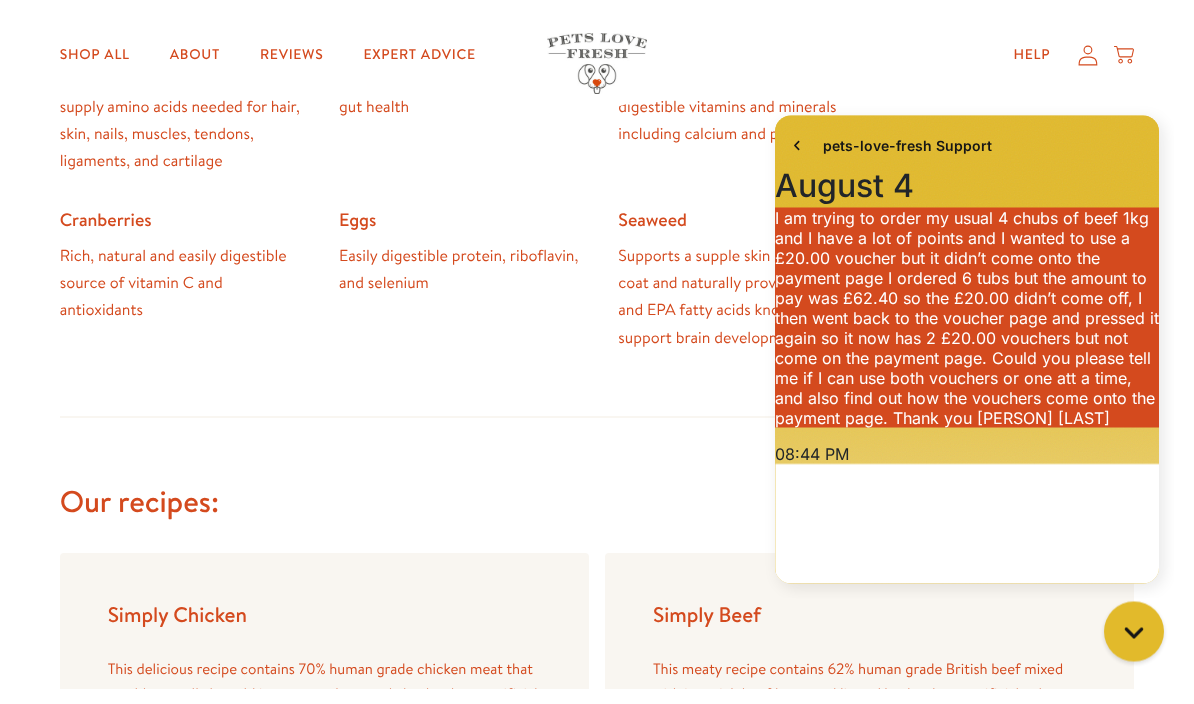 scroll, scrollTop: 0, scrollLeft: 0, axis: both 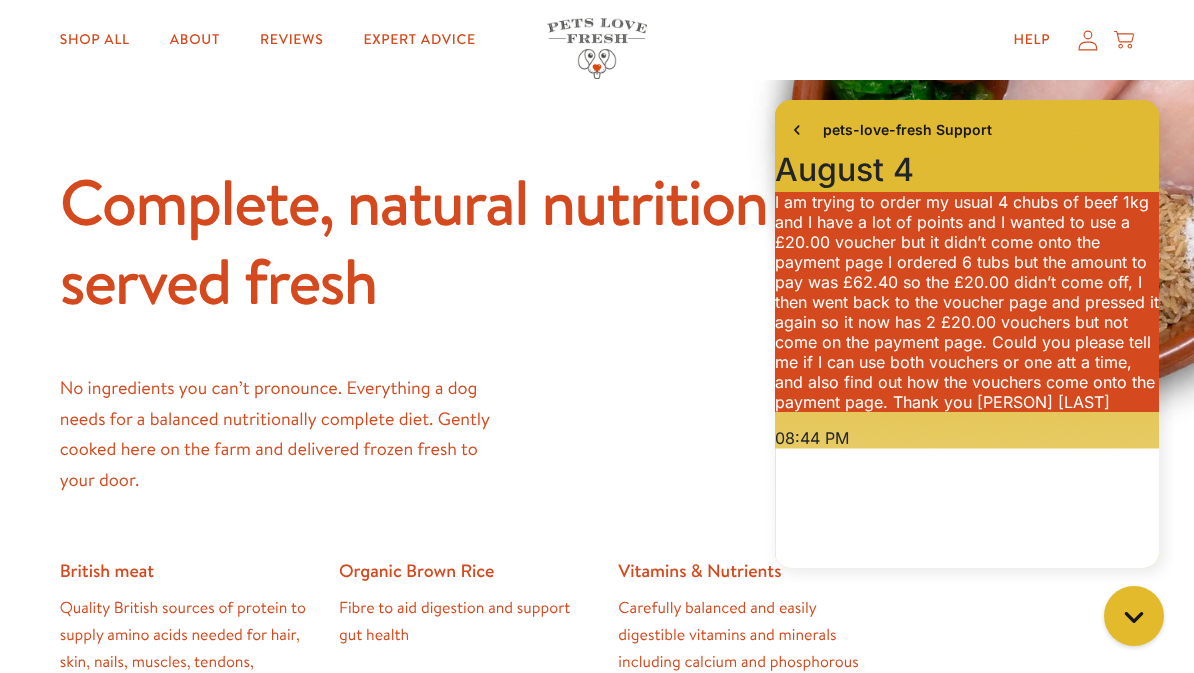 click 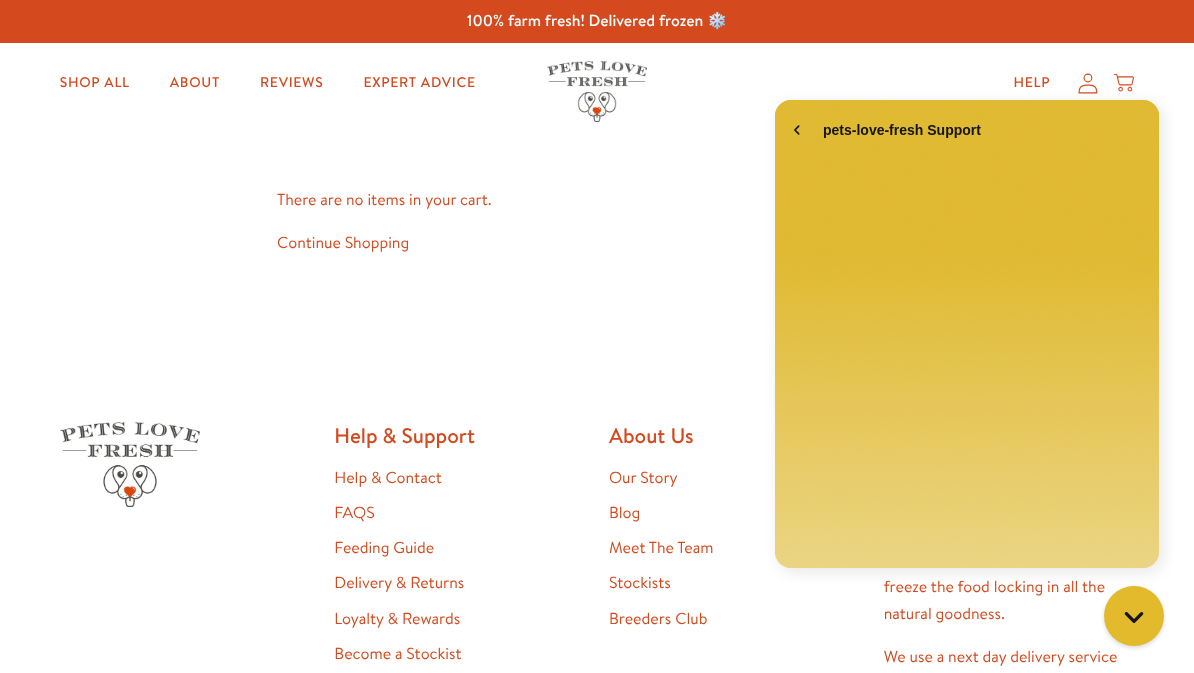 scroll, scrollTop: 0, scrollLeft: 0, axis: both 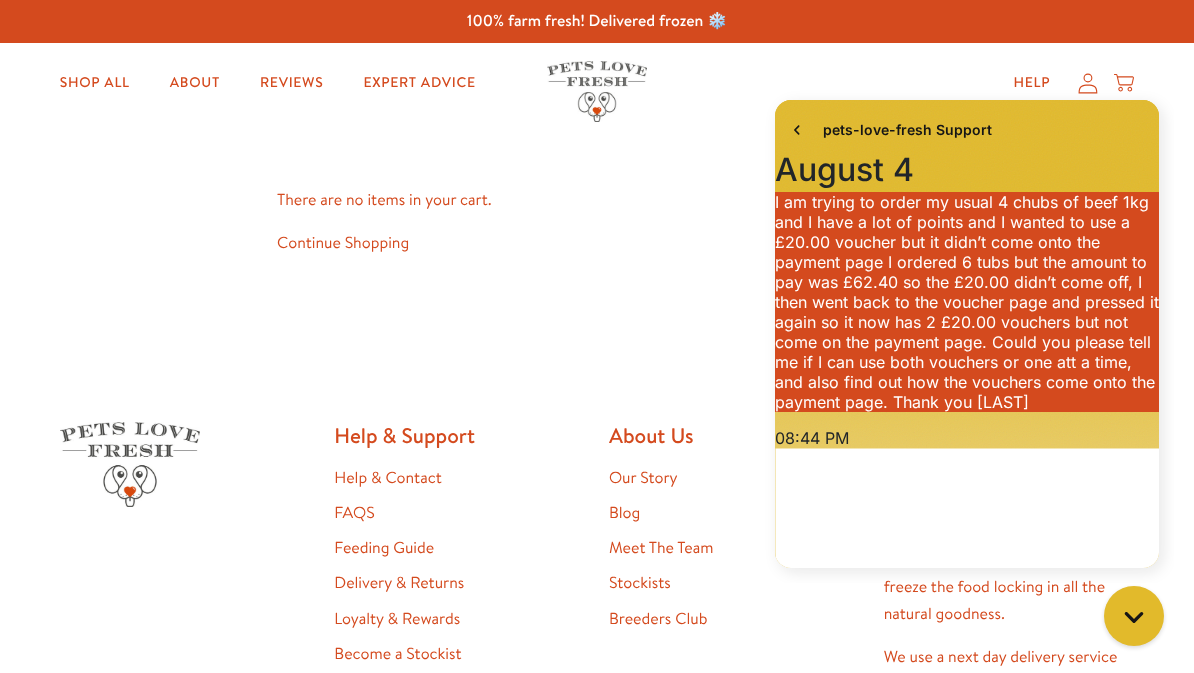 click at bounding box center [889, 8043] 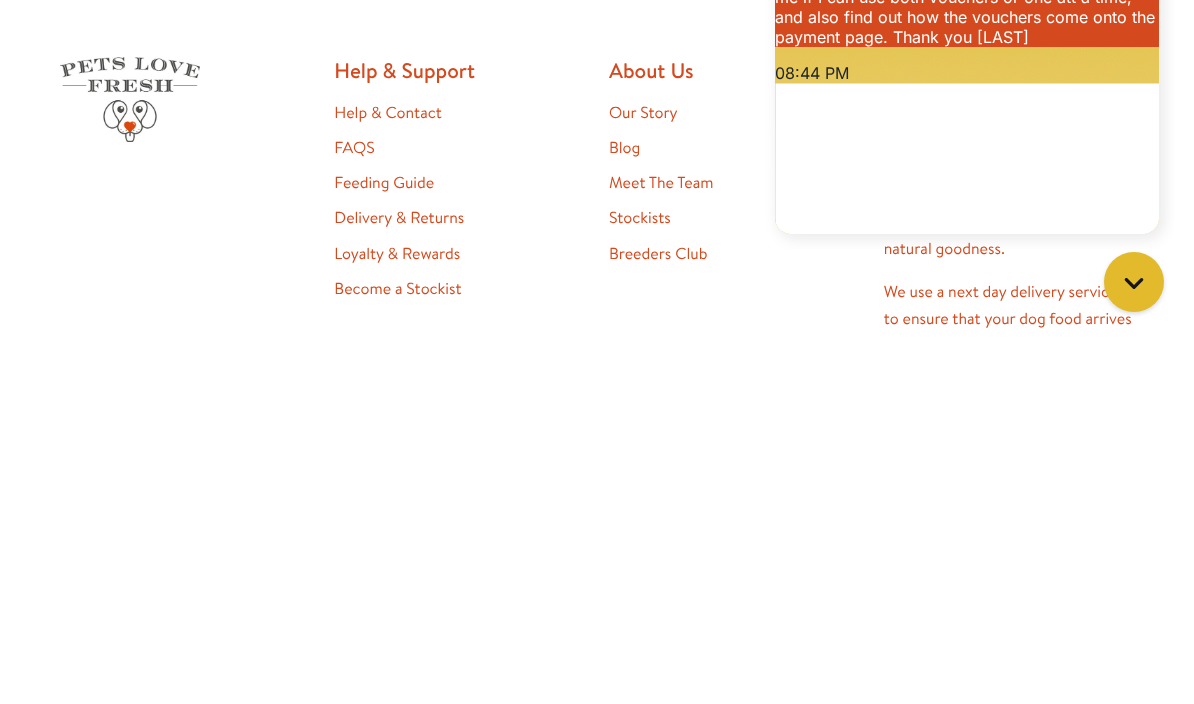 scroll, scrollTop: 621, scrollLeft: 0, axis: vertical 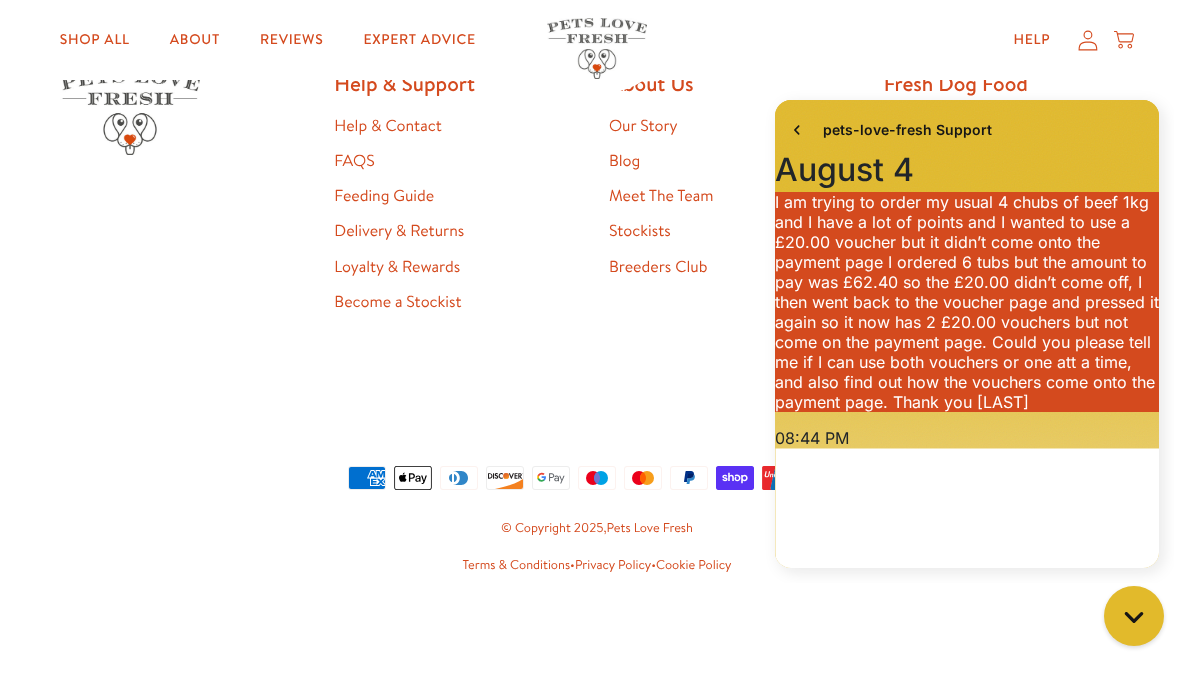 click on "Chat with us" at bounding box center (1134, 616) 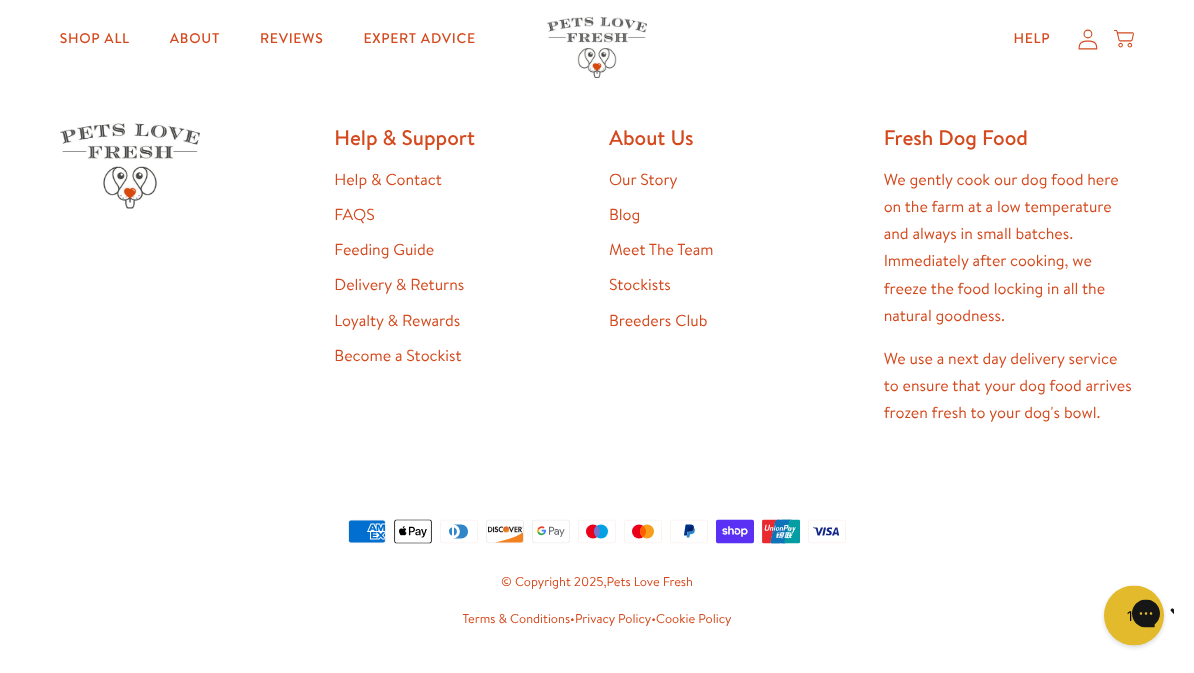 scroll, scrollTop: 296, scrollLeft: 0, axis: vertical 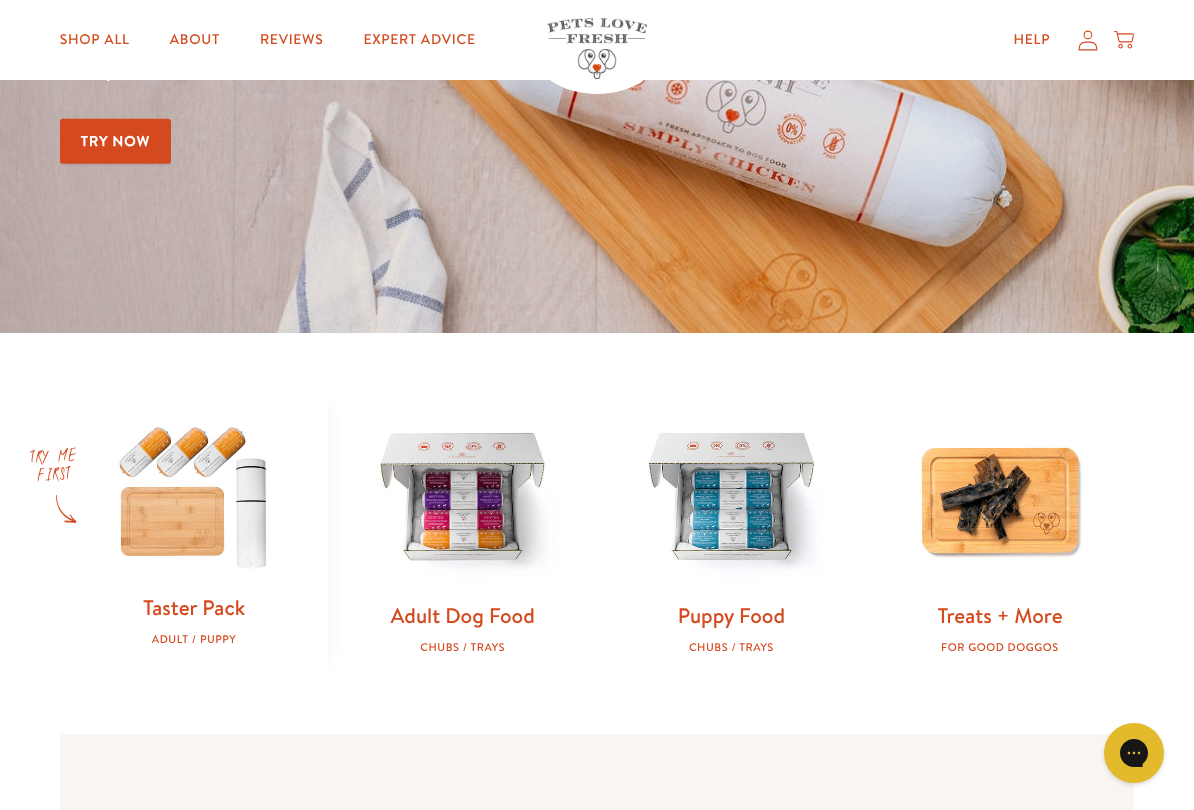 click at bounding box center (462, 499) 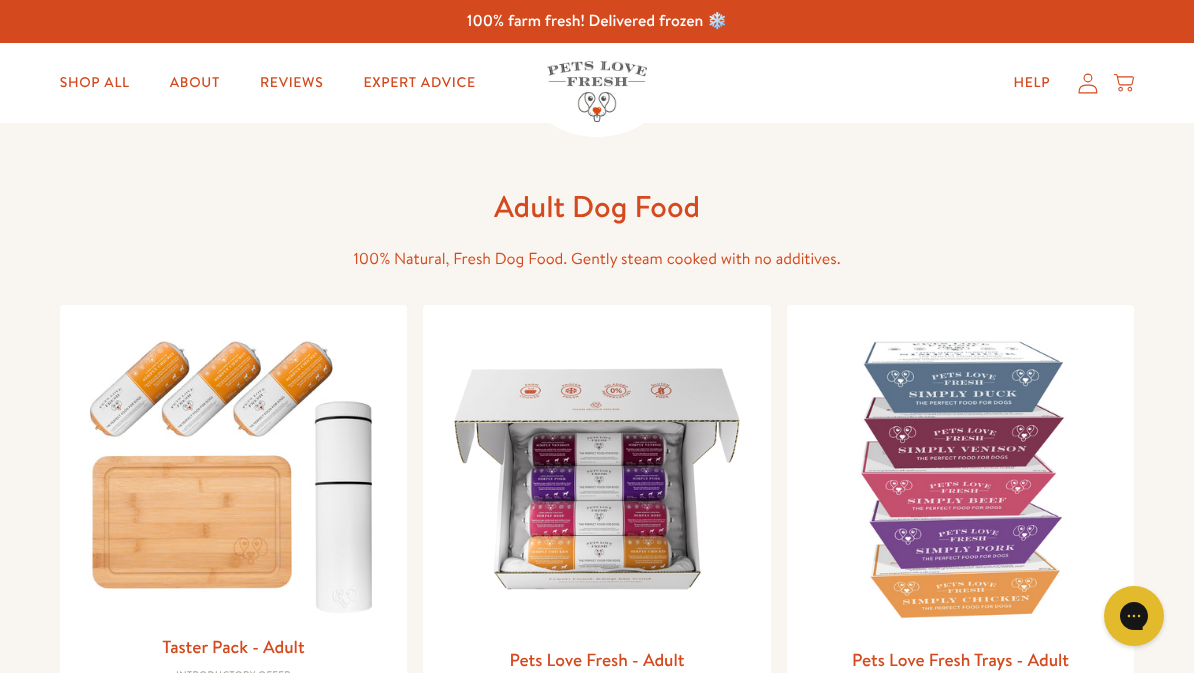scroll, scrollTop: 0, scrollLeft: 0, axis: both 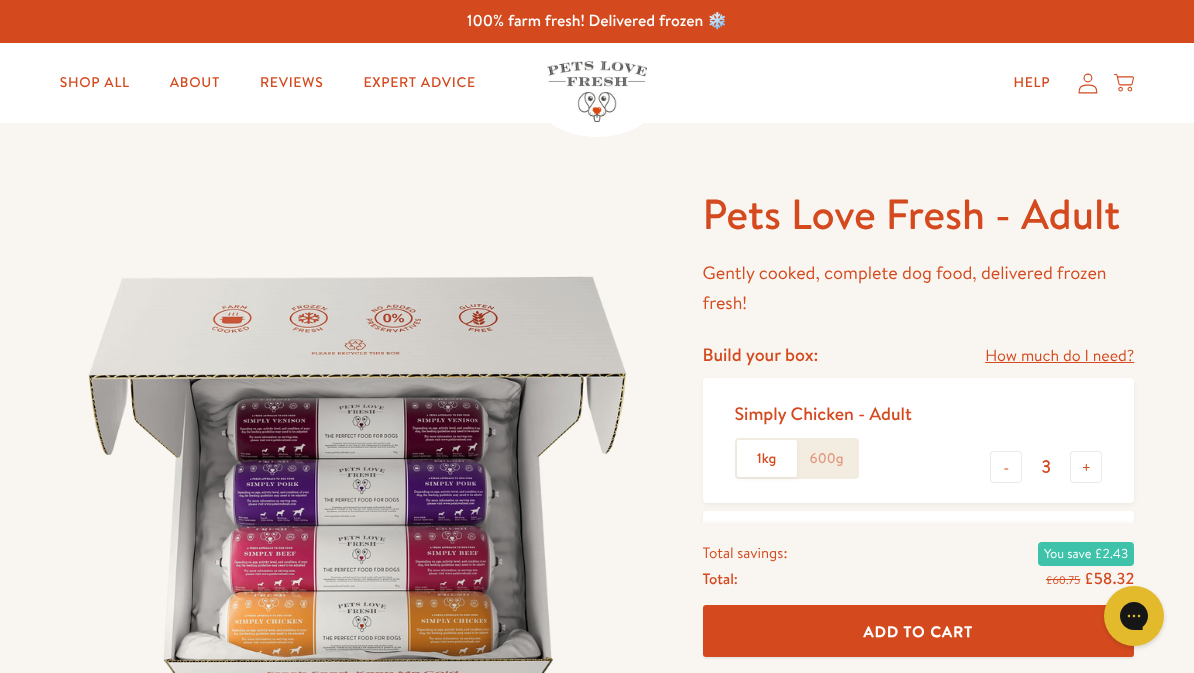 click on "-" at bounding box center (1006, 467) 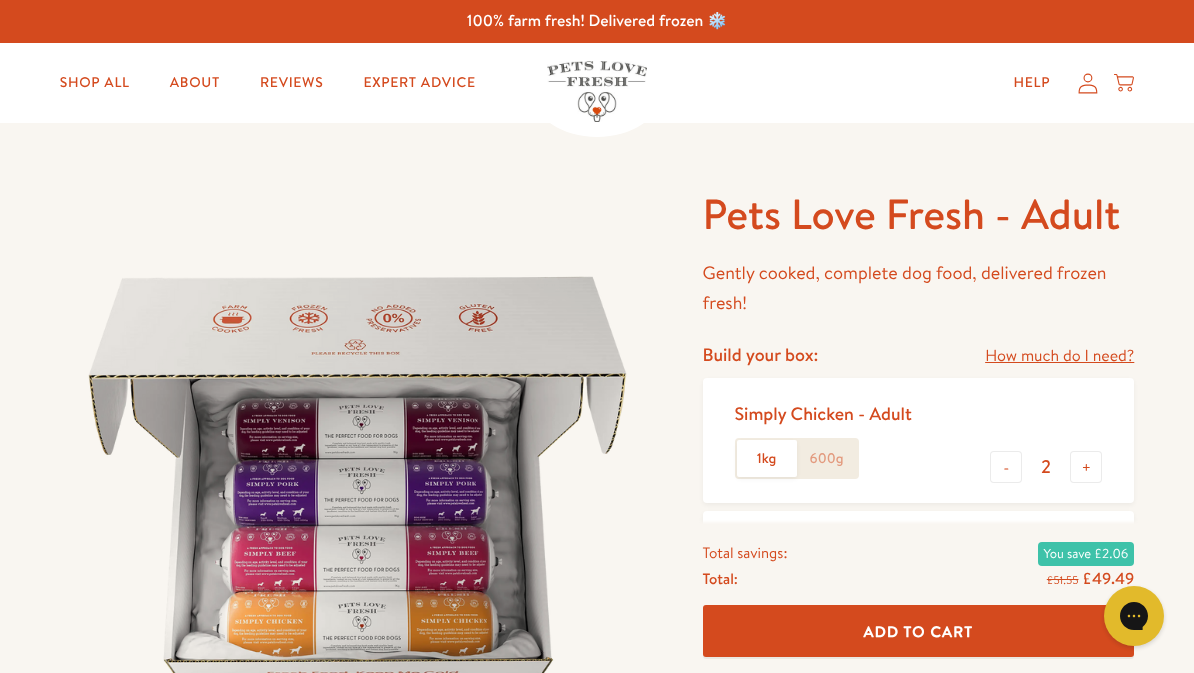 click on "-" at bounding box center (1006, 467) 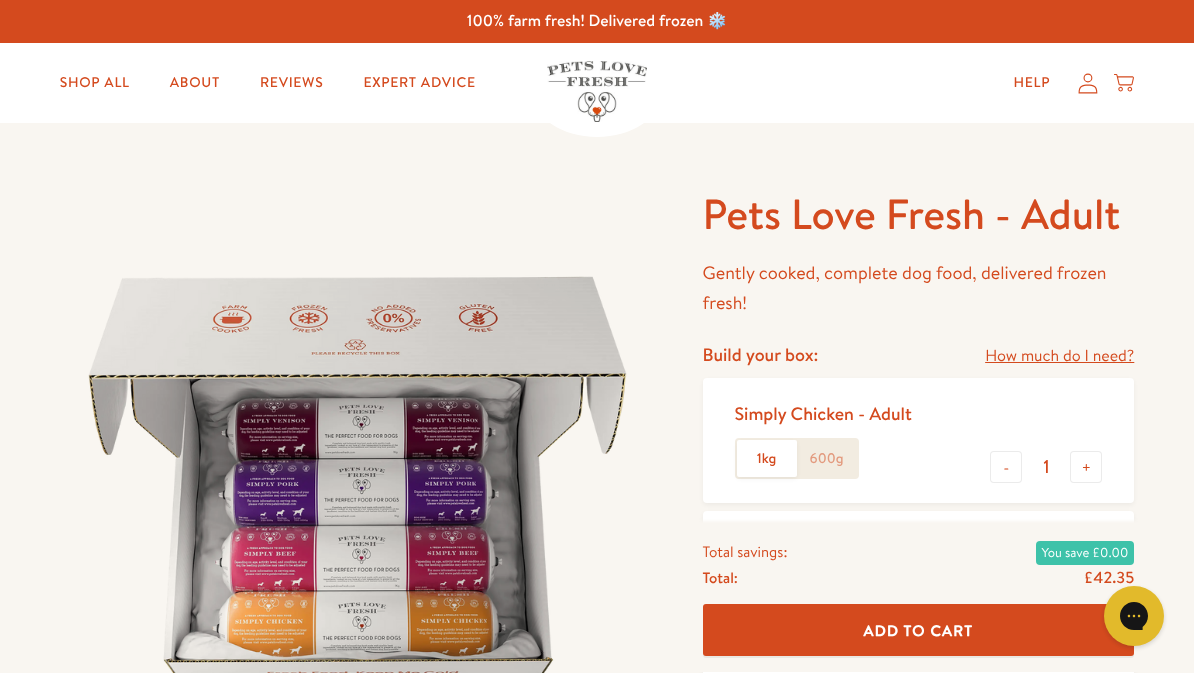 click on "-" at bounding box center [1006, 467] 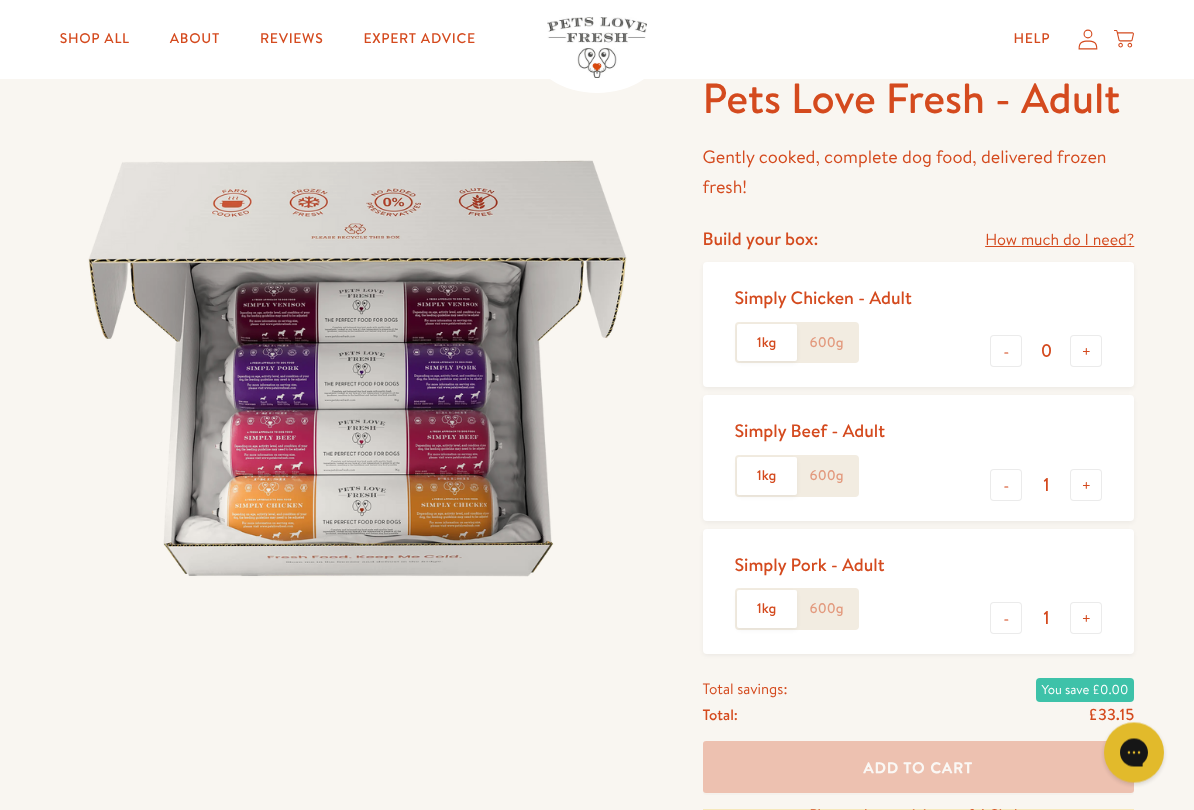 scroll, scrollTop: 116, scrollLeft: 0, axis: vertical 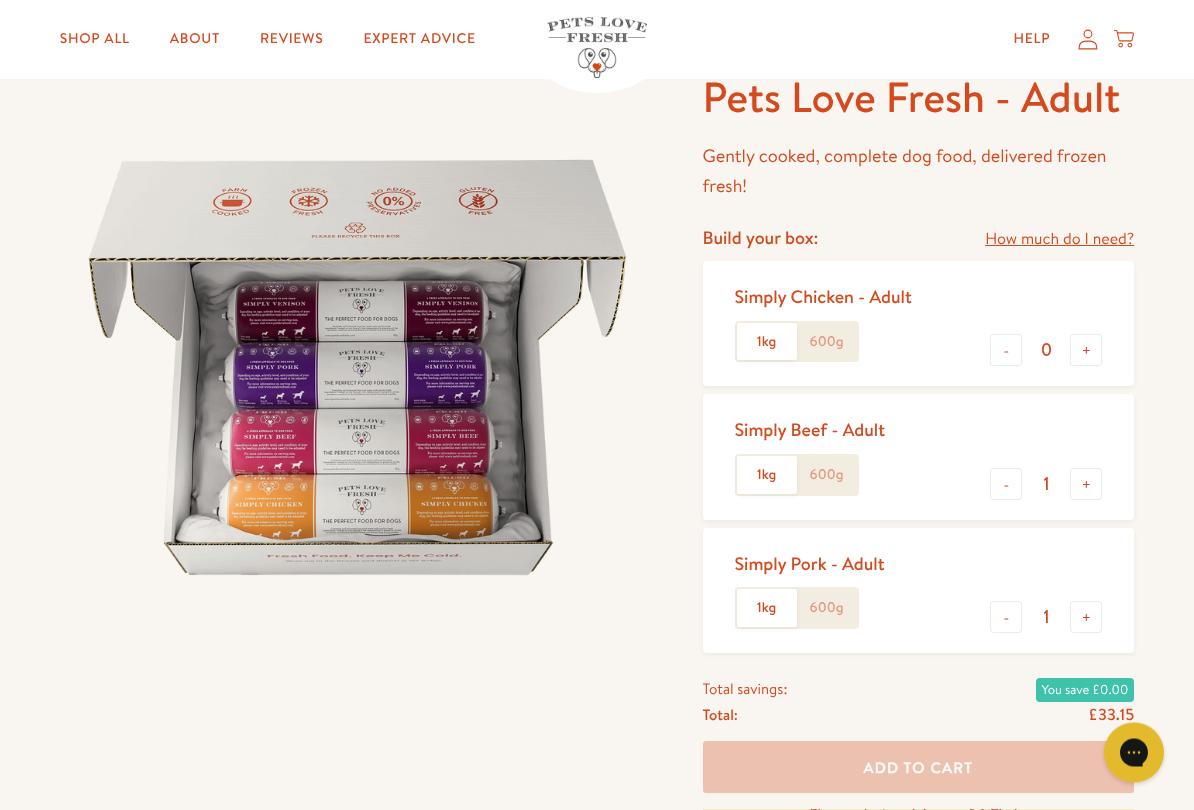 click on "+" at bounding box center [1086, 485] 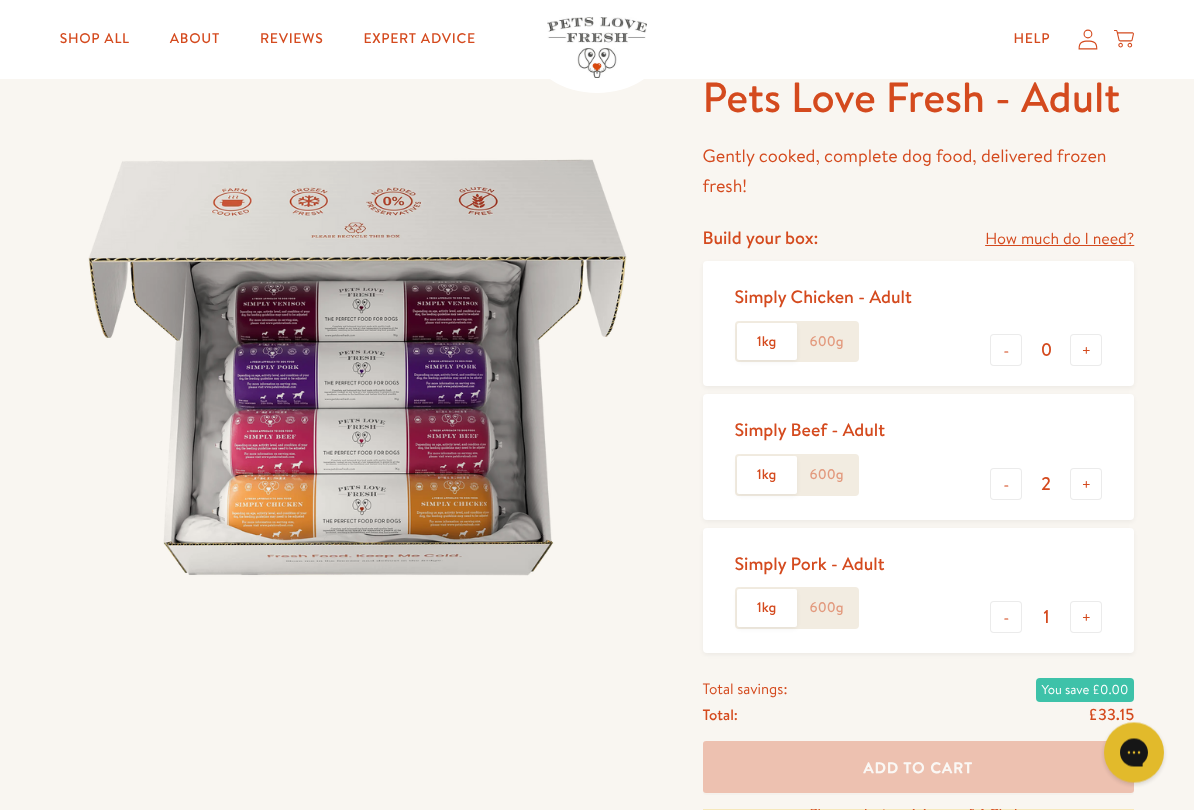 scroll, scrollTop: 117, scrollLeft: 0, axis: vertical 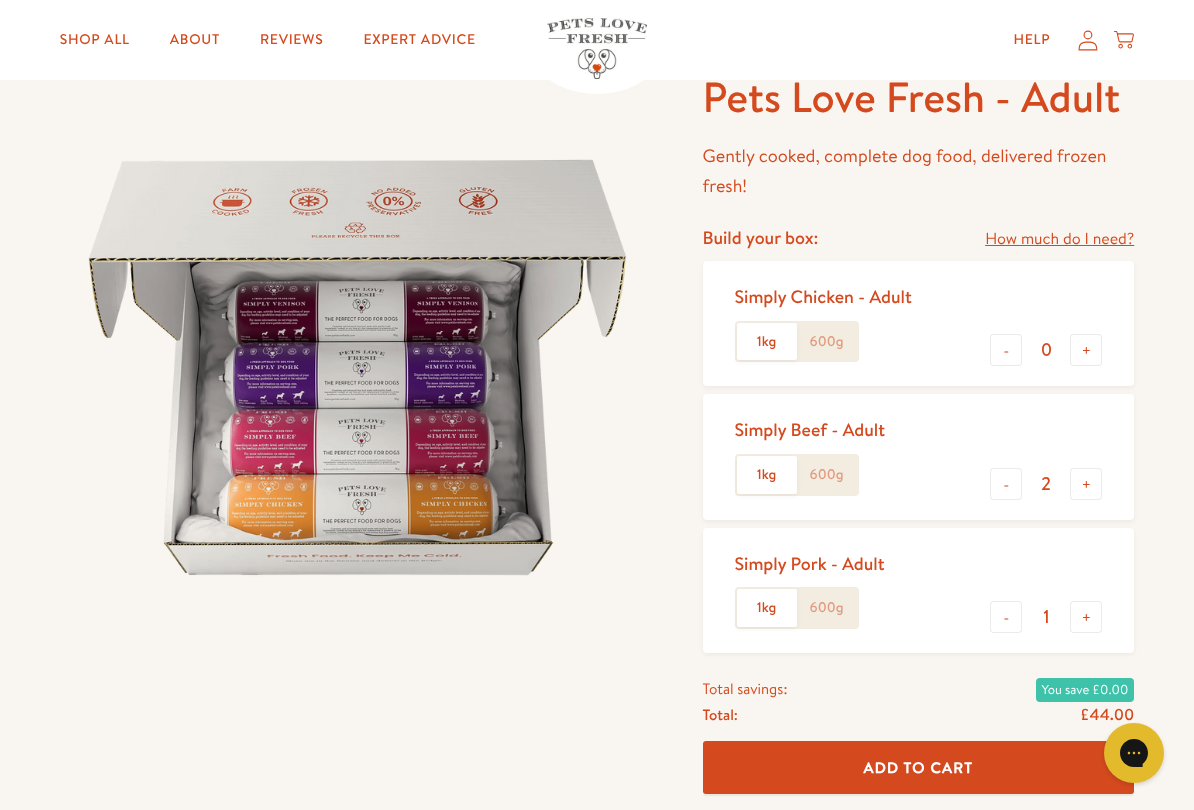 click on "+" at bounding box center [1086, 484] 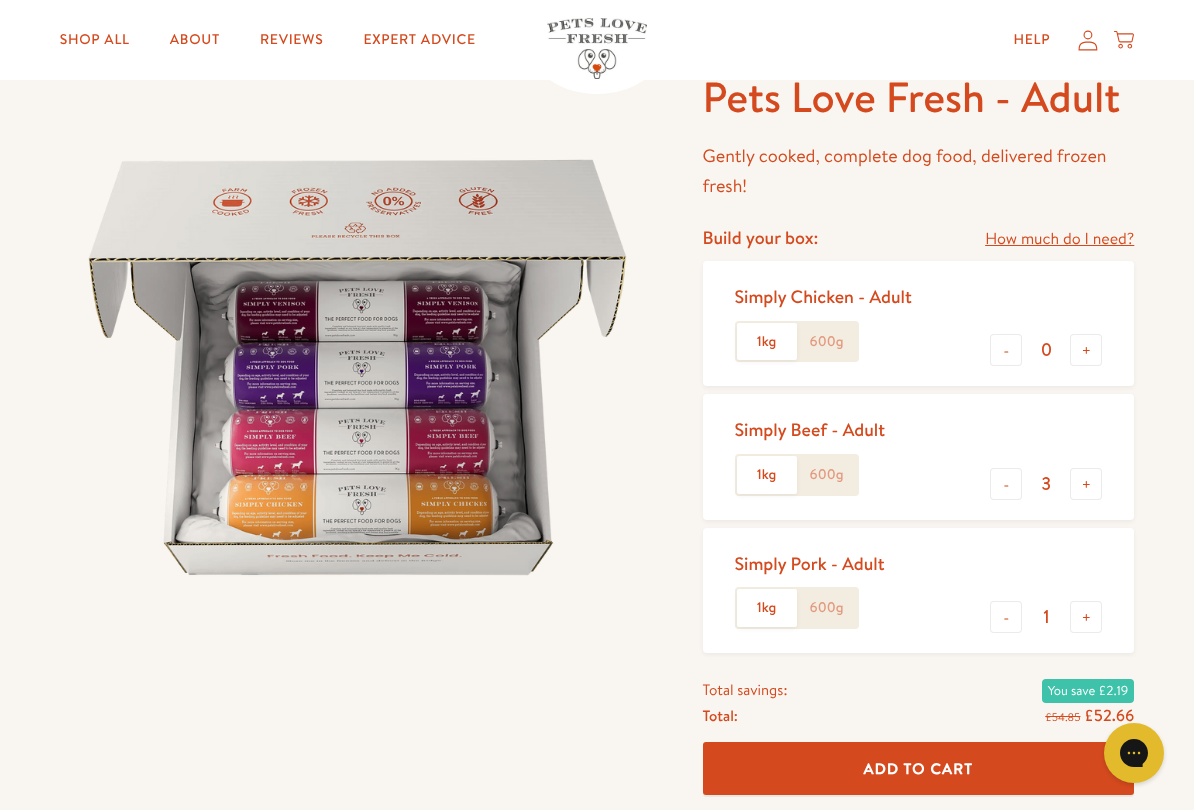 click on "+" at bounding box center (1086, 484) 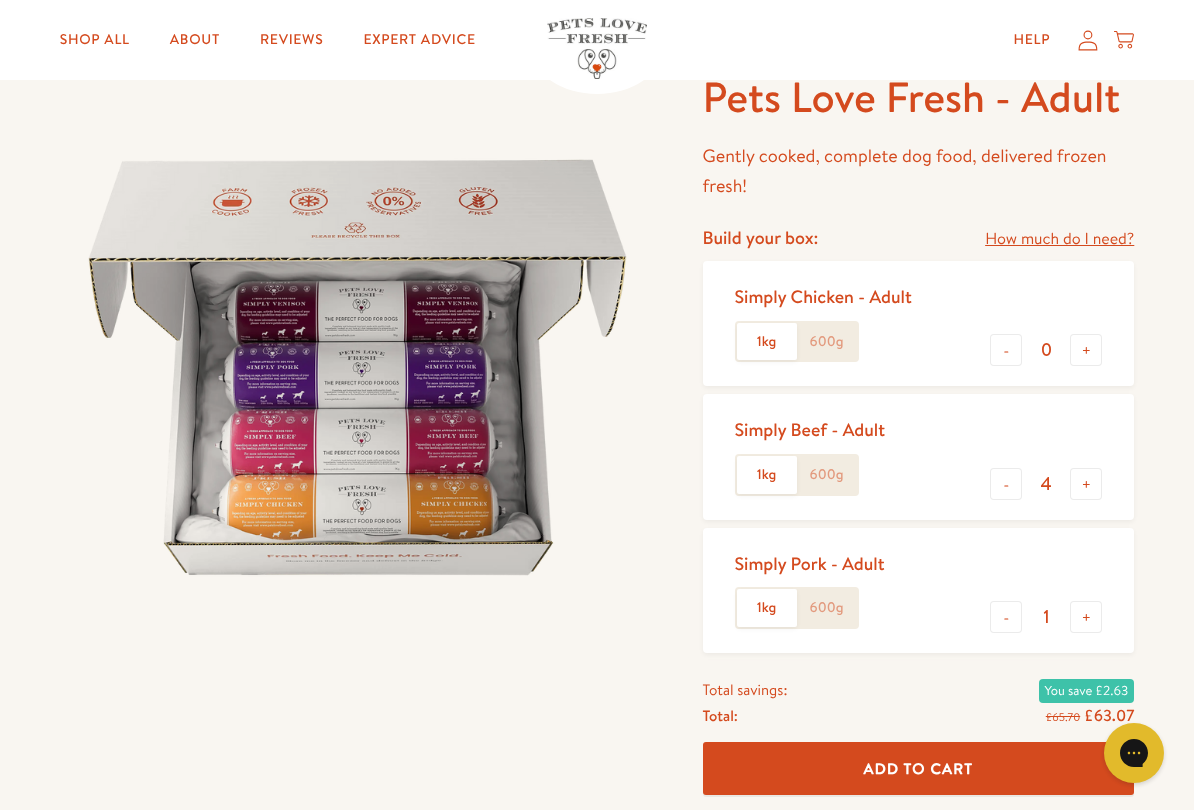 click on "+" at bounding box center [1086, 484] 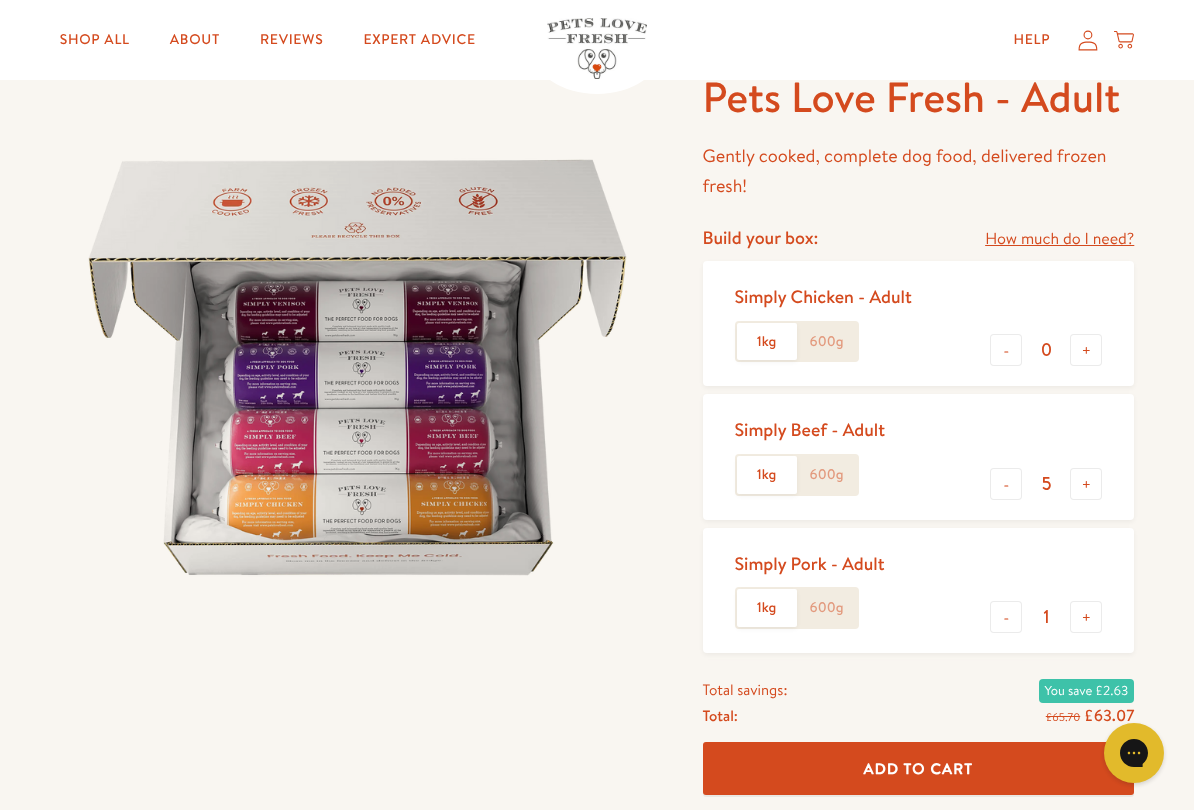 scroll, scrollTop: 116, scrollLeft: 0, axis: vertical 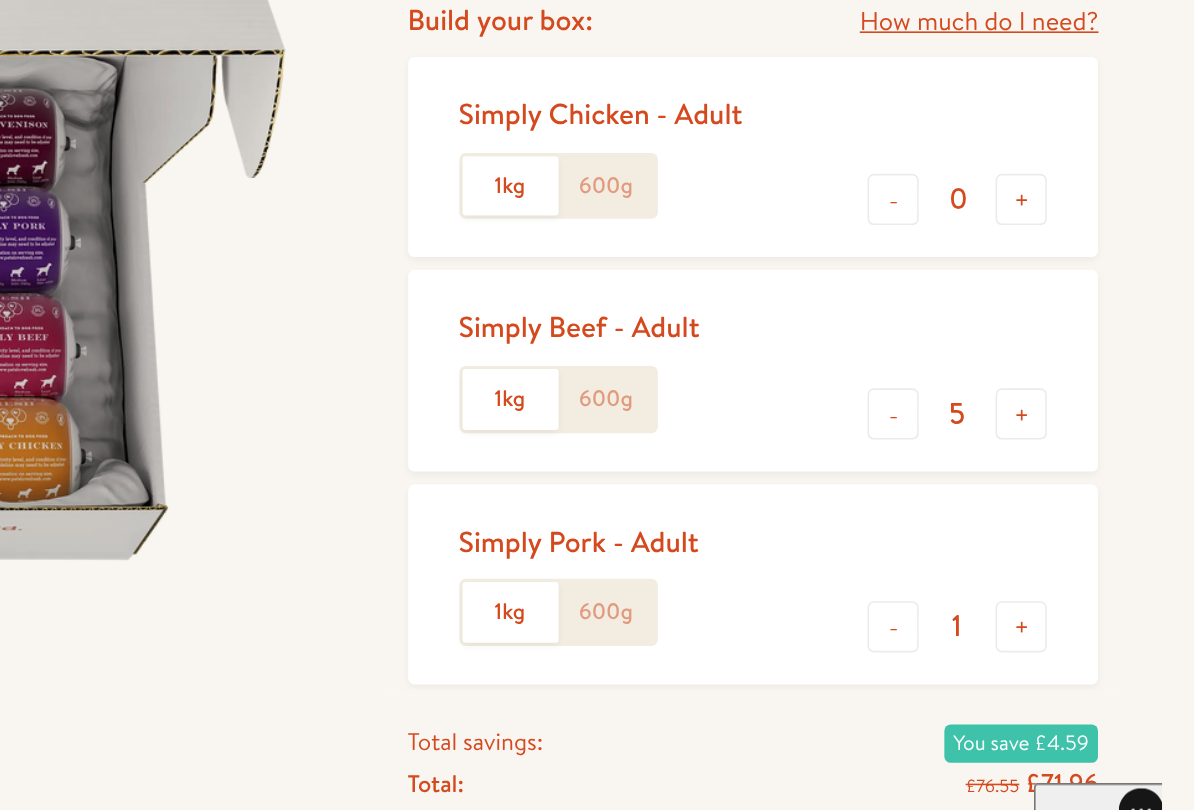 click on "+" at bounding box center (1086, 485) 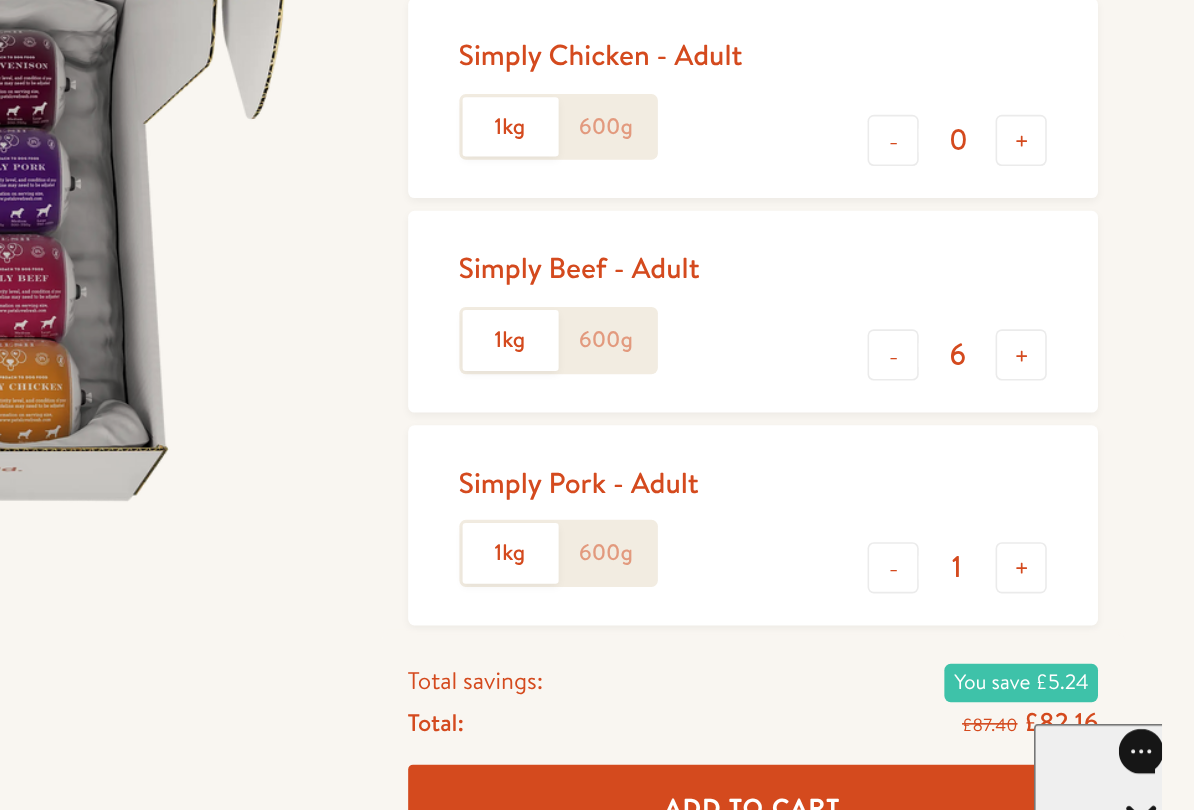 click on "-" at bounding box center (1006, 618) 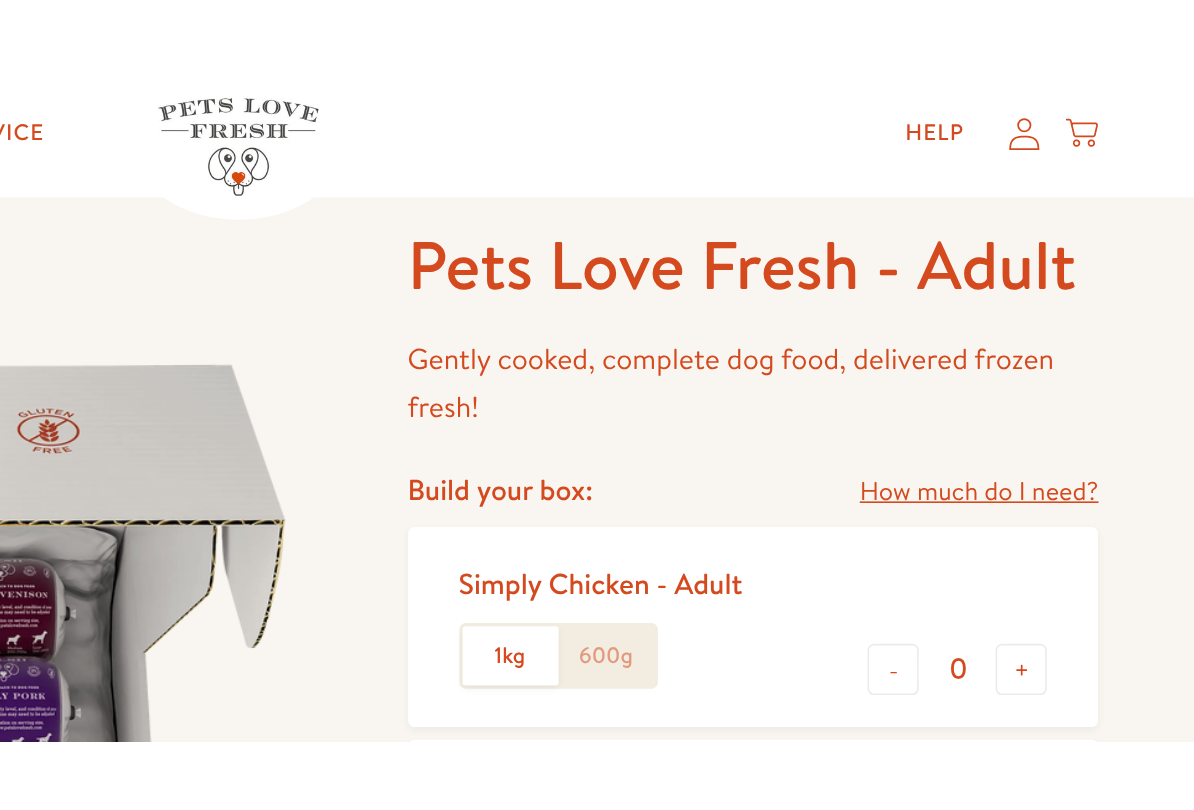 scroll, scrollTop: 91, scrollLeft: 0, axis: vertical 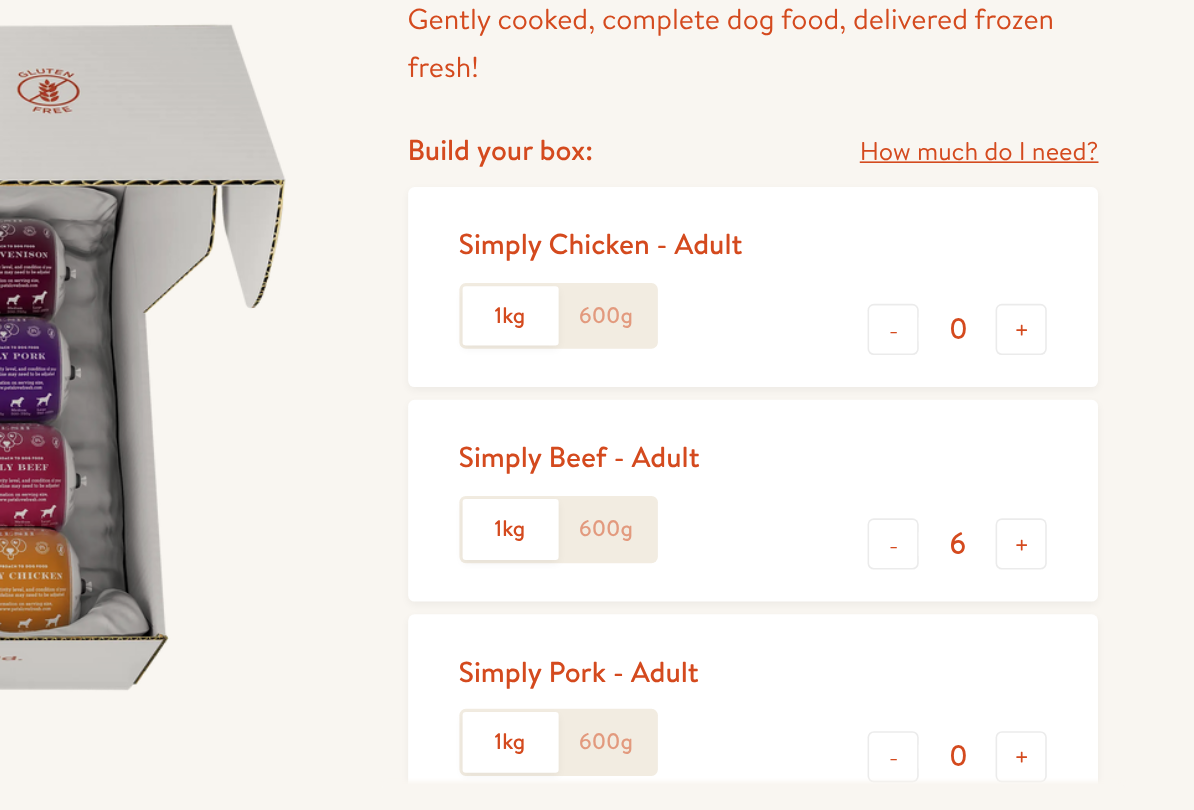 click on "1kg" 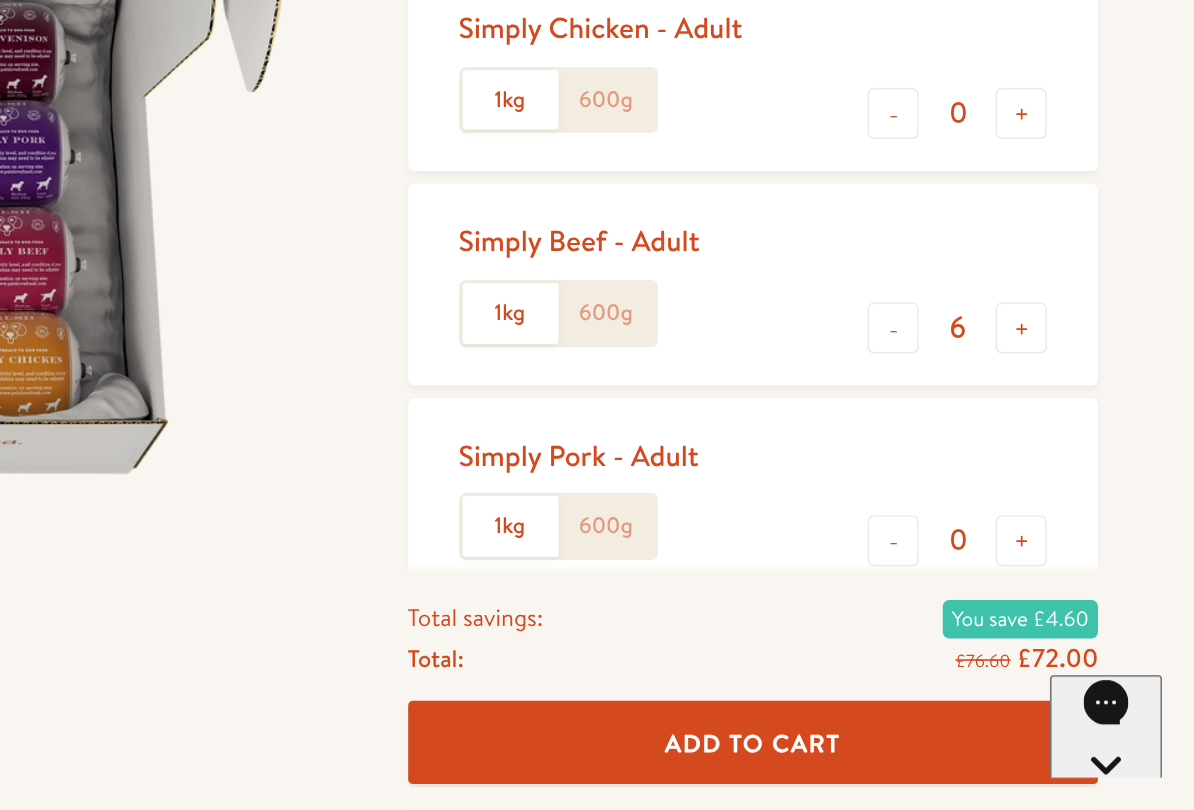 scroll, scrollTop: 93, scrollLeft: 0, axis: vertical 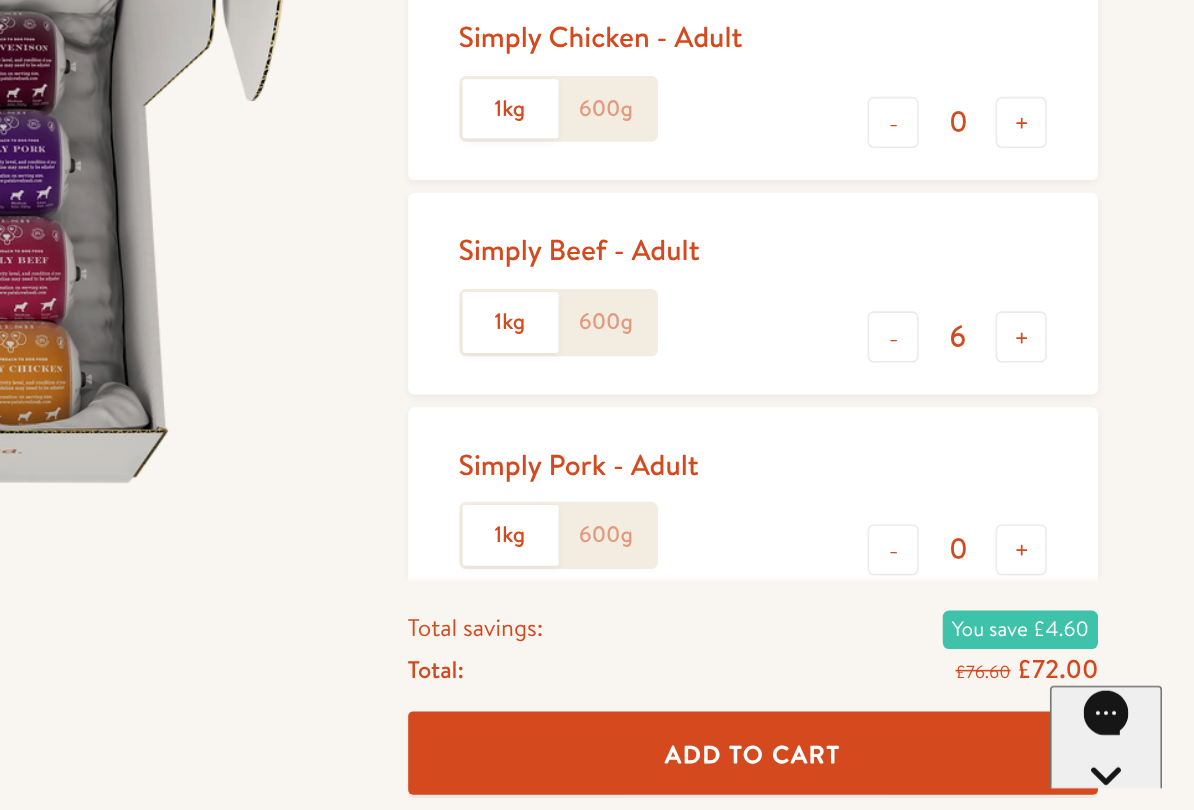 click on "-" at bounding box center (1006, 508) 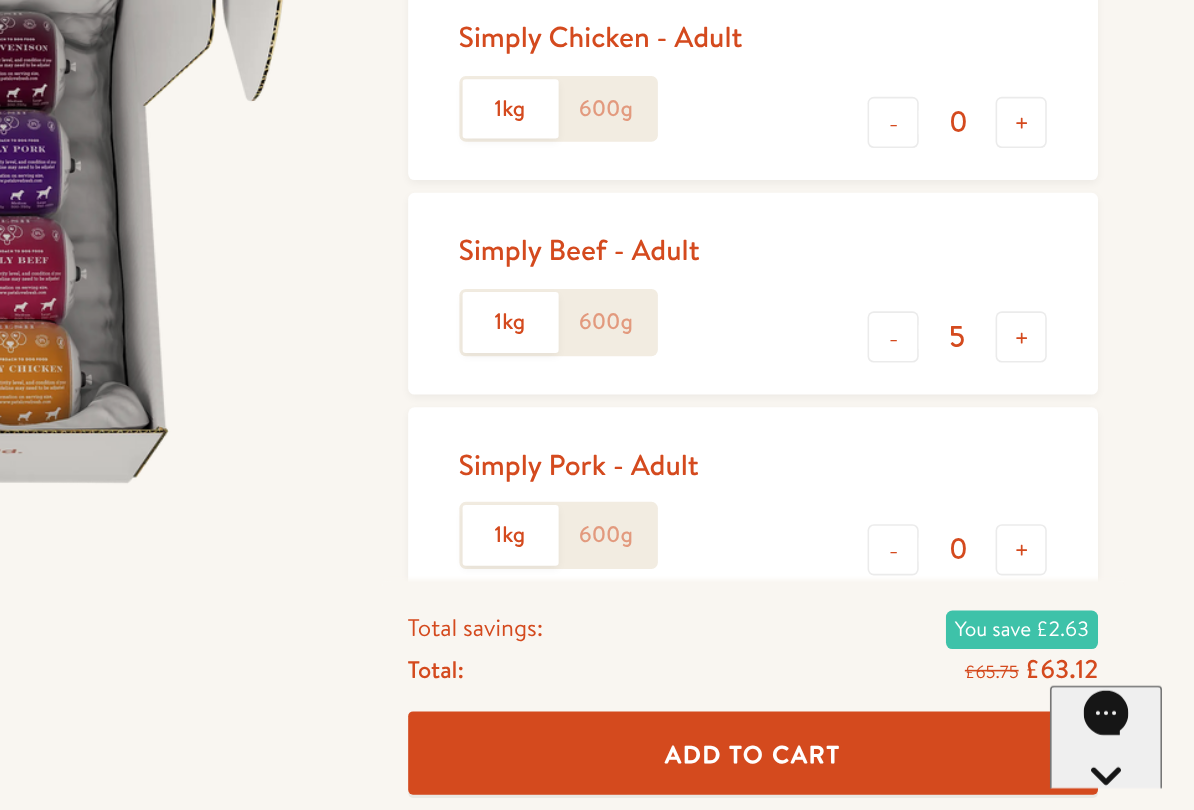 click on "-" at bounding box center (1006, 508) 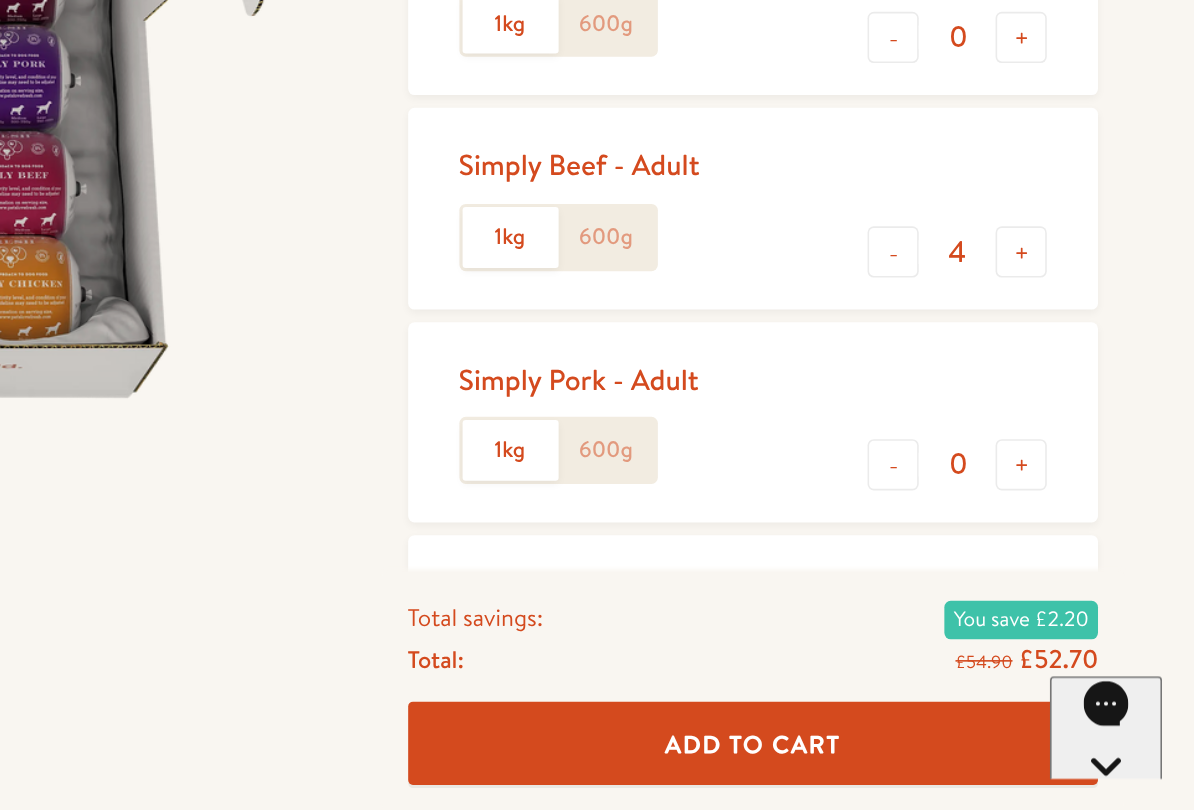 scroll, scrollTop: 209, scrollLeft: 0, axis: vertical 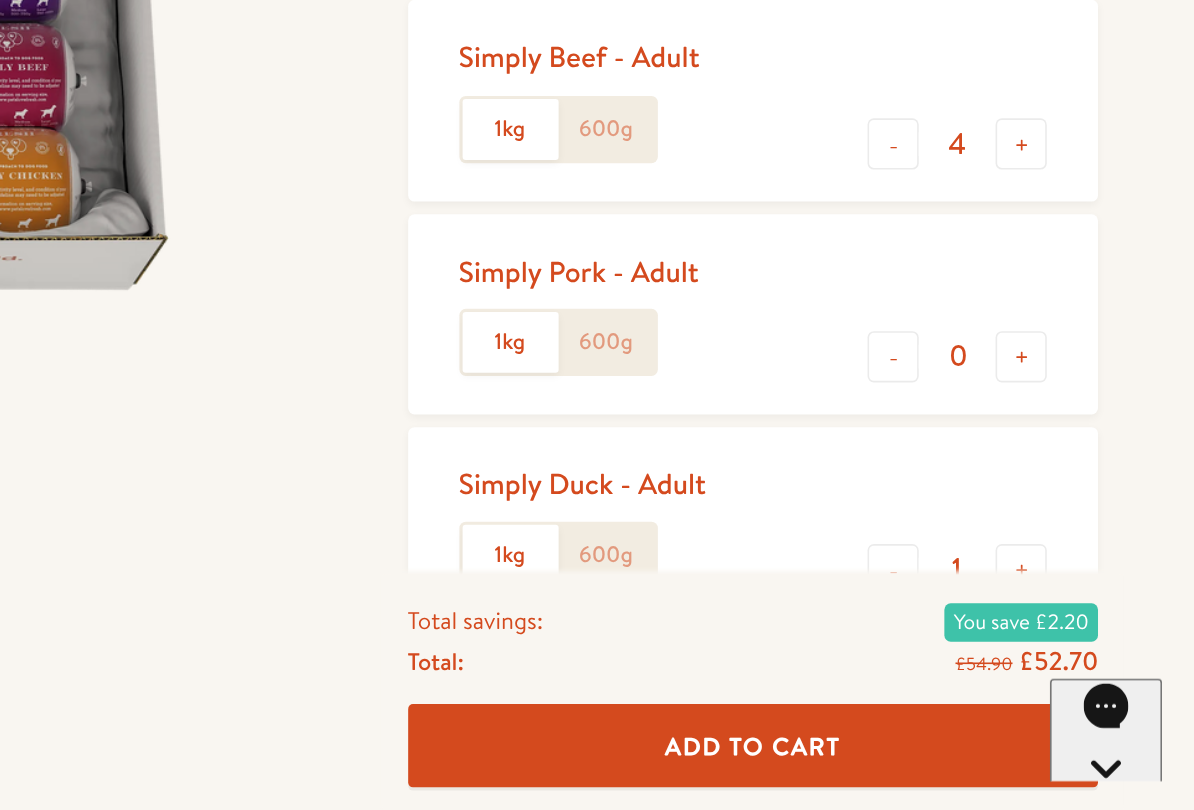 click 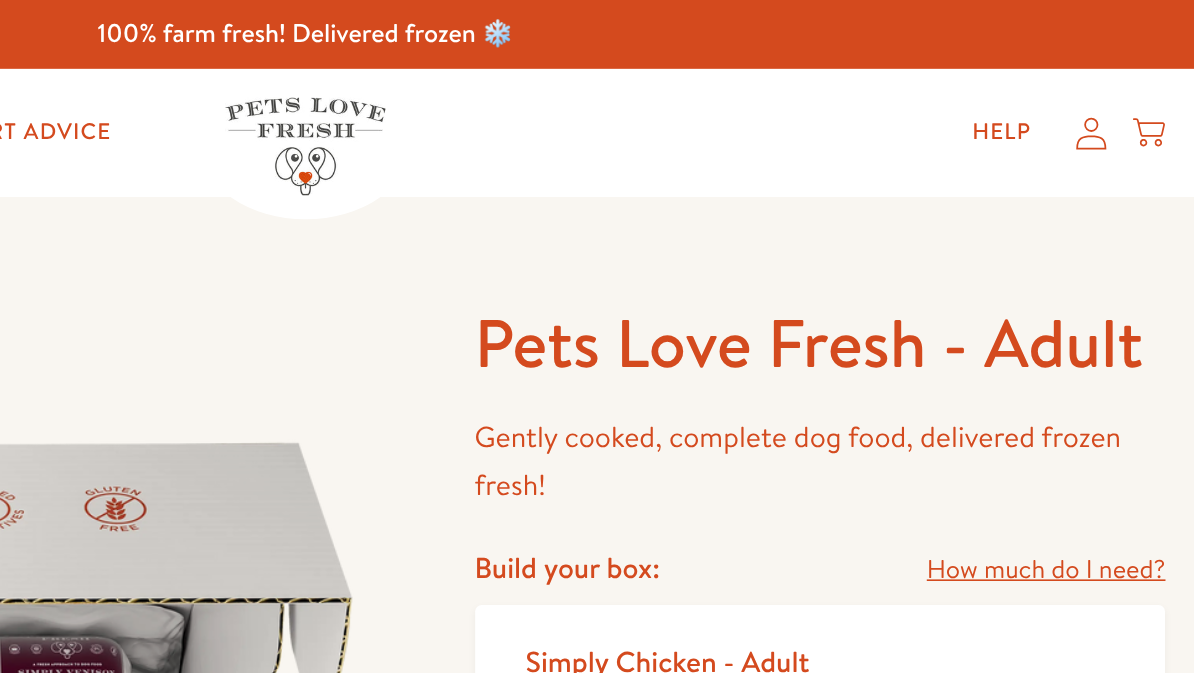 scroll, scrollTop: 0, scrollLeft: 0, axis: both 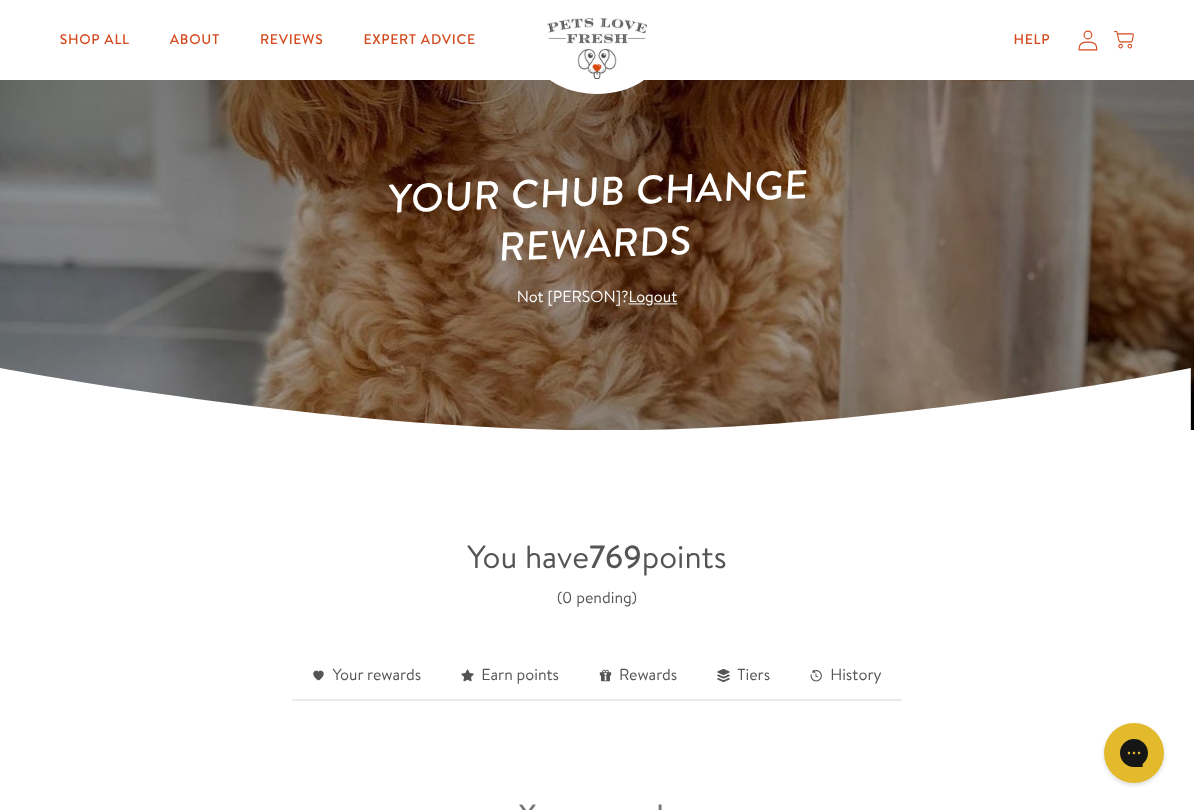 click on "Your rewards" at bounding box center [366, 676] 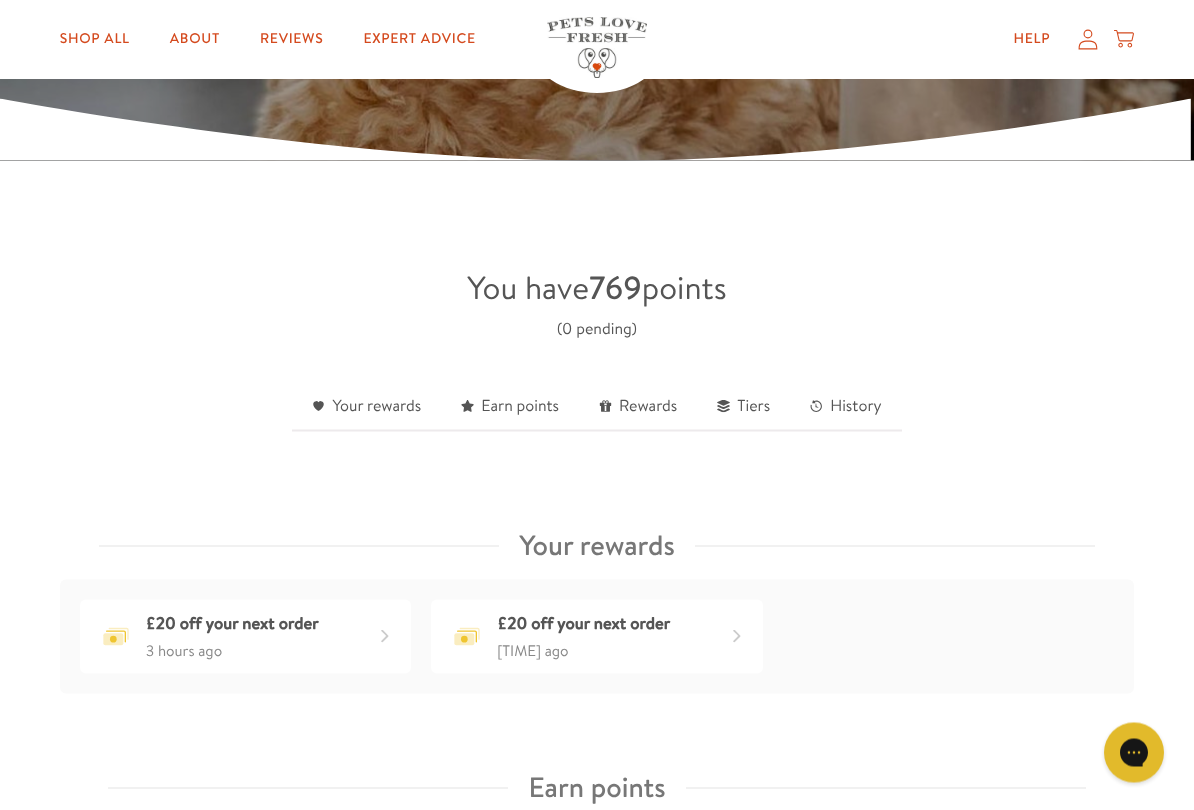 scroll, scrollTop: 362, scrollLeft: 0, axis: vertical 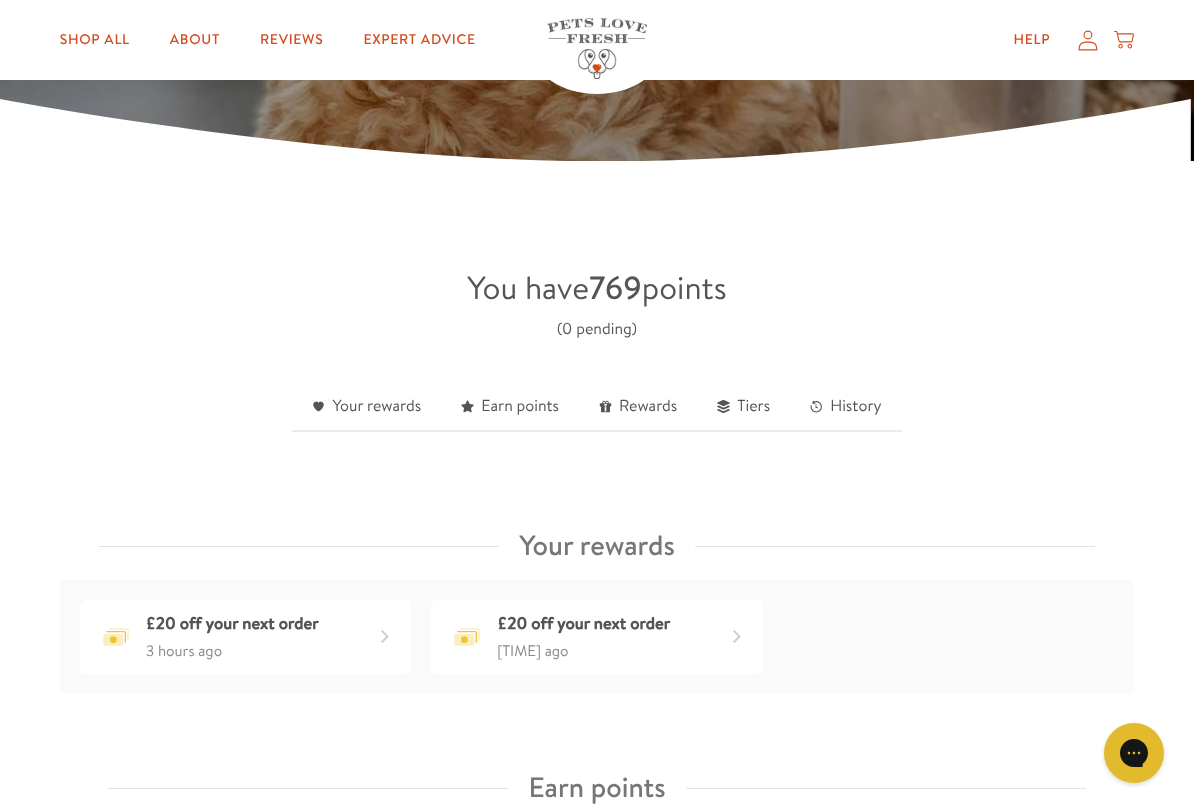 click on "£20 off your next order" at bounding box center [232, 624] 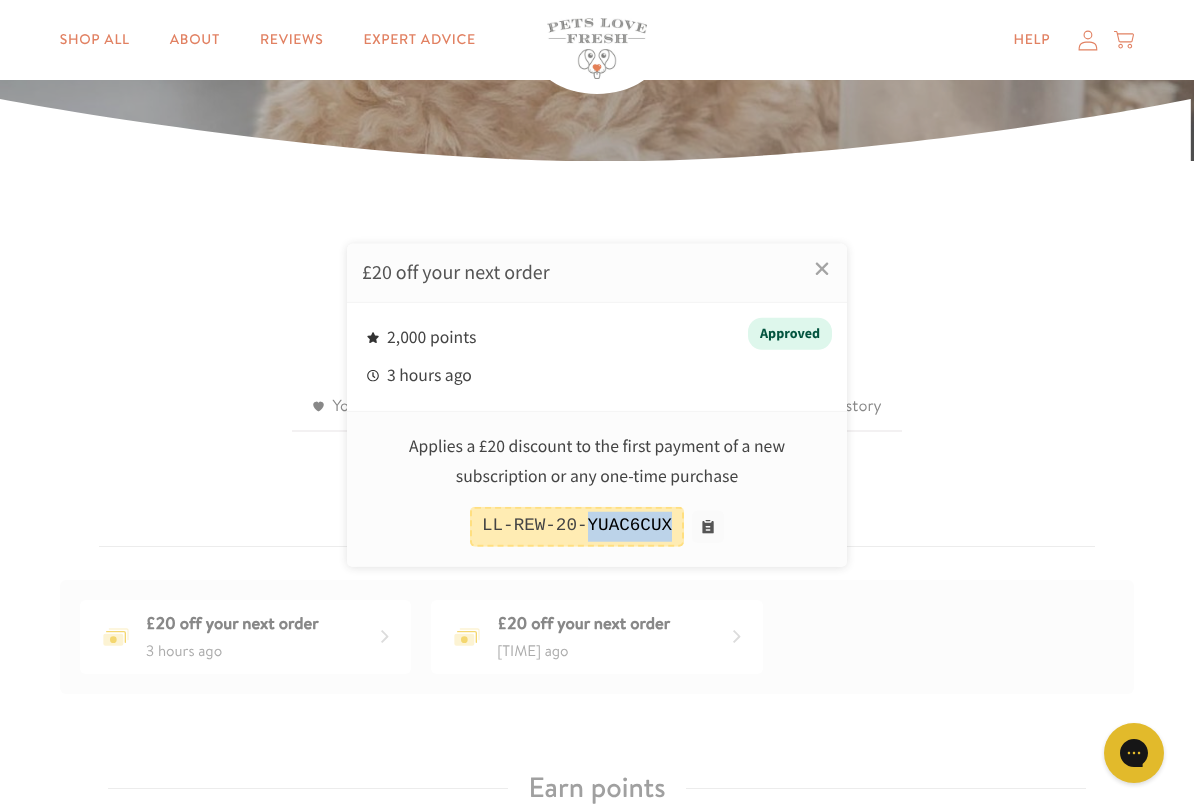 click at bounding box center [597, 405] 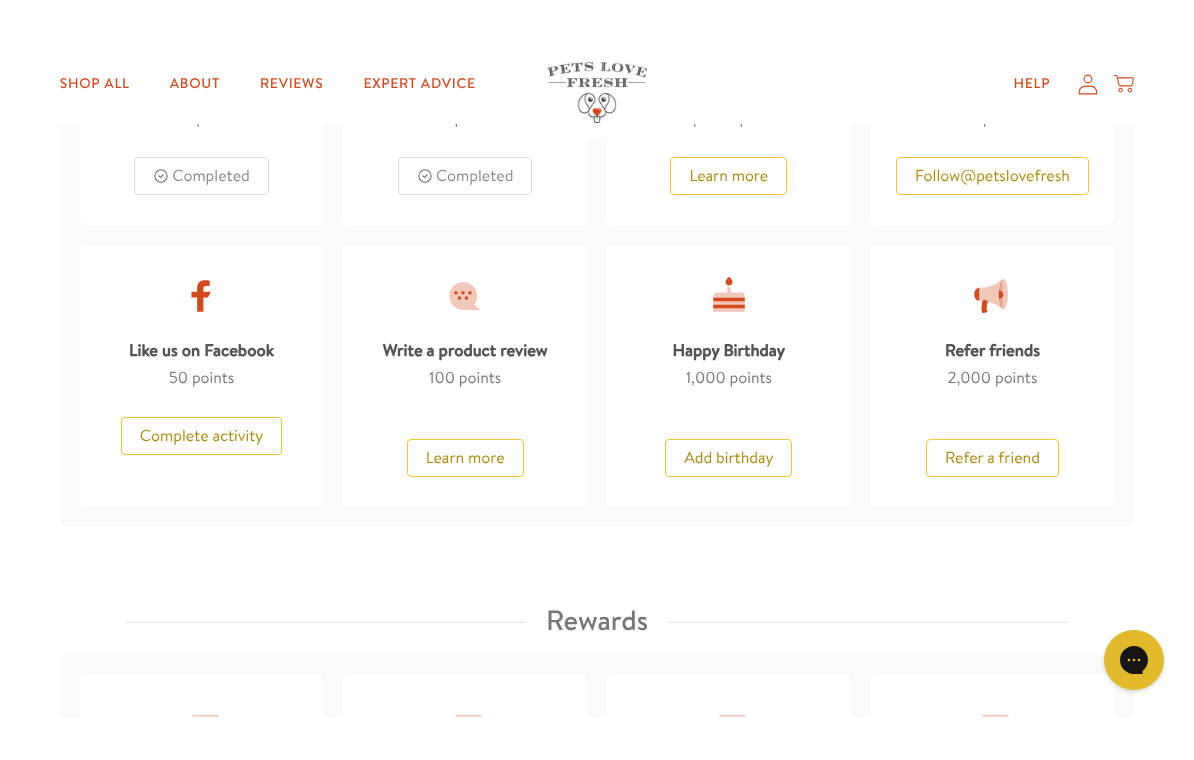 scroll, scrollTop: 1260, scrollLeft: 0, axis: vertical 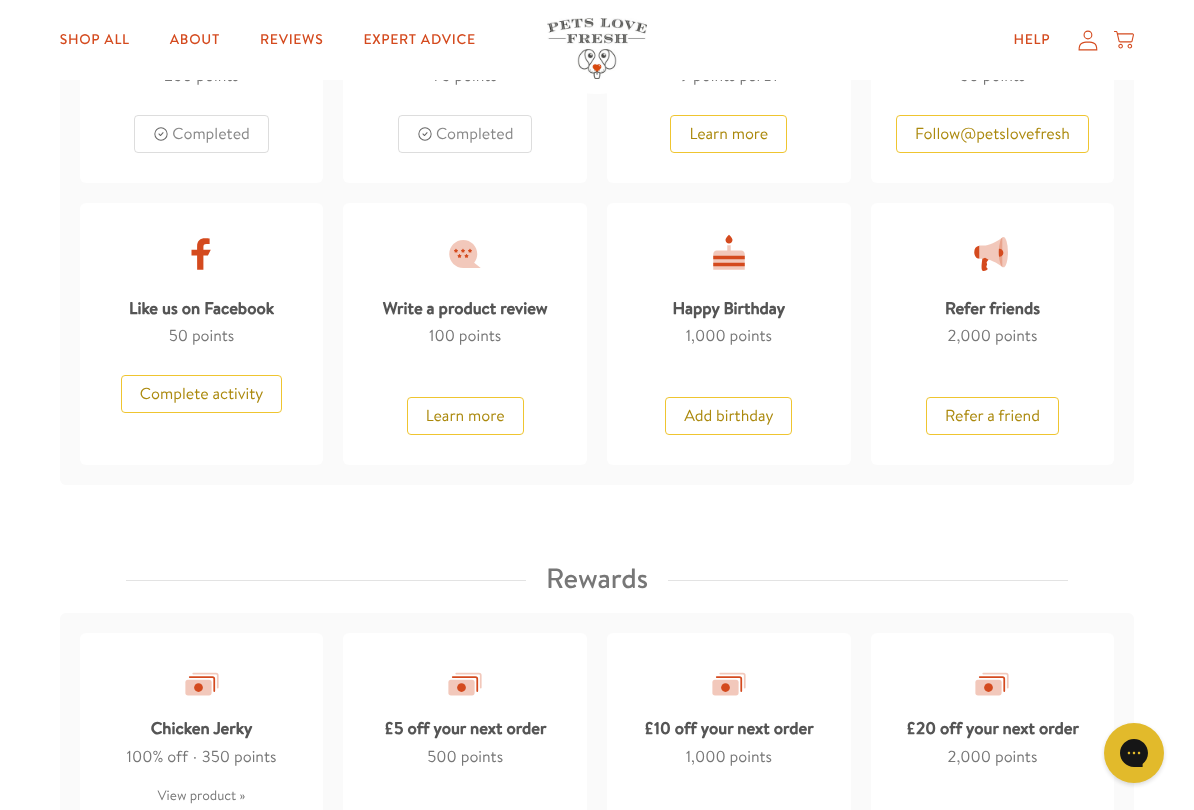 click on "Add birthday" at bounding box center (728, 416) 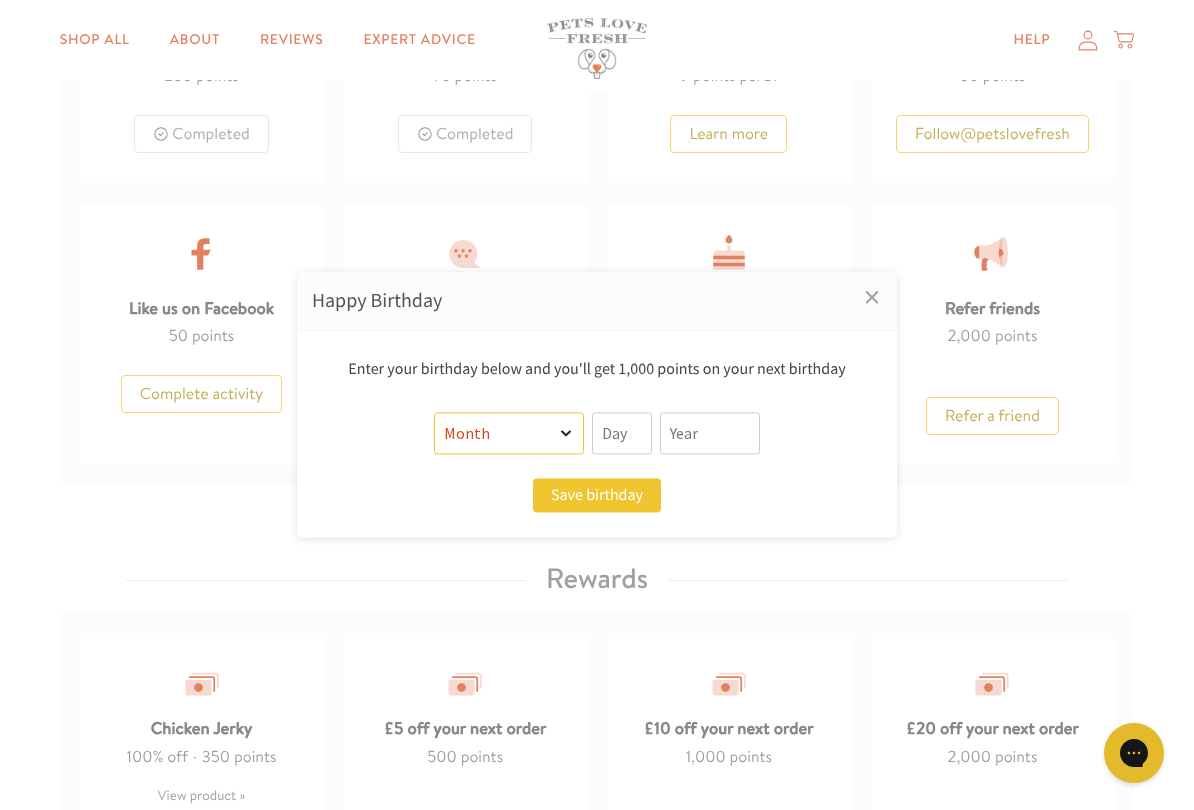 click on "Month January February March April May June July August September October November December" at bounding box center [509, 434] 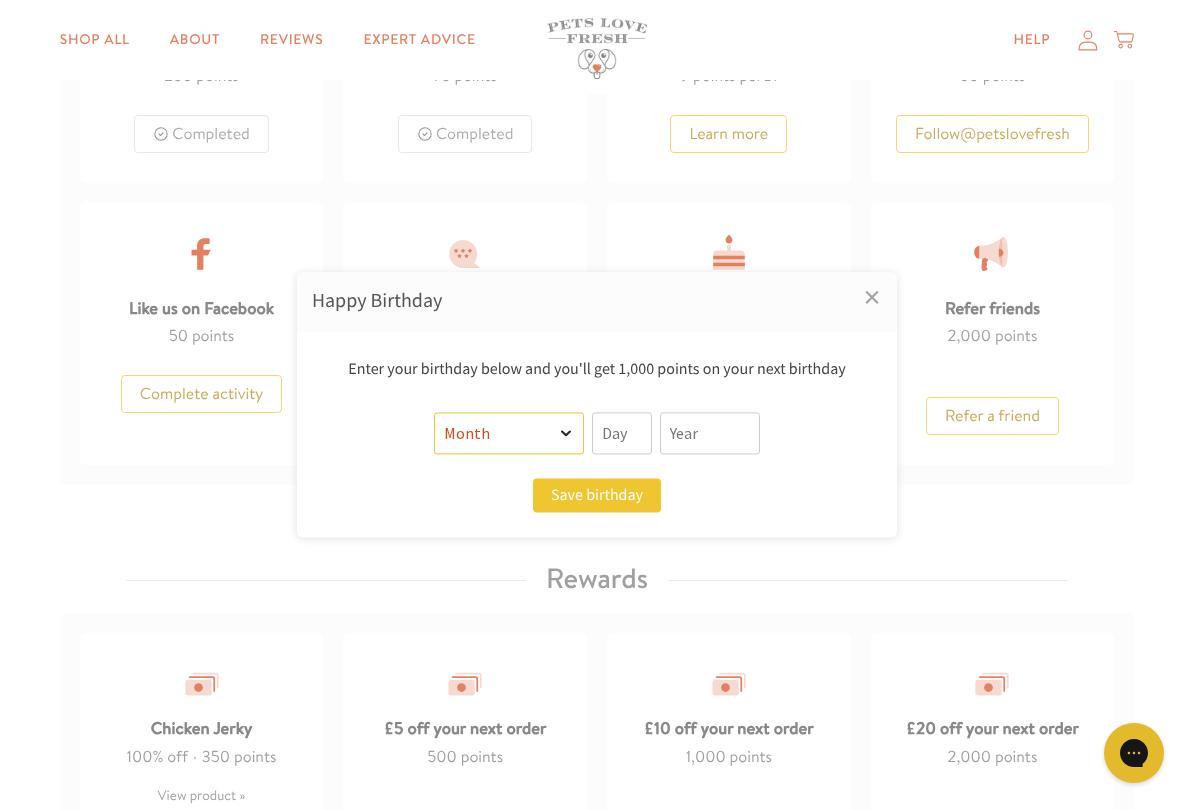 select on "2" 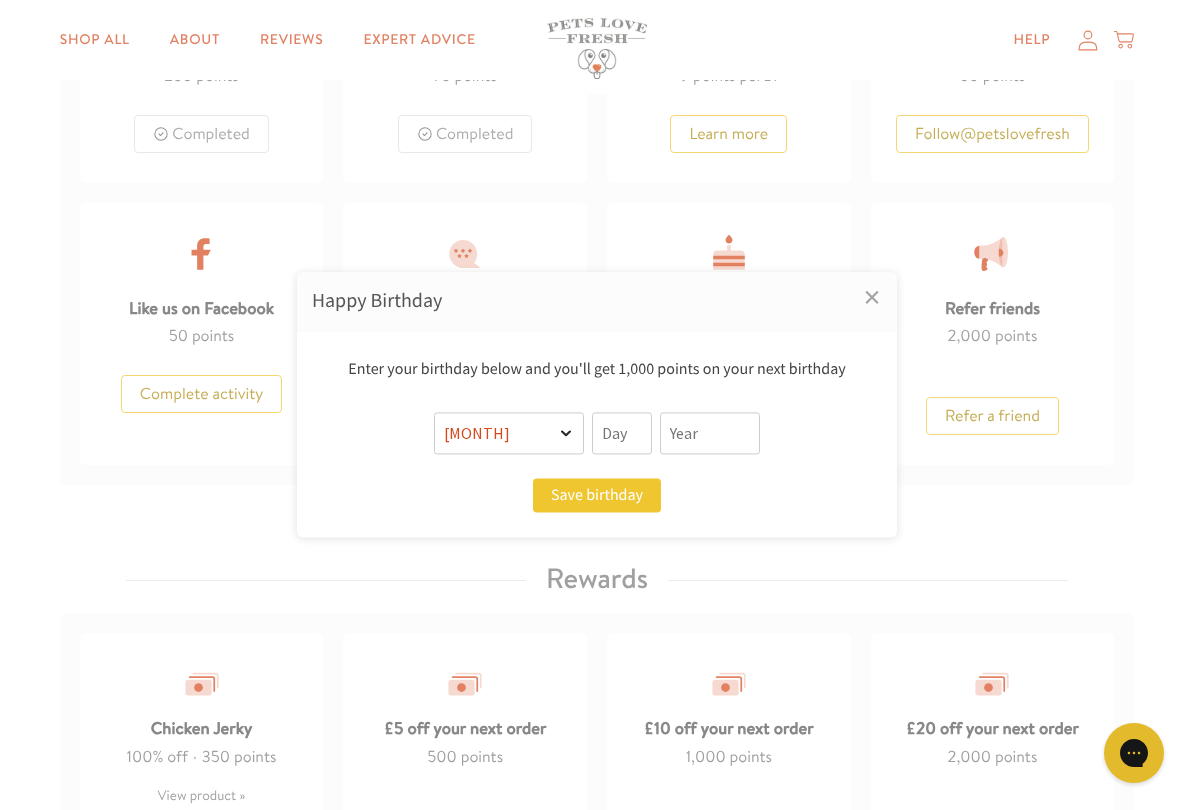 click at bounding box center [622, 434] 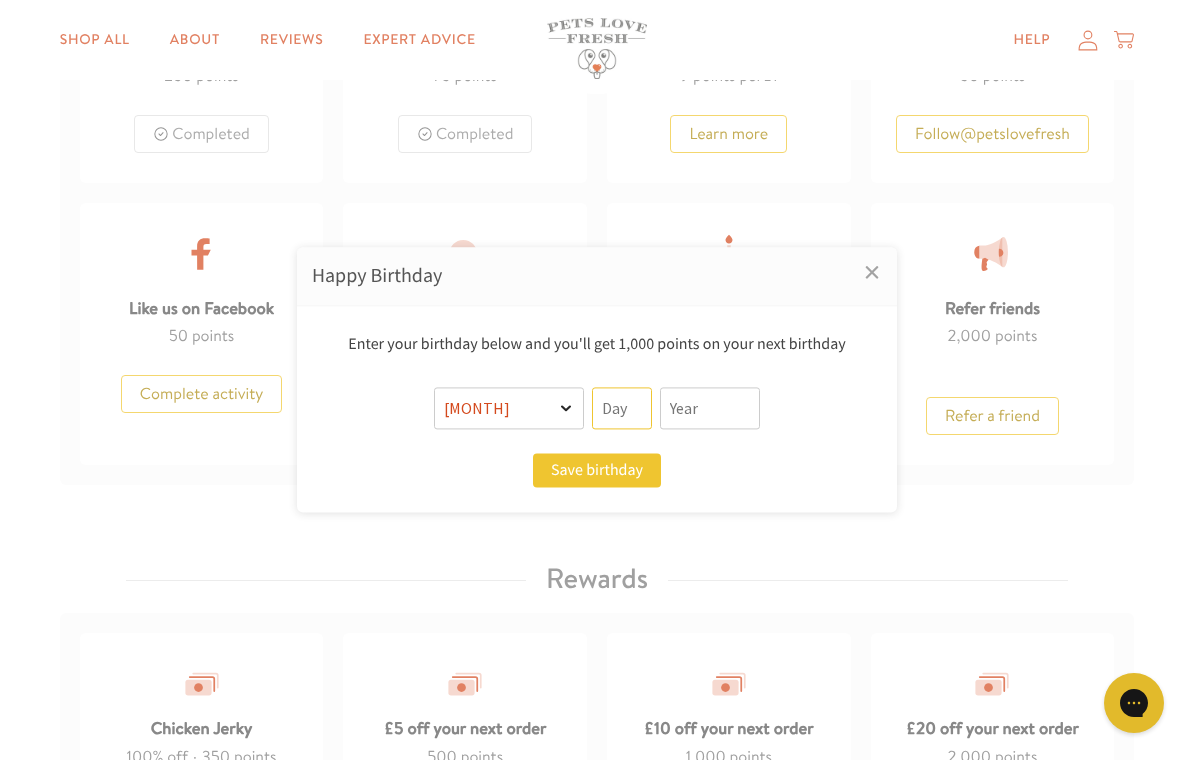 scroll, scrollTop: 1259, scrollLeft: 0, axis: vertical 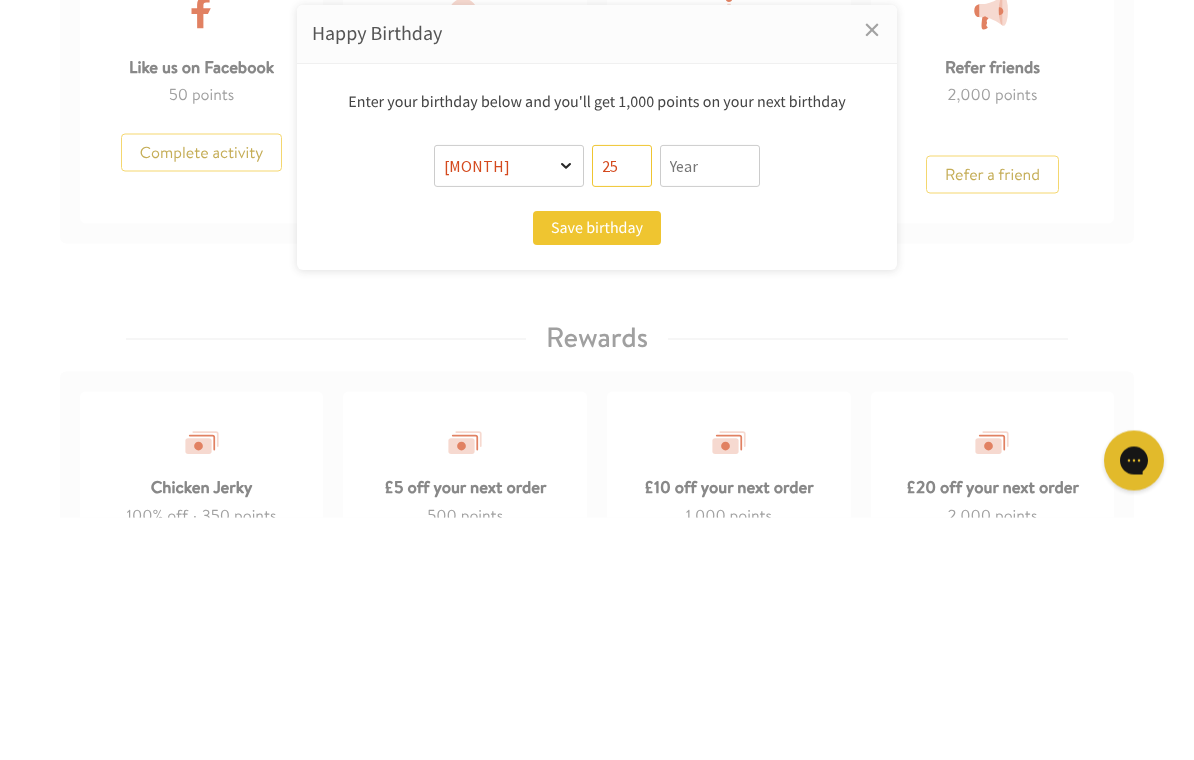 type on "25" 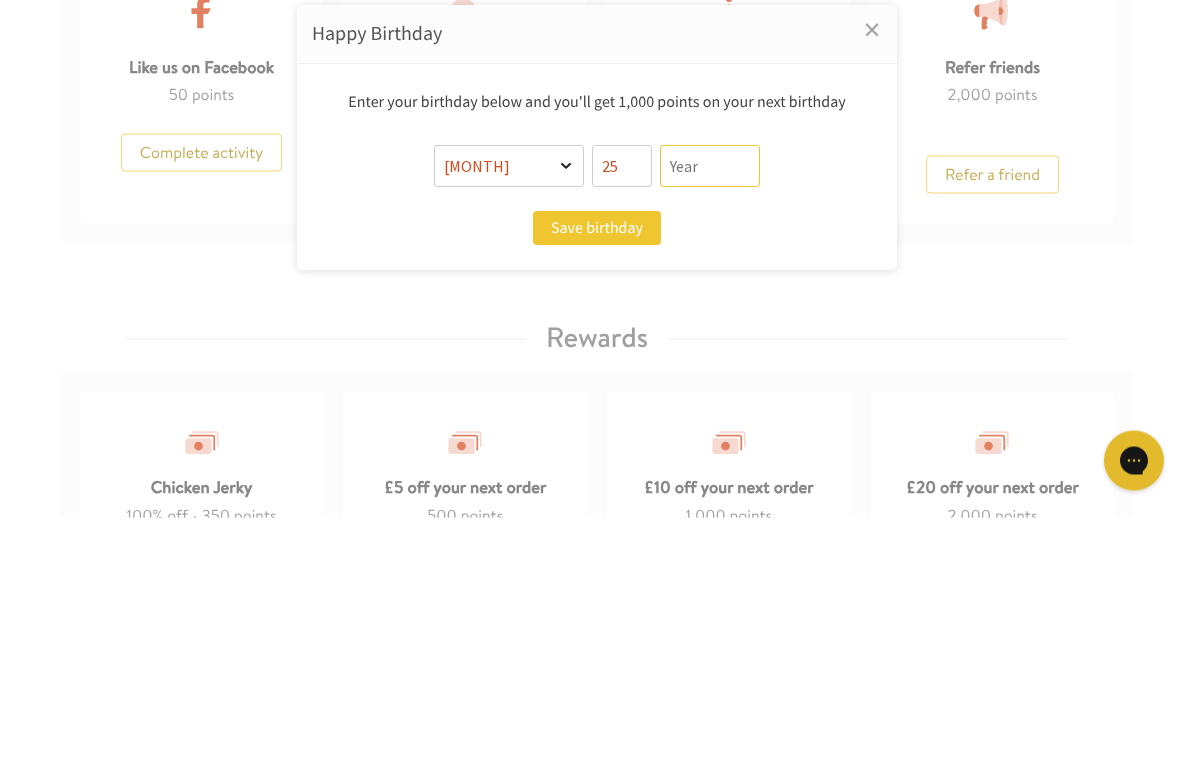 click at bounding box center [710, 409] 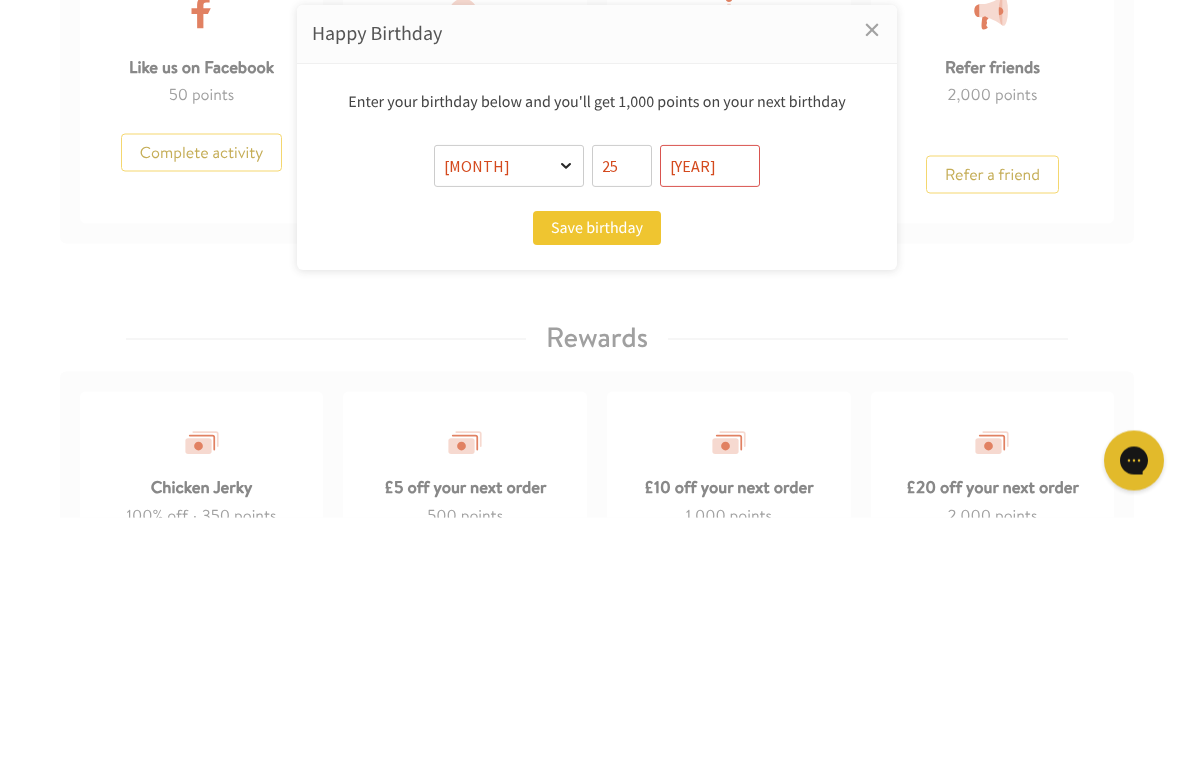 click on "Save birthday" at bounding box center (597, 471) 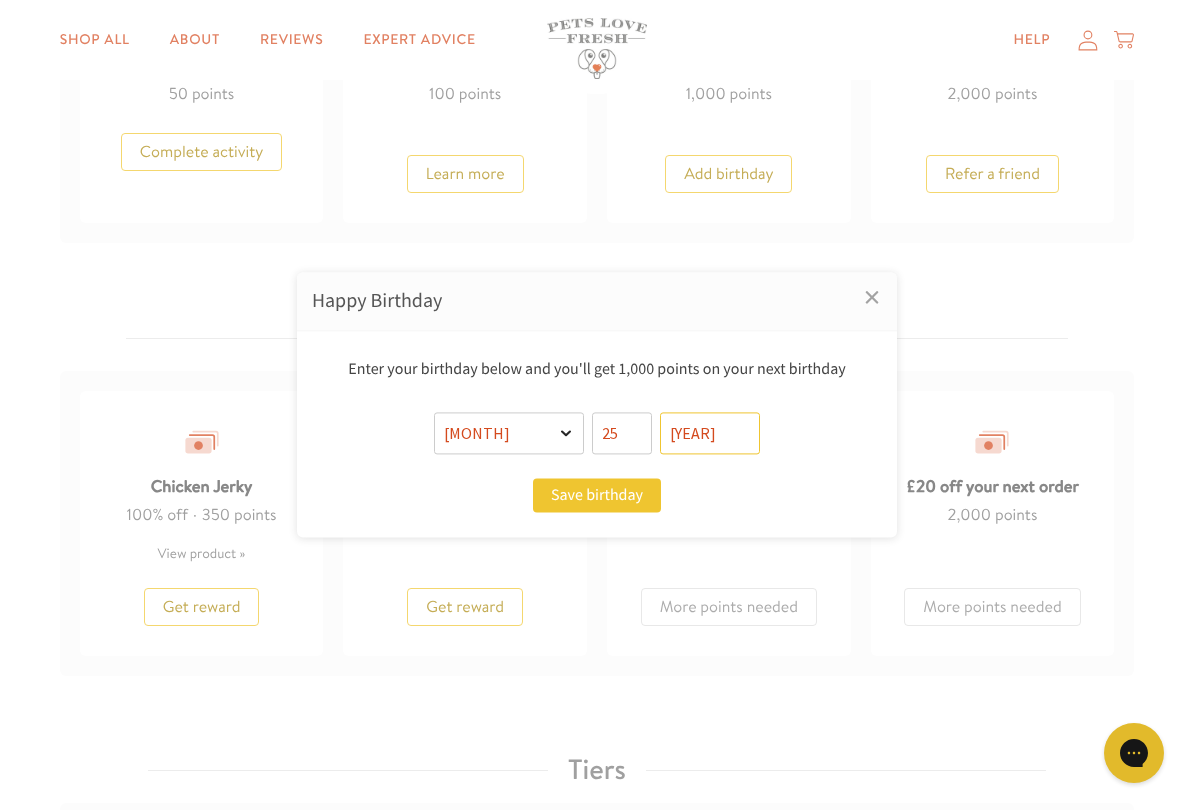 click on "1057" at bounding box center [710, 434] 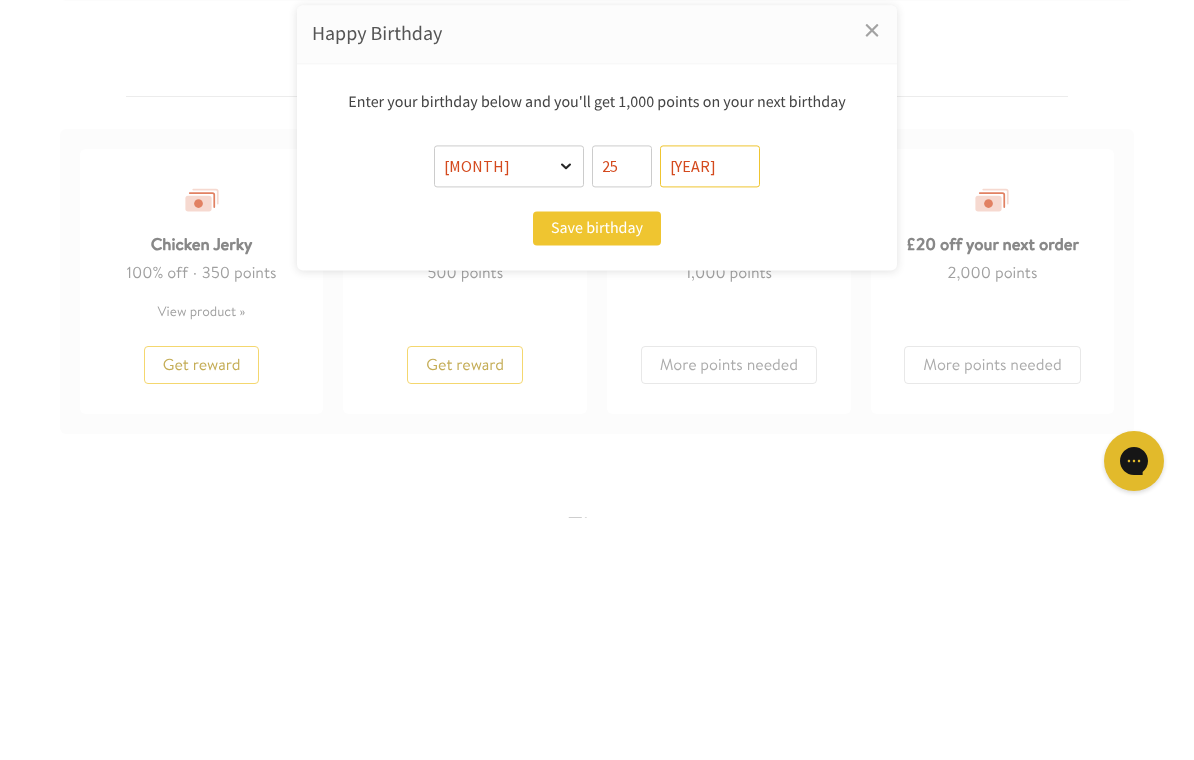 type on "1957" 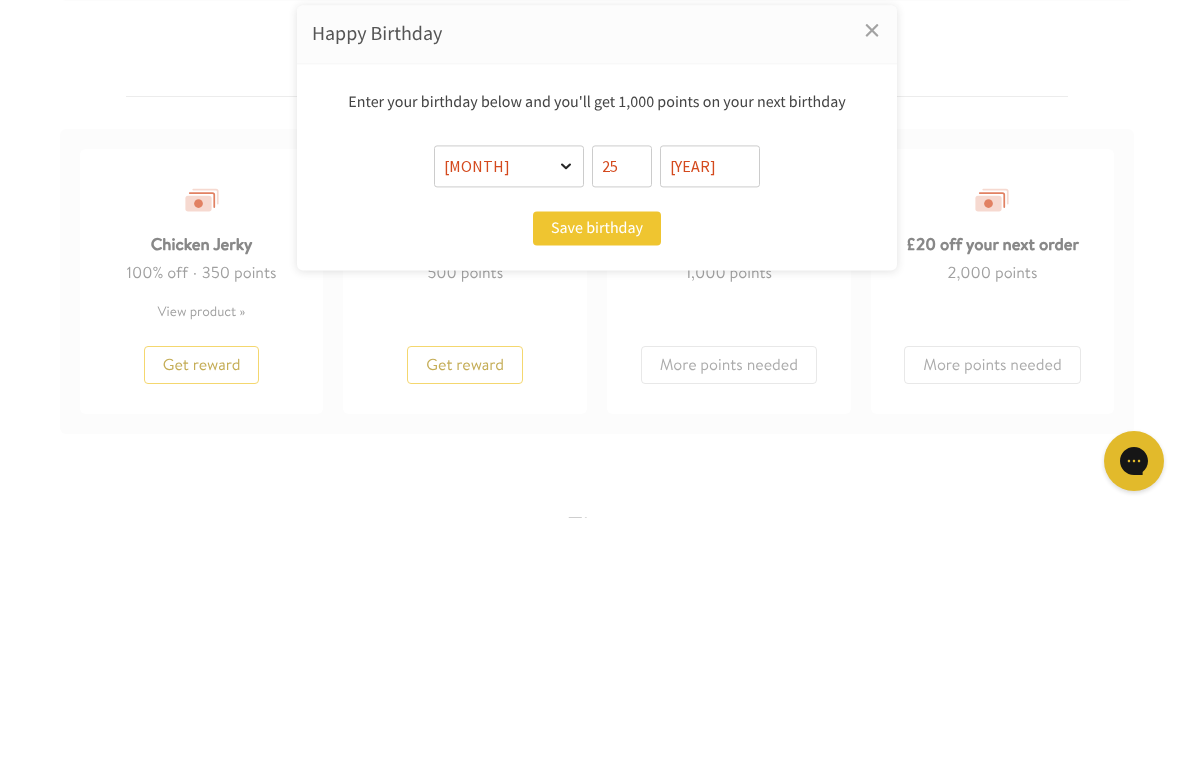 click on "Save birthday" at bounding box center (597, 471) 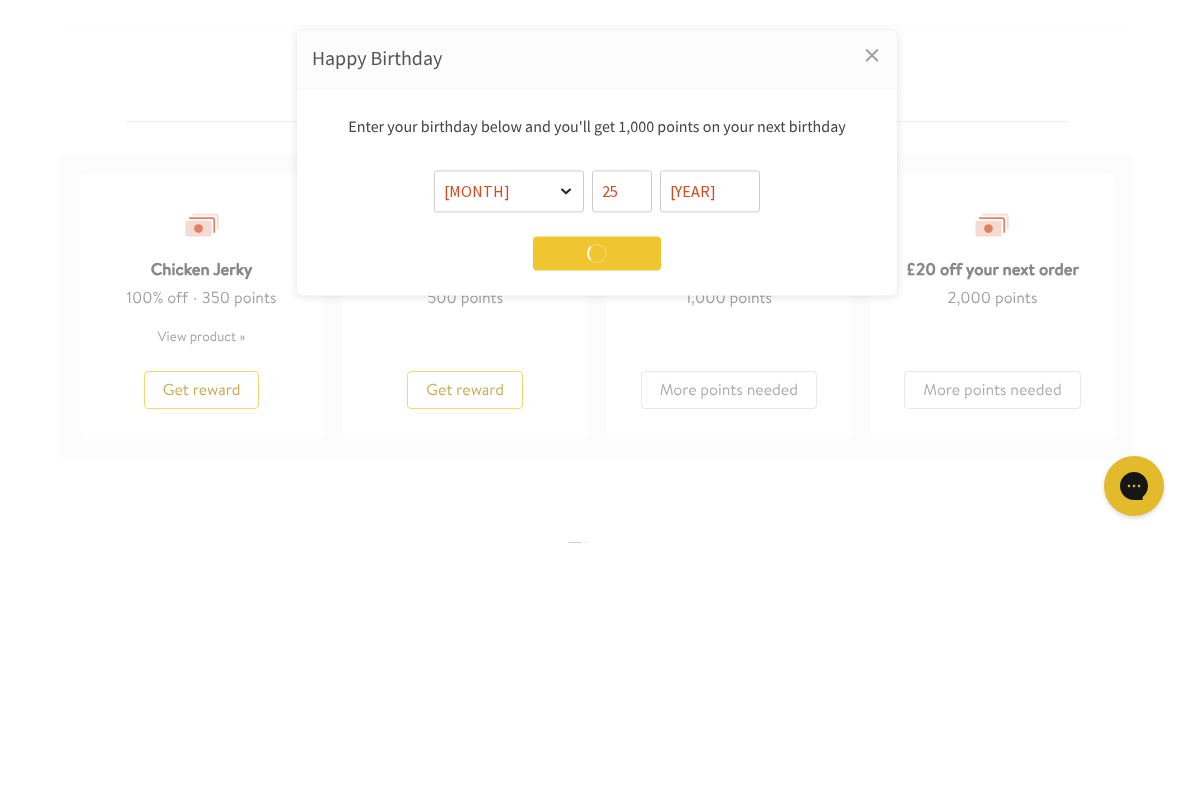 scroll, scrollTop: 1744, scrollLeft: 0, axis: vertical 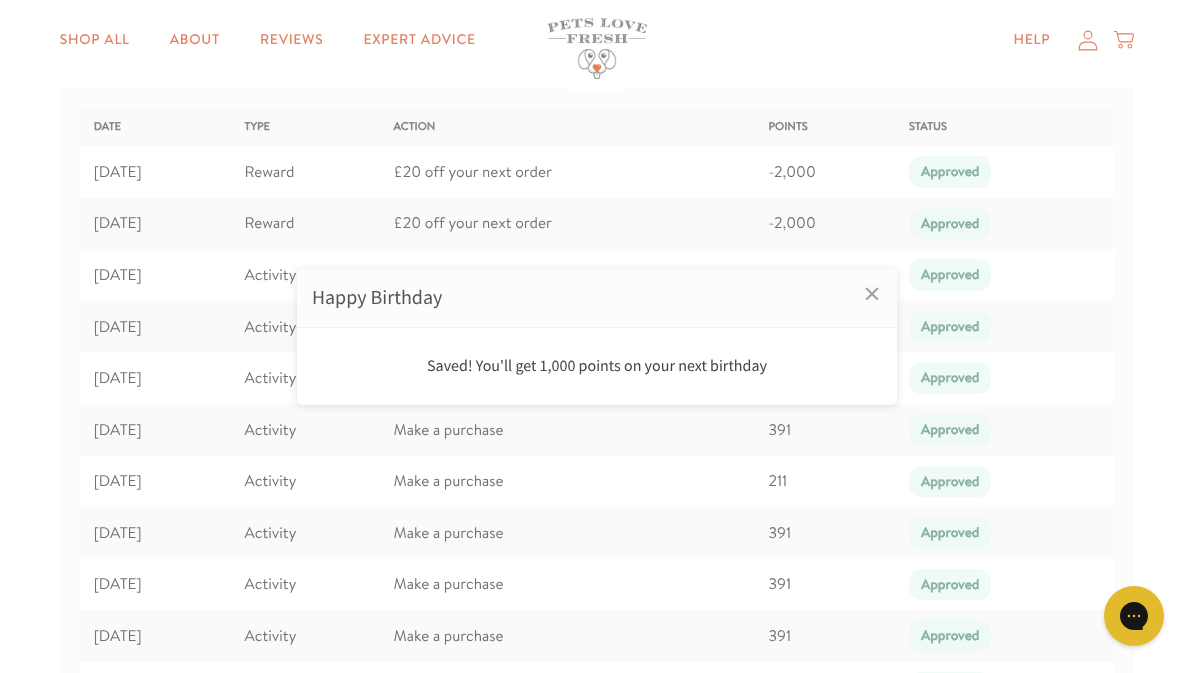 click at bounding box center [597, 336] 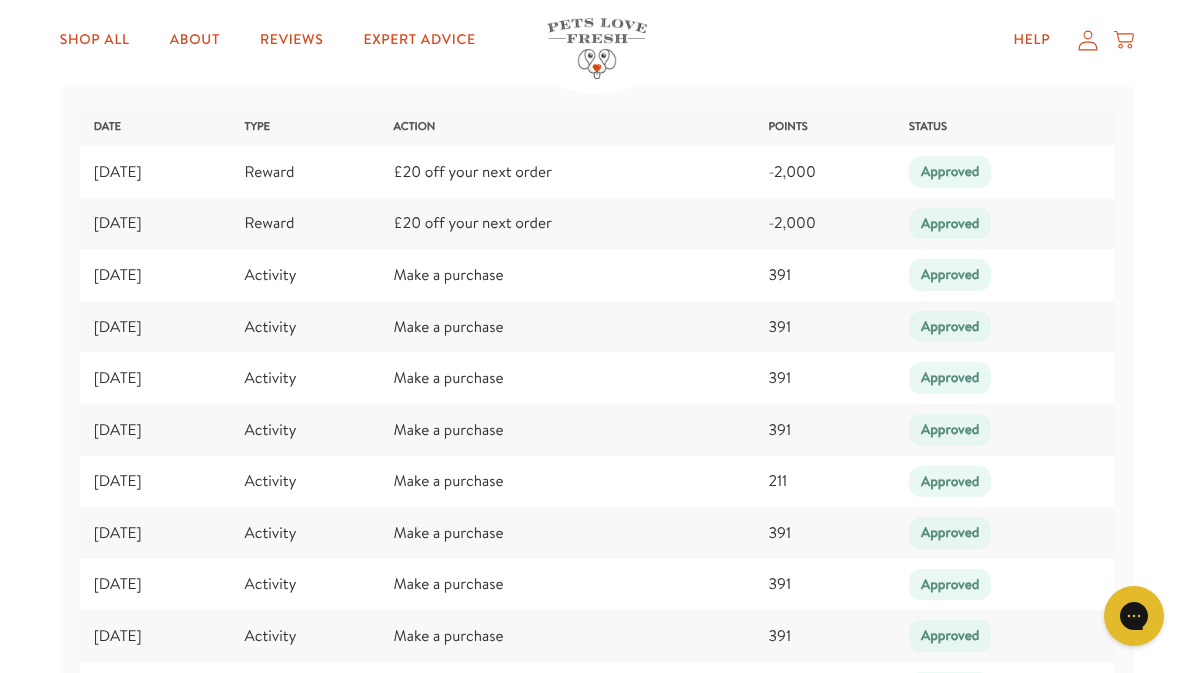 click on "-2,000" at bounding box center [824, 172] 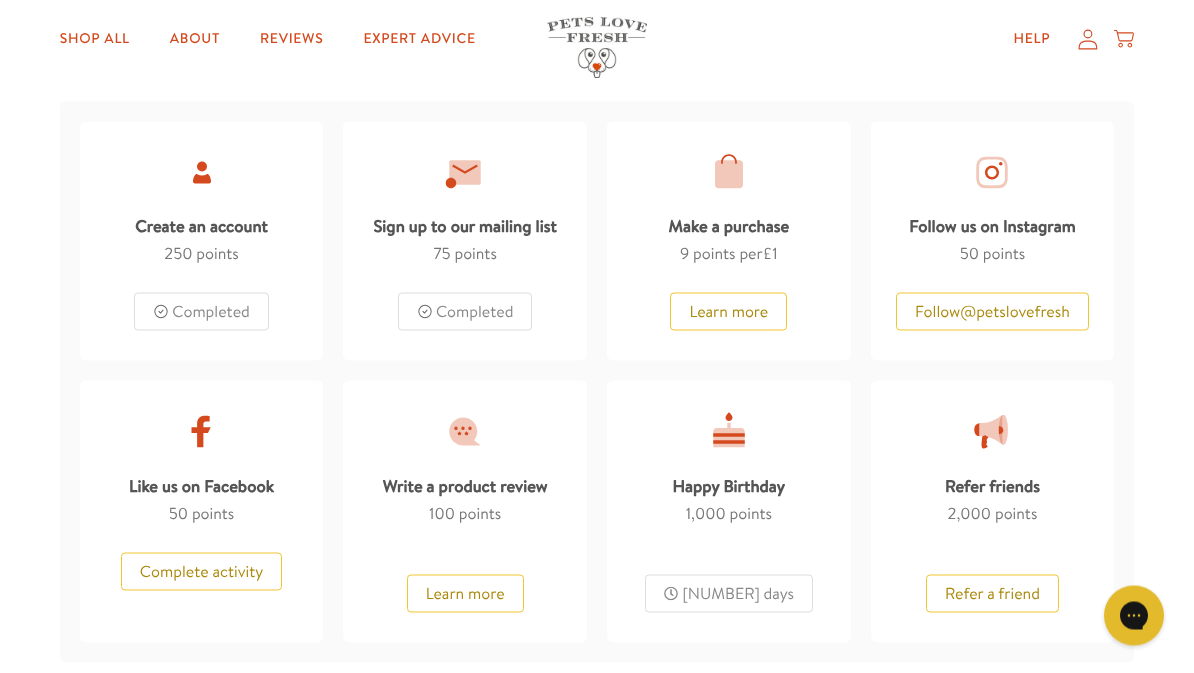 scroll, scrollTop: 1083, scrollLeft: 0, axis: vertical 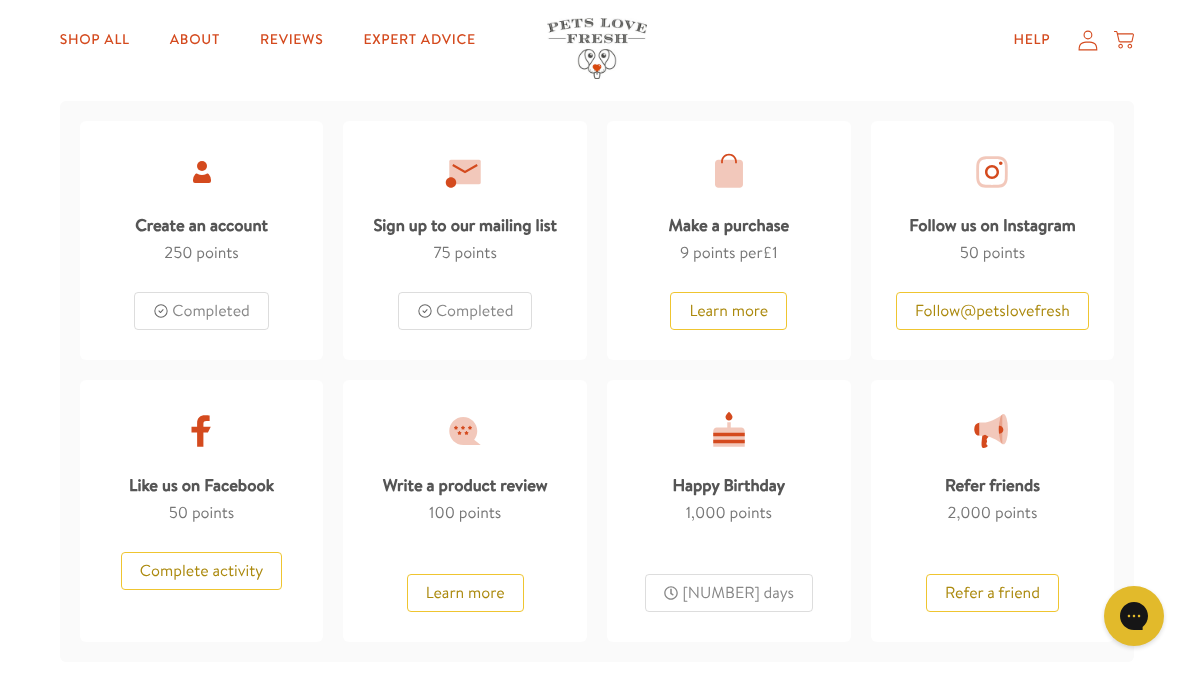 click on "Learn more" at bounding box center [728, 311] 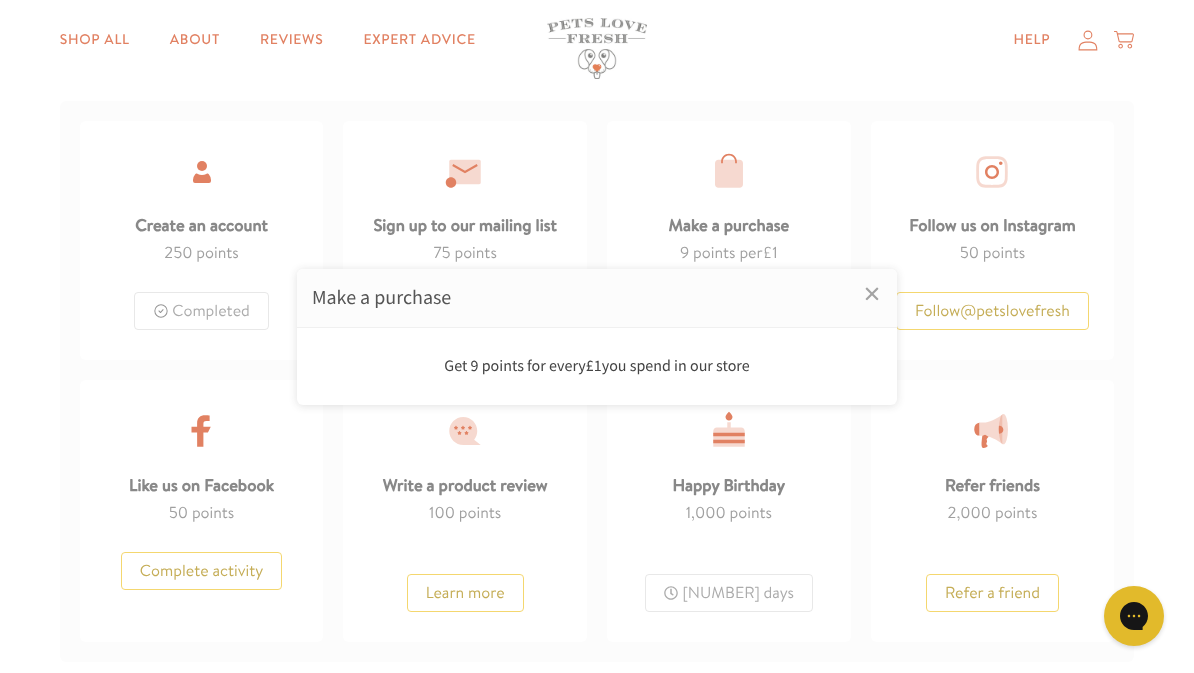 click on "Get 9 points for every  £1  you spend in our store" at bounding box center [597, 365] 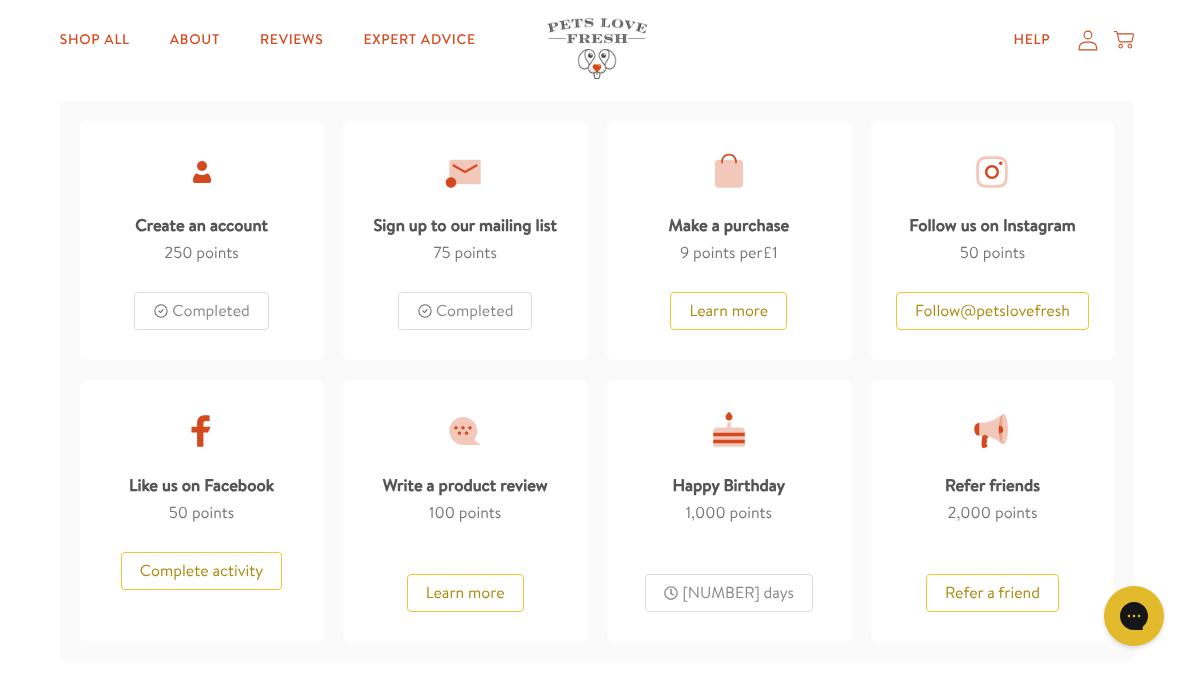 click on "Shop All" at bounding box center [95, 40] 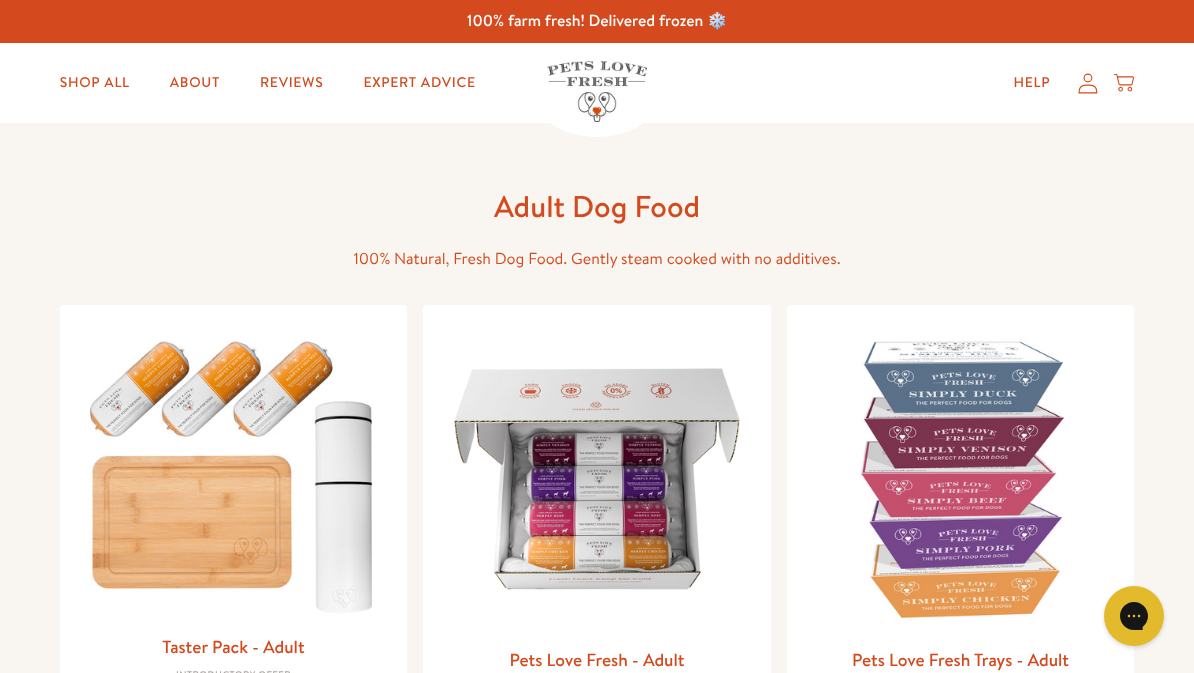 scroll, scrollTop: 0, scrollLeft: 0, axis: both 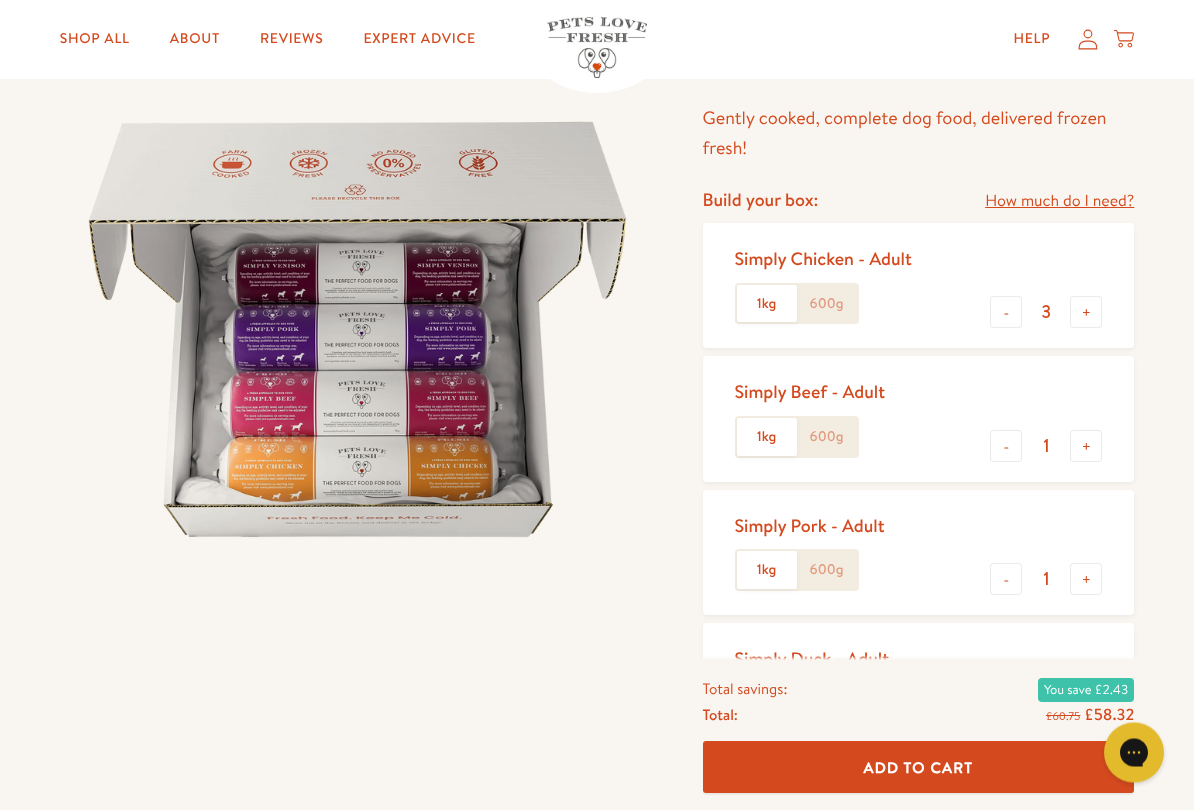 click on "-" at bounding box center (1006, 313) 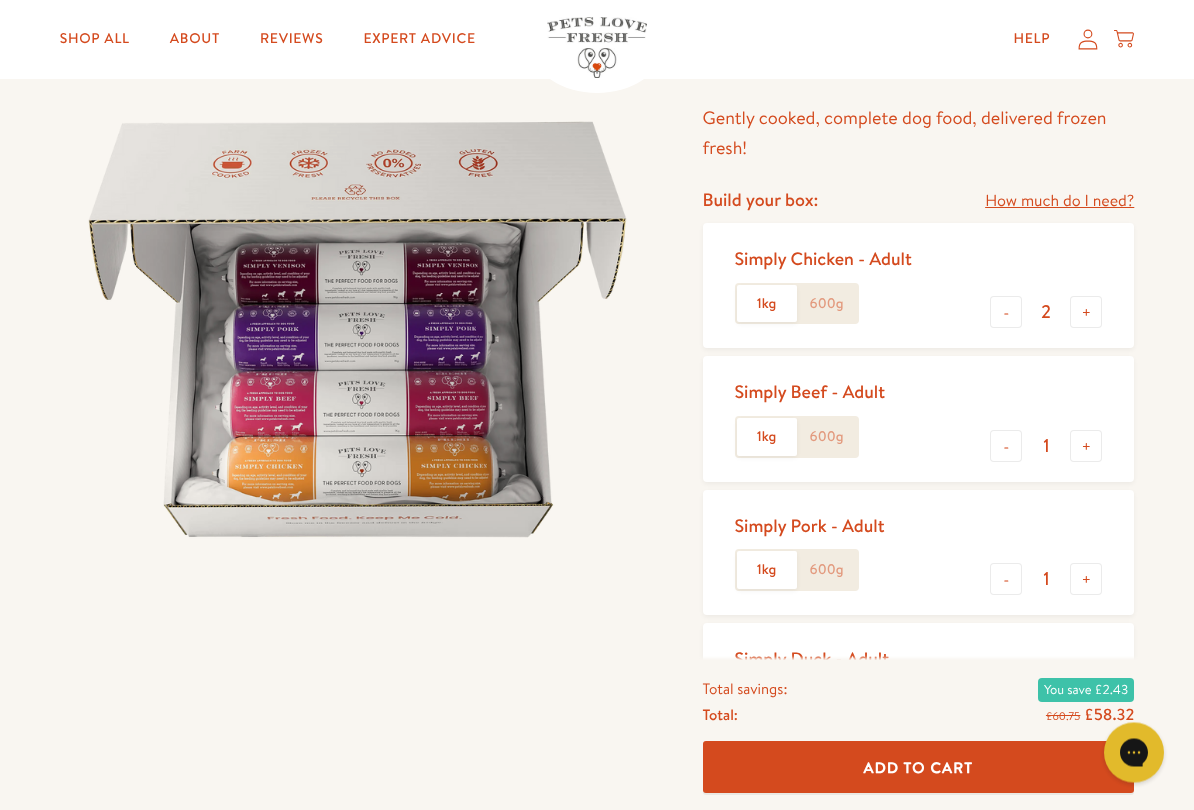 scroll, scrollTop: 155, scrollLeft: 0, axis: vertical 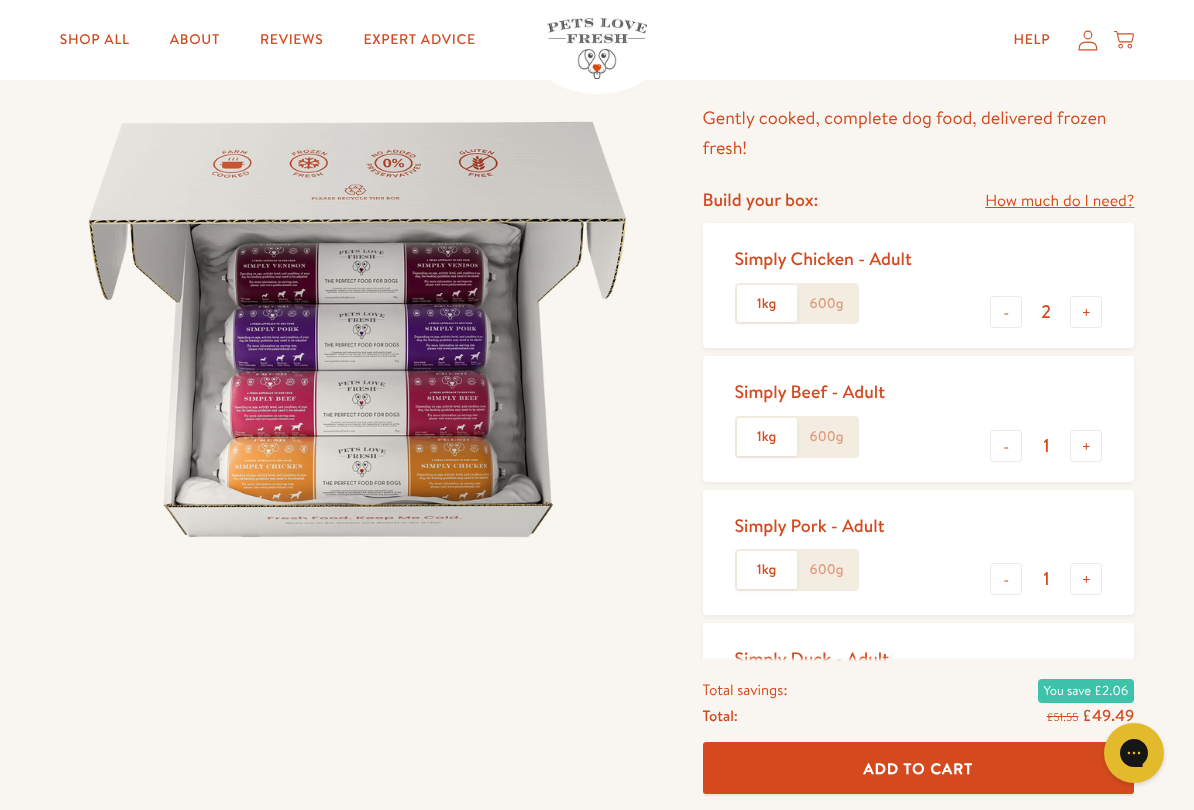 click on "-" at bounding box center (1006, 312) 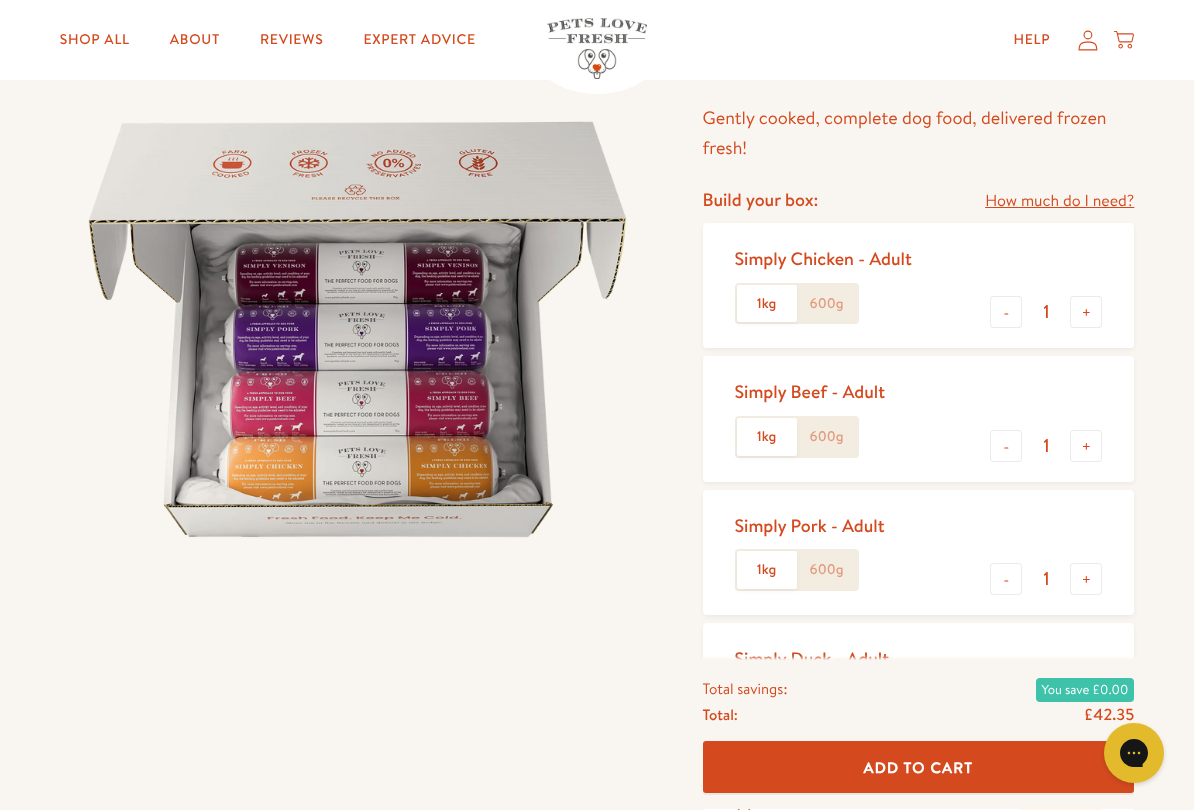 click on "-" at bounding box center (1006, 312) 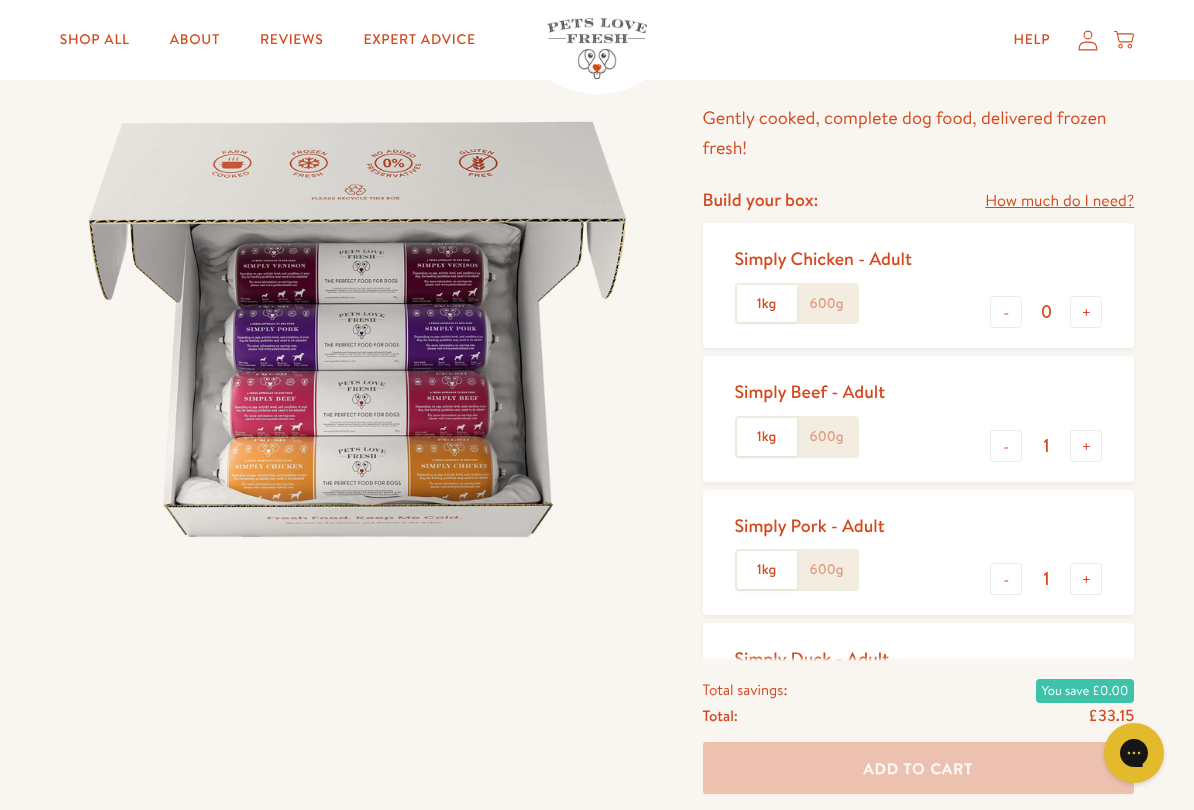 click on "+" at bounding box center [1086, 446] 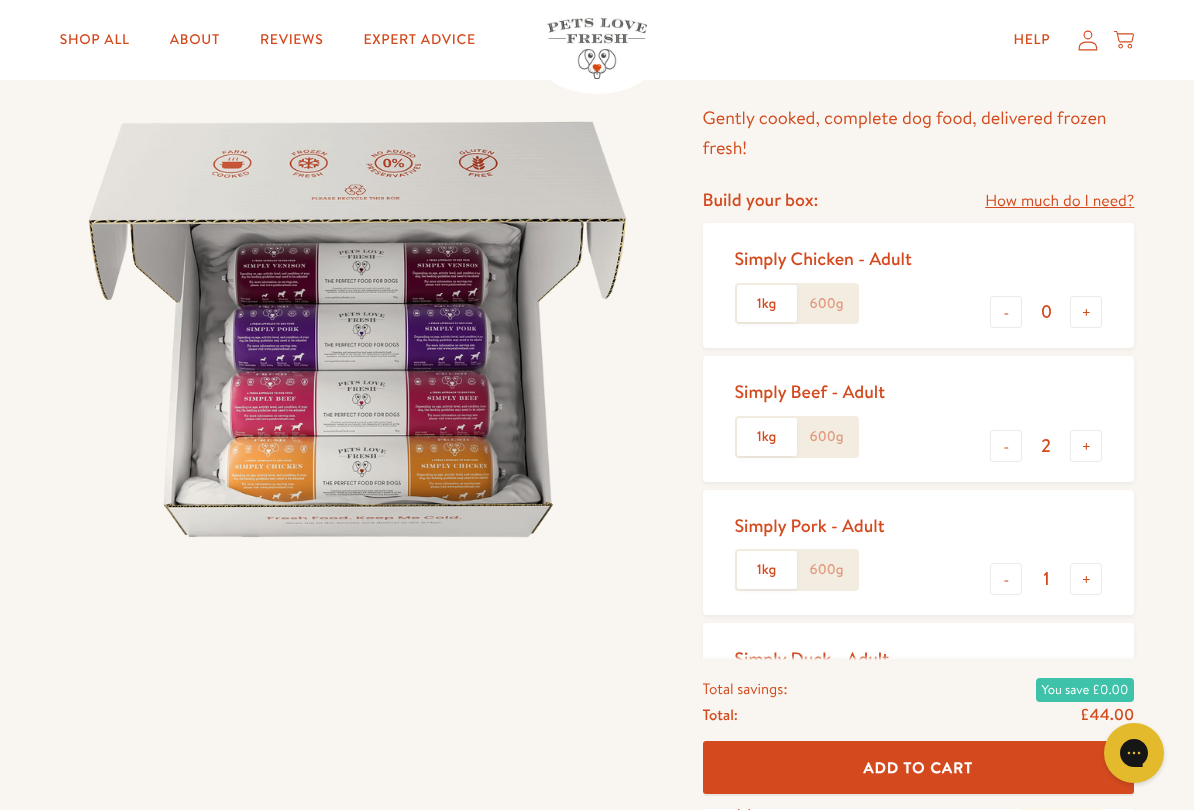 click on "+" at bounding box center [1086, 446] 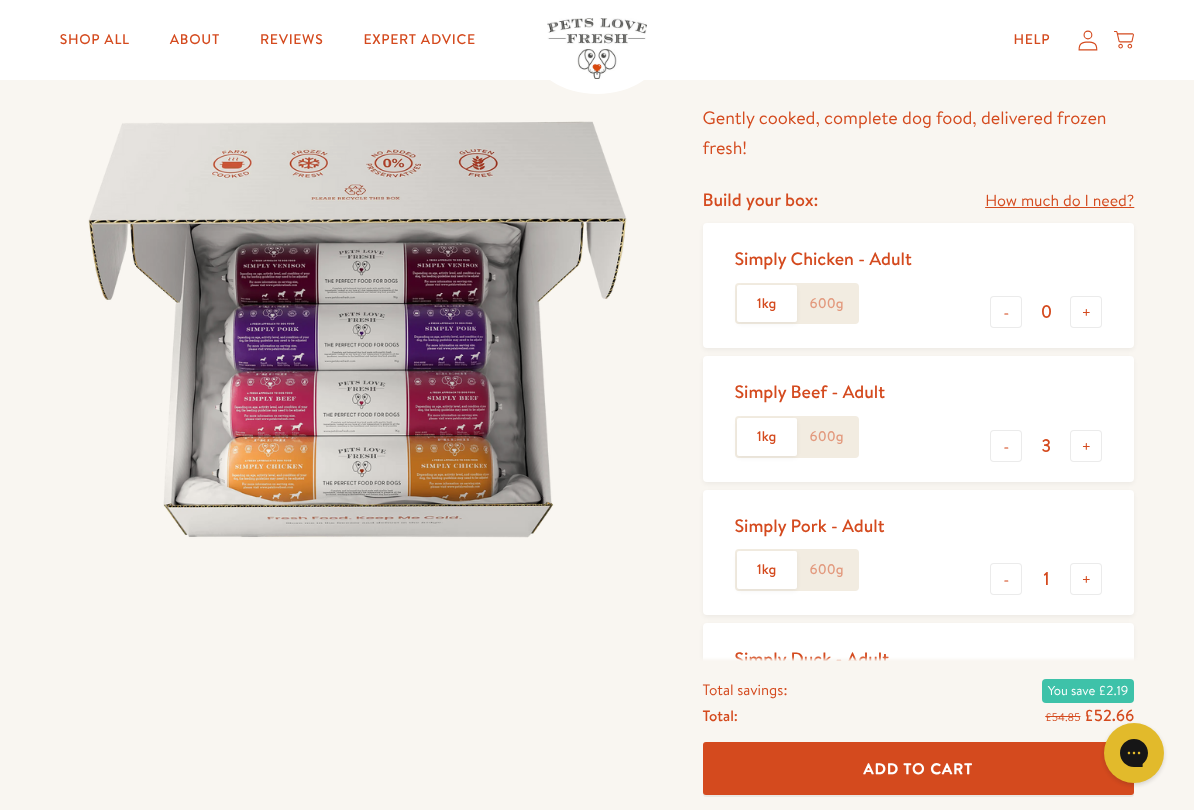 scroll, scrollTop: 154, scrollLeft: 0, axis: vertical 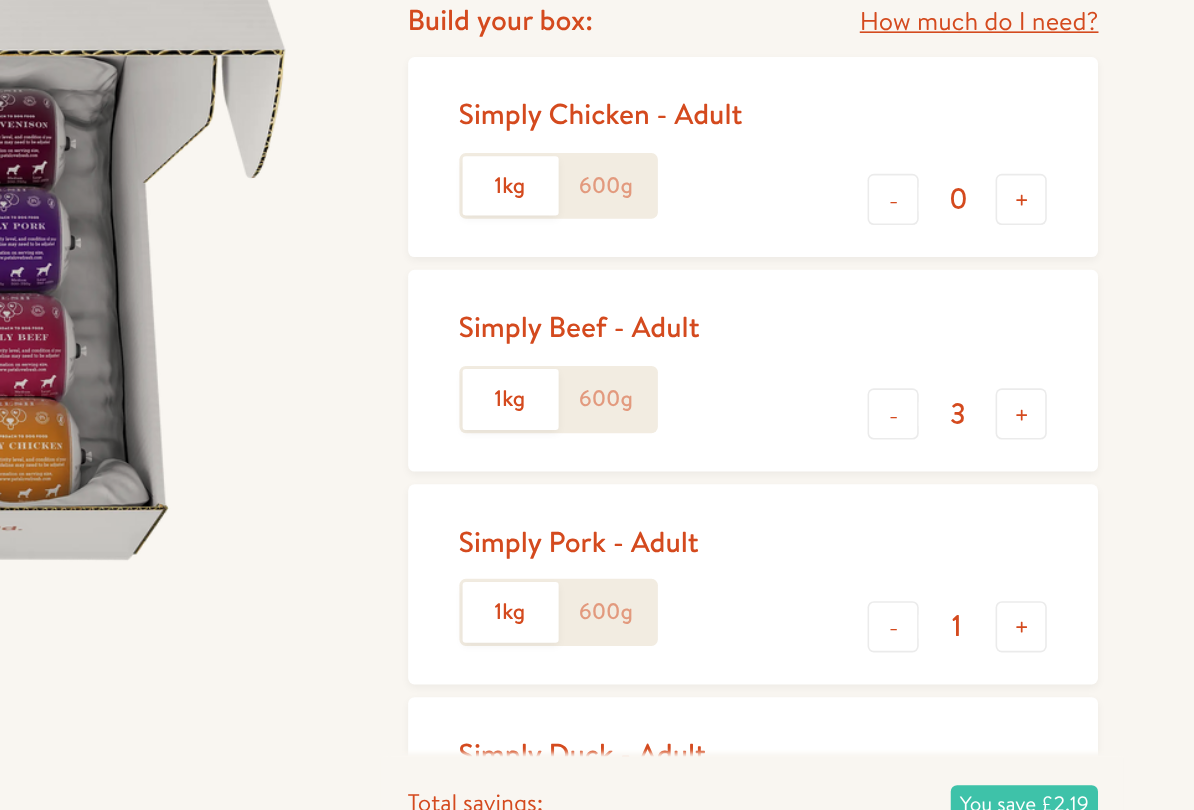 click on "+" at bounding box center (1086, 447) 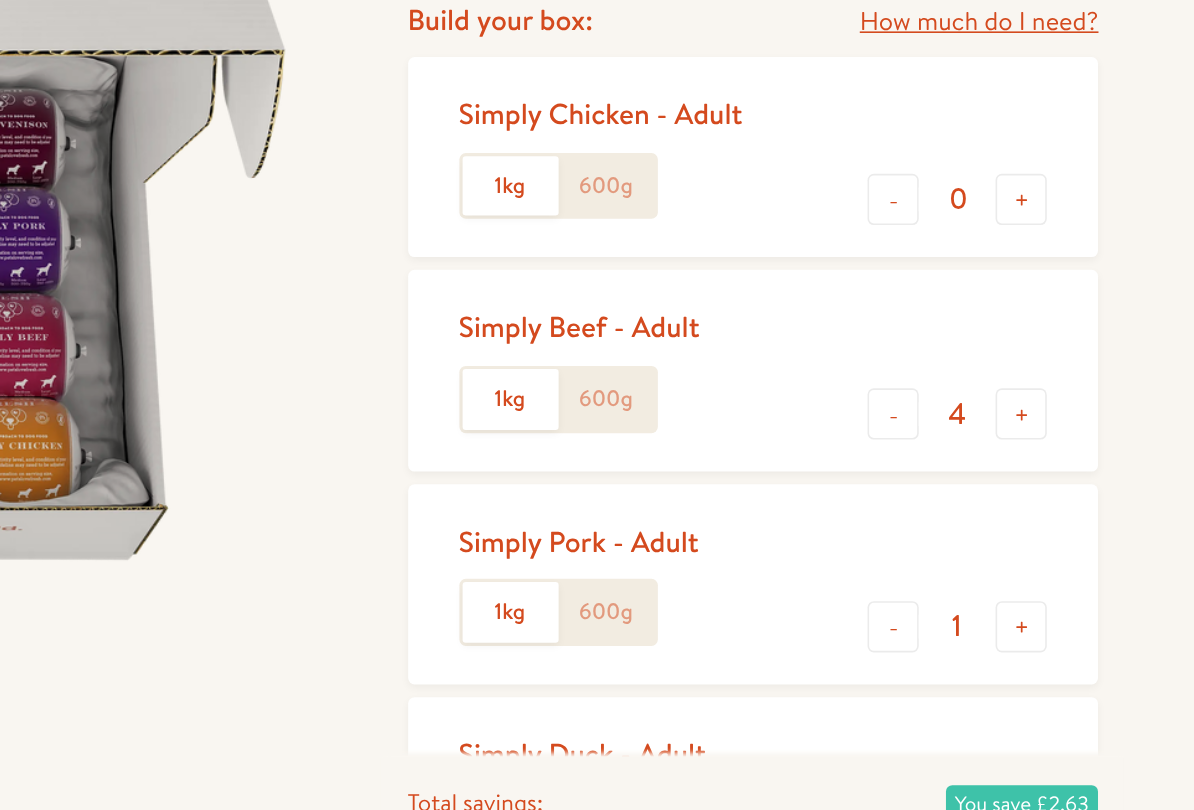 click on "+" at bounding box center (1086, 447) 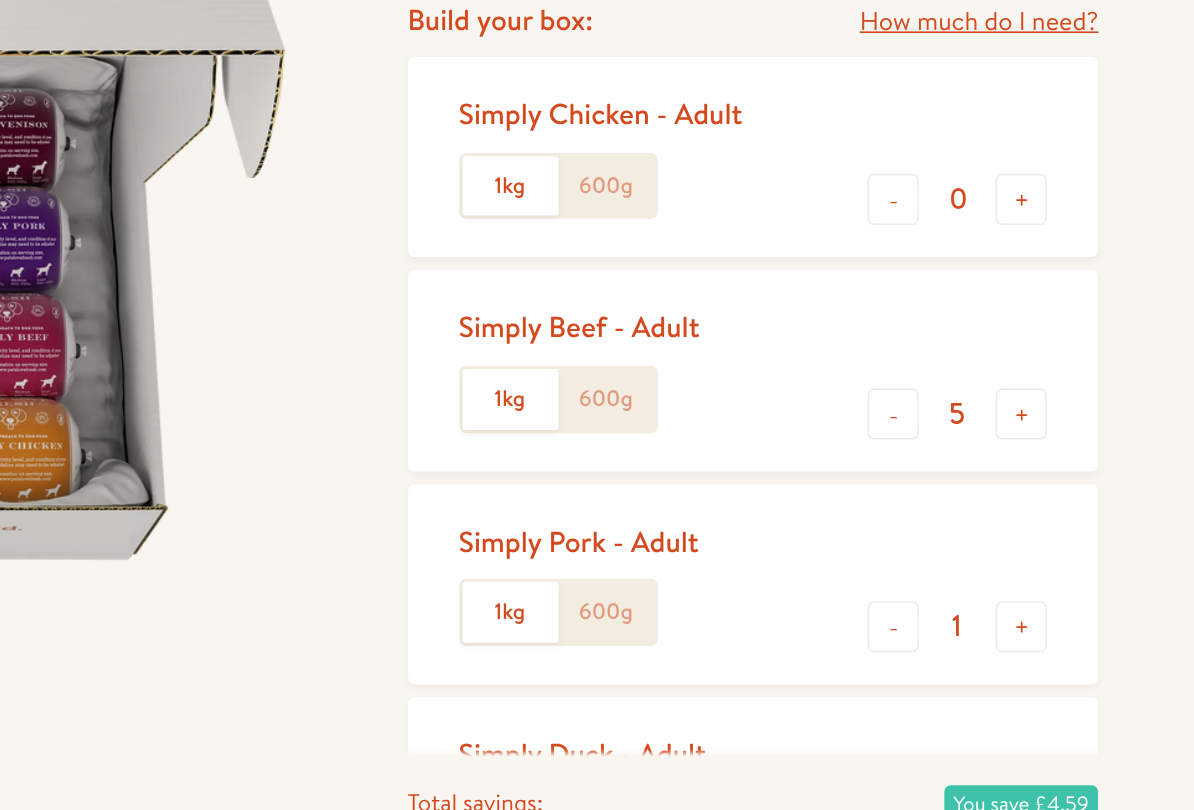 click on "+" at bounding box center (1086, 447) 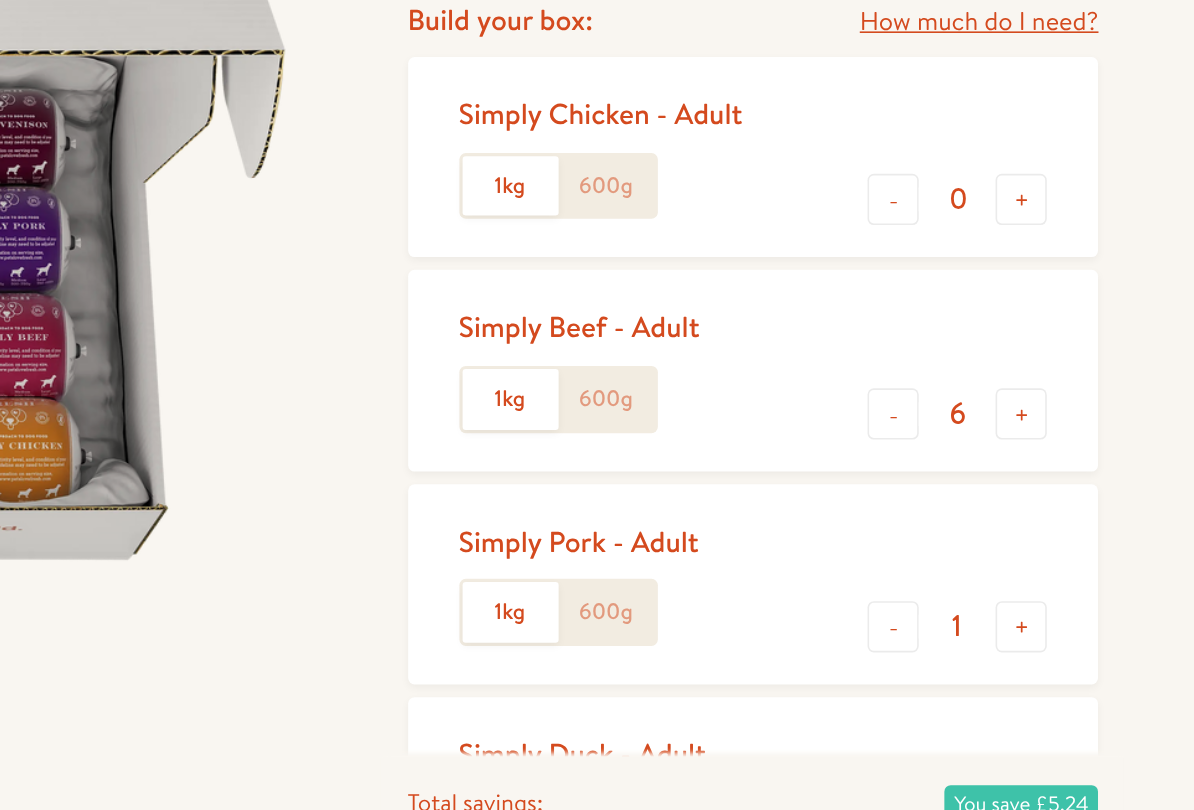 click on "-" at bounding box center (1006, 580) 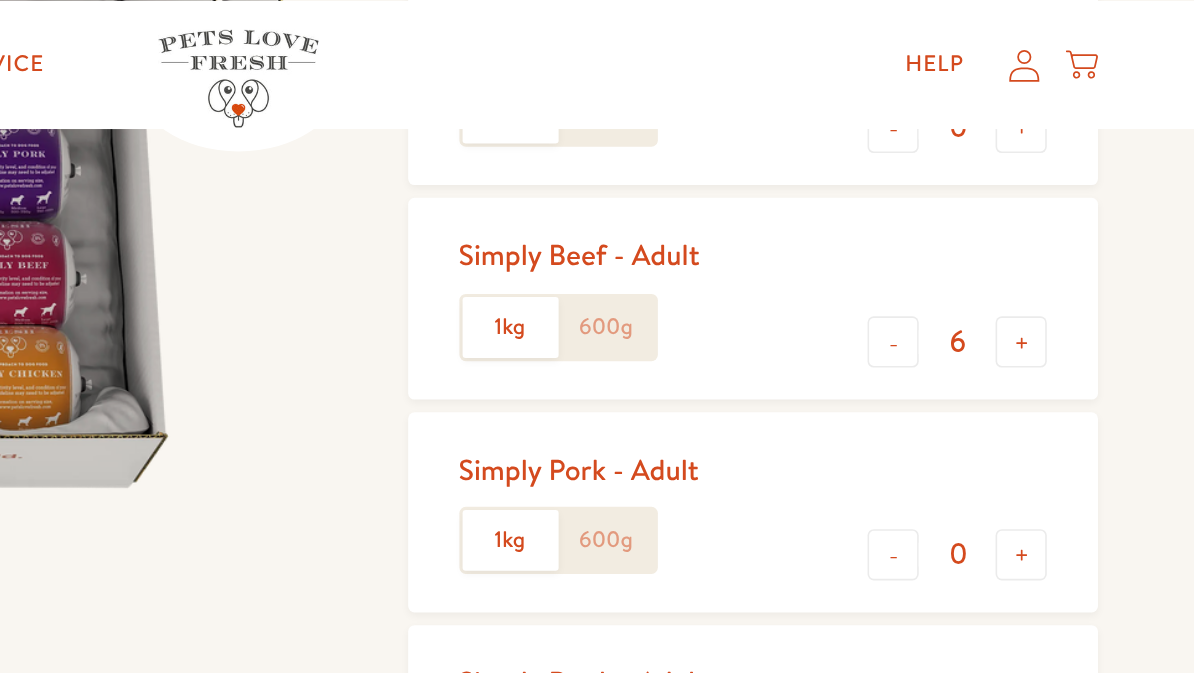 scroll, scrollTop: 387, scrollLeft: 0, axis: vertical 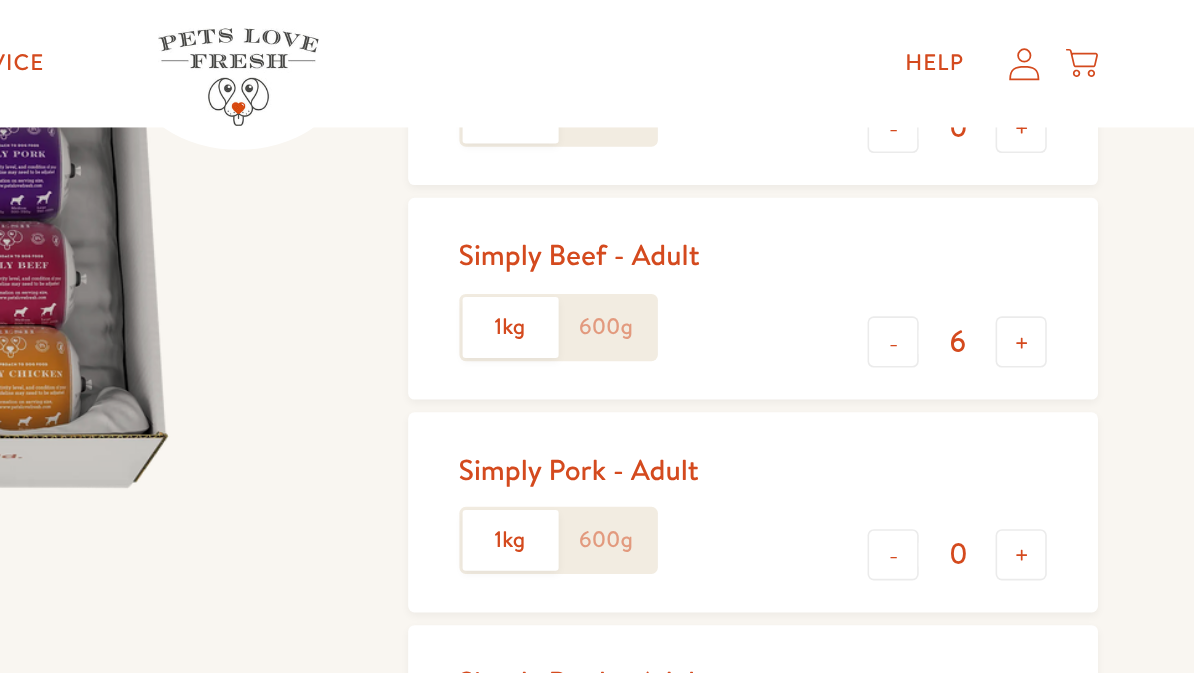click on "-" at bounding box center [1006, 214] 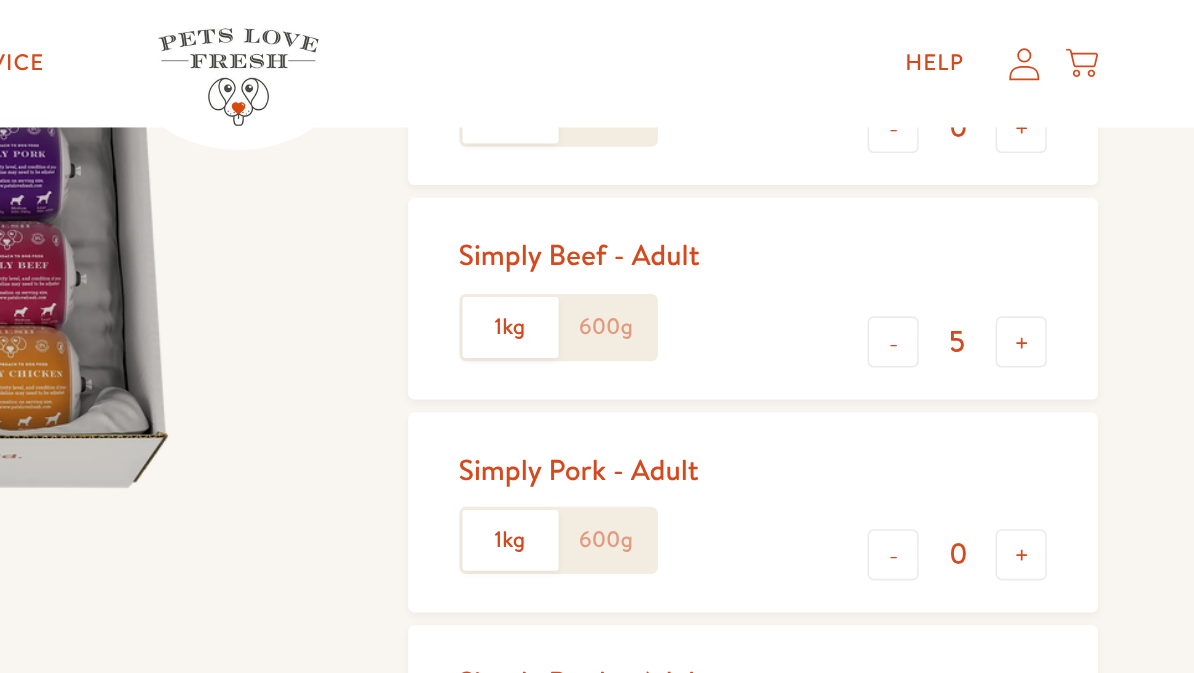 click on "-" at bounding box center [1006, 214] 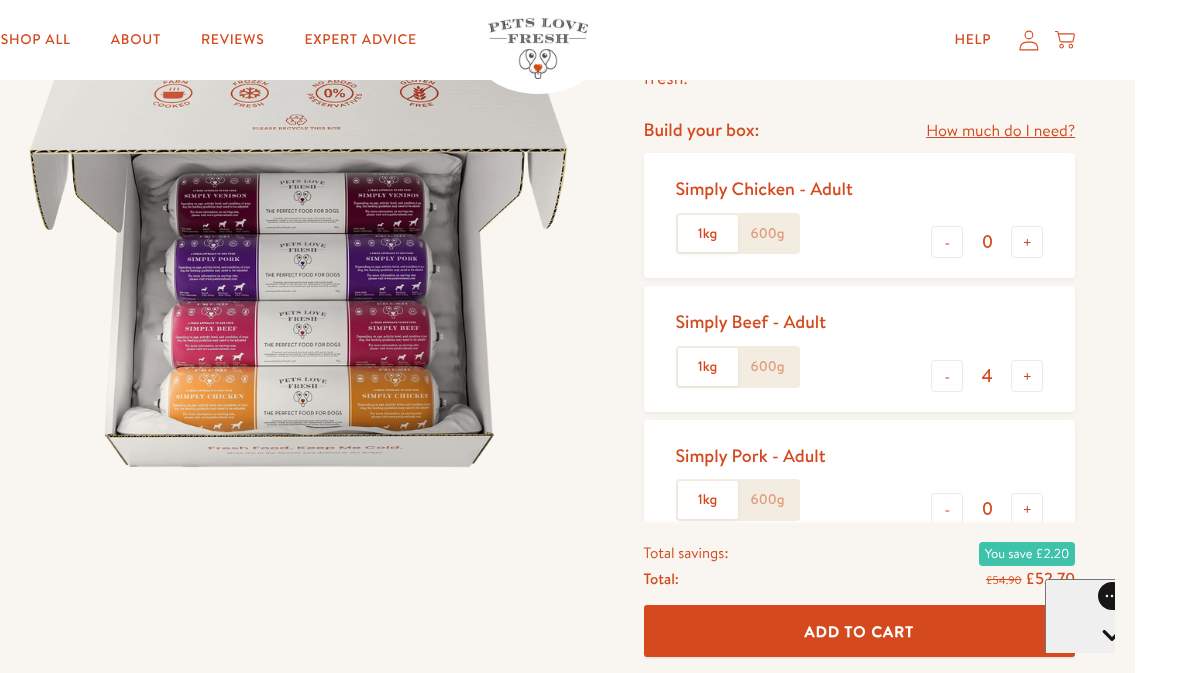 scroll, scrollTop: 256, scrollLeft: 0, axis: vertical 